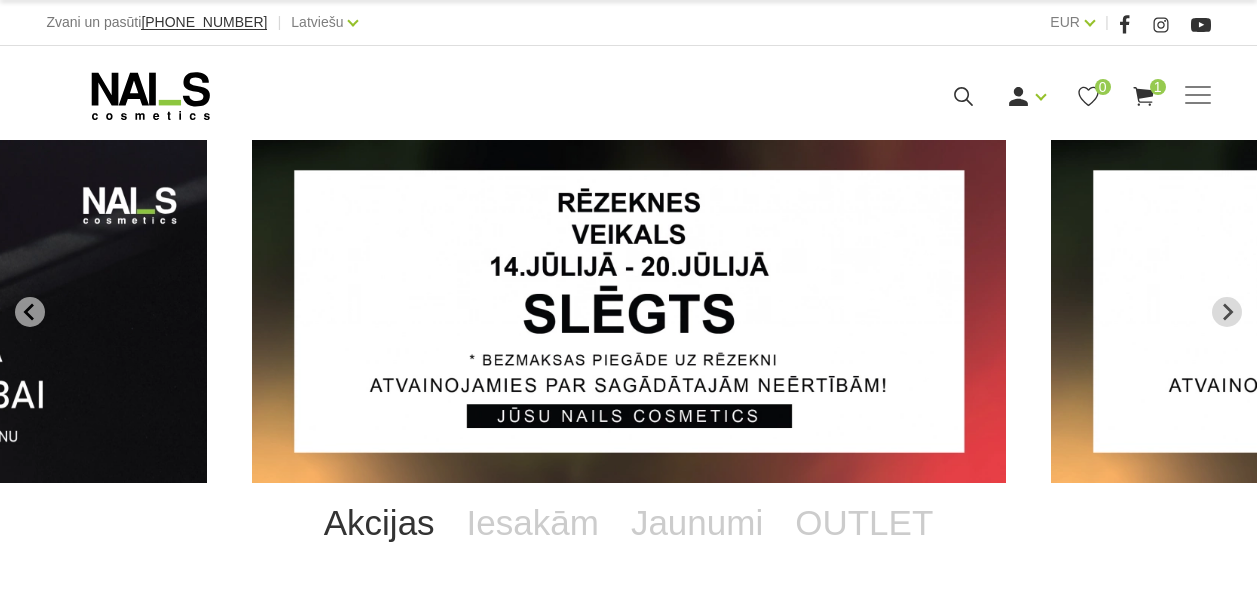 scroll, scrollTop: 0, scrollLeft: 0, axis: both 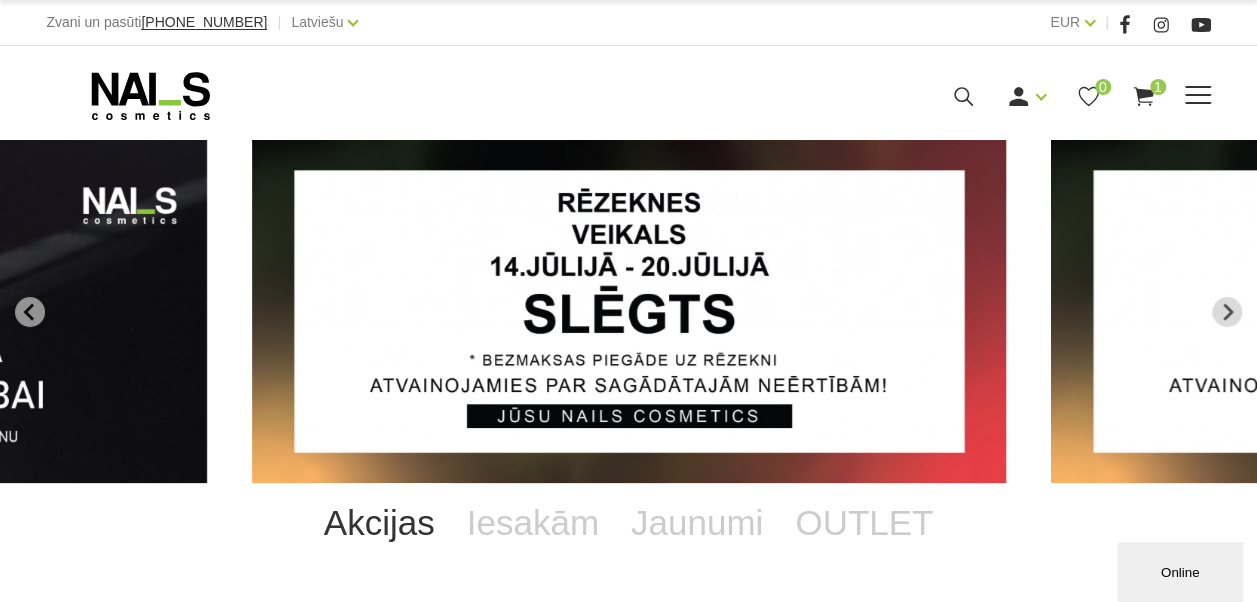 click 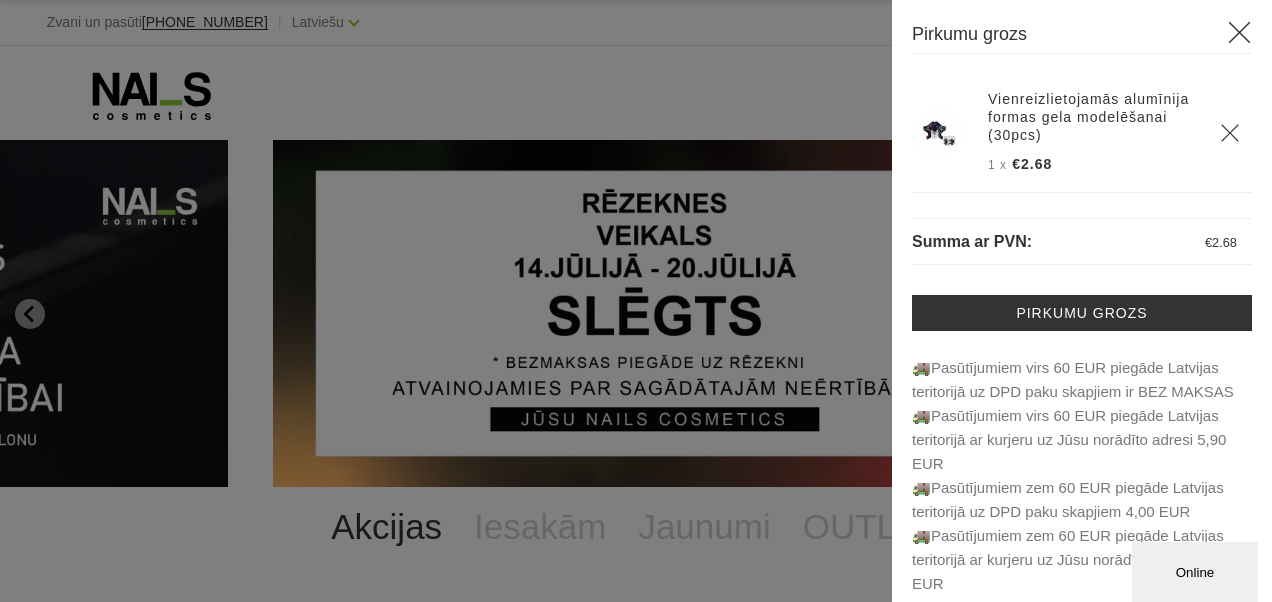 click 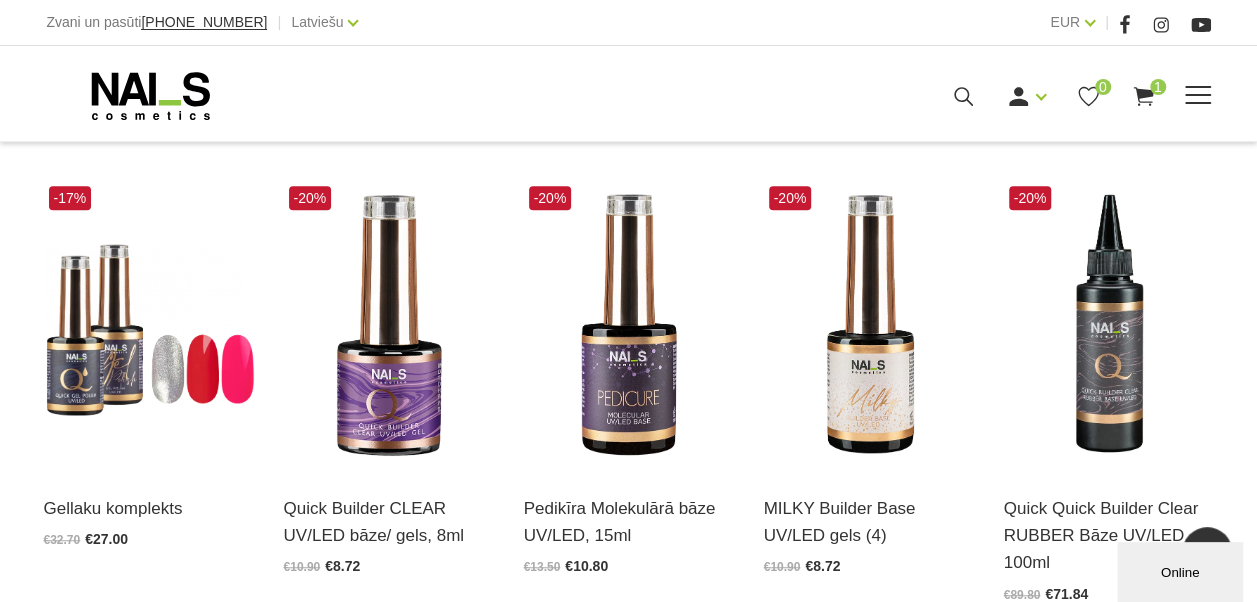 scroll, scrollTop: 400, scrollLeft: 0, axis: vertical 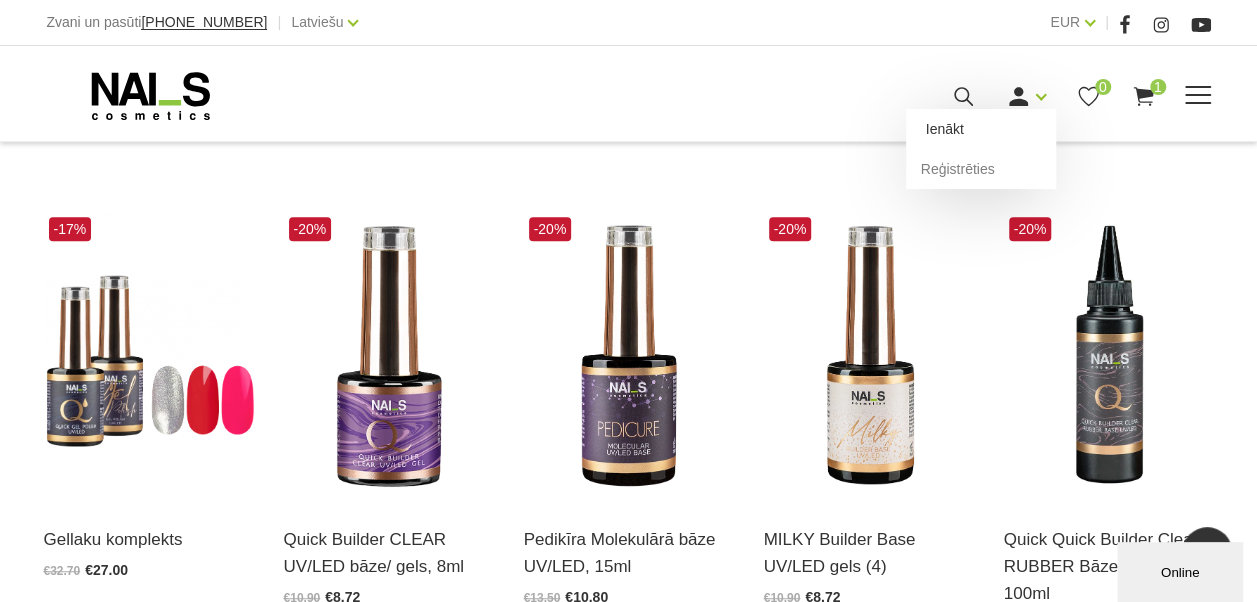 click on "Ienākt" at bounding box center (981, 129) 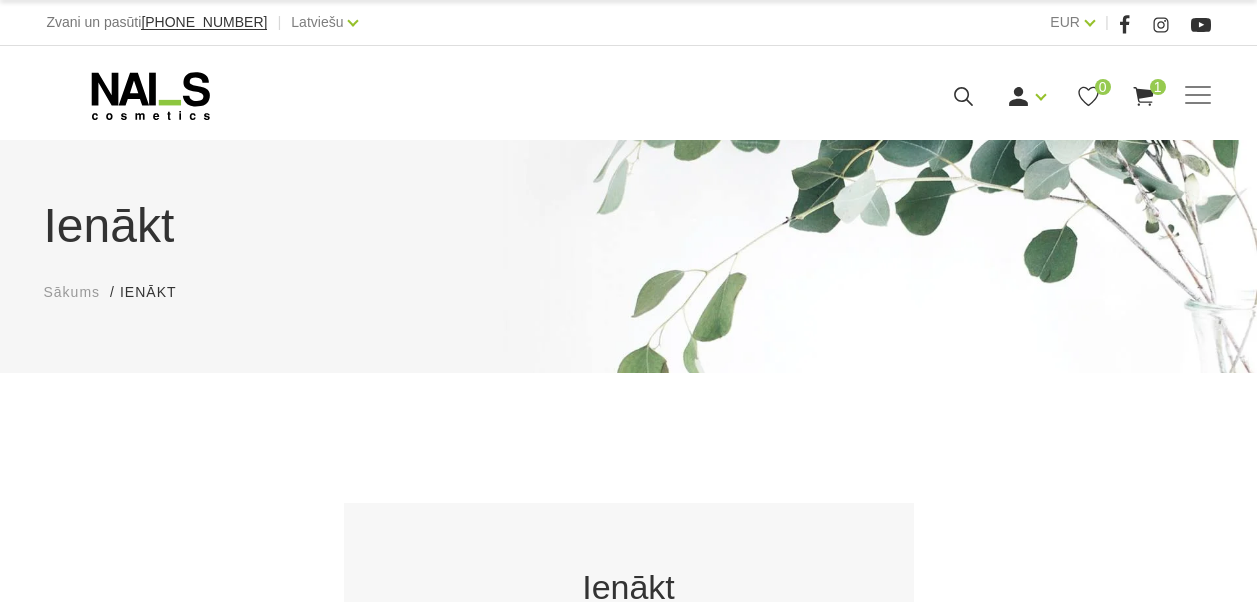 scroll, scrollTop: 0, scrollLeft: 0, axis: both 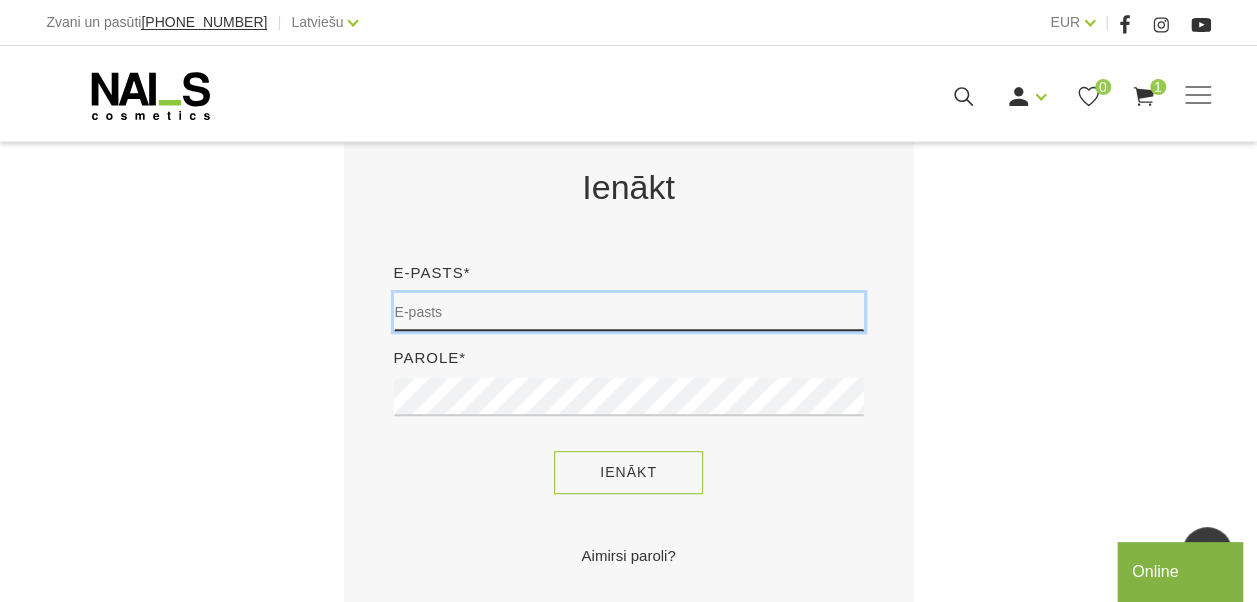 type on "amanda.znotina@gmail.com" 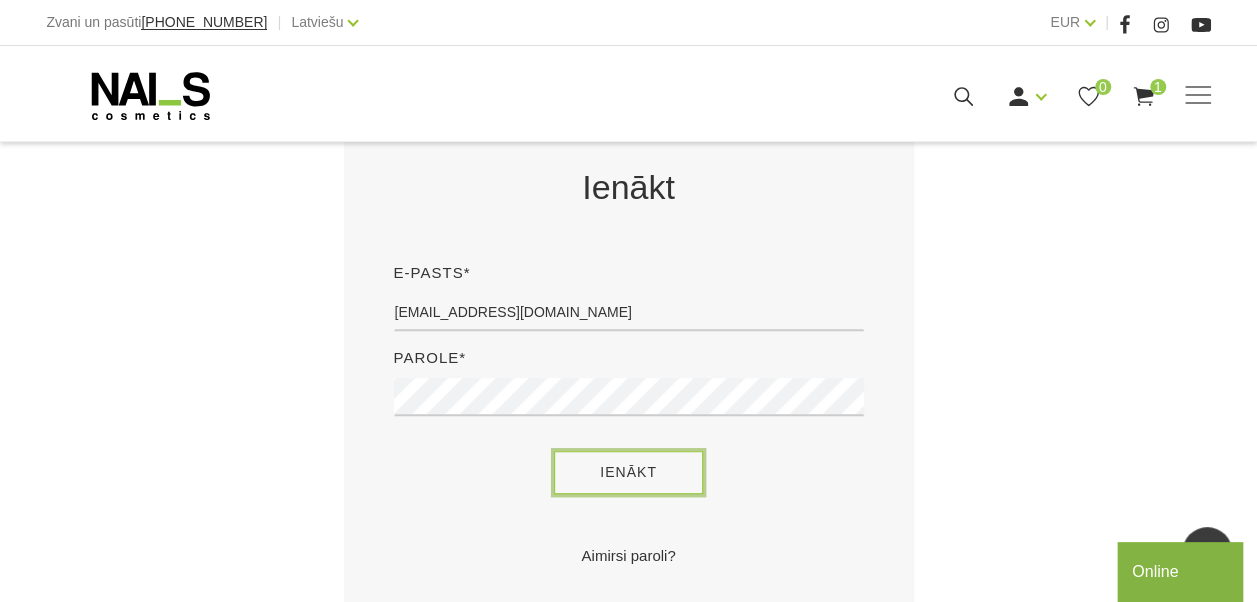 click on "Ienākt" at bounding box center (628, 472) 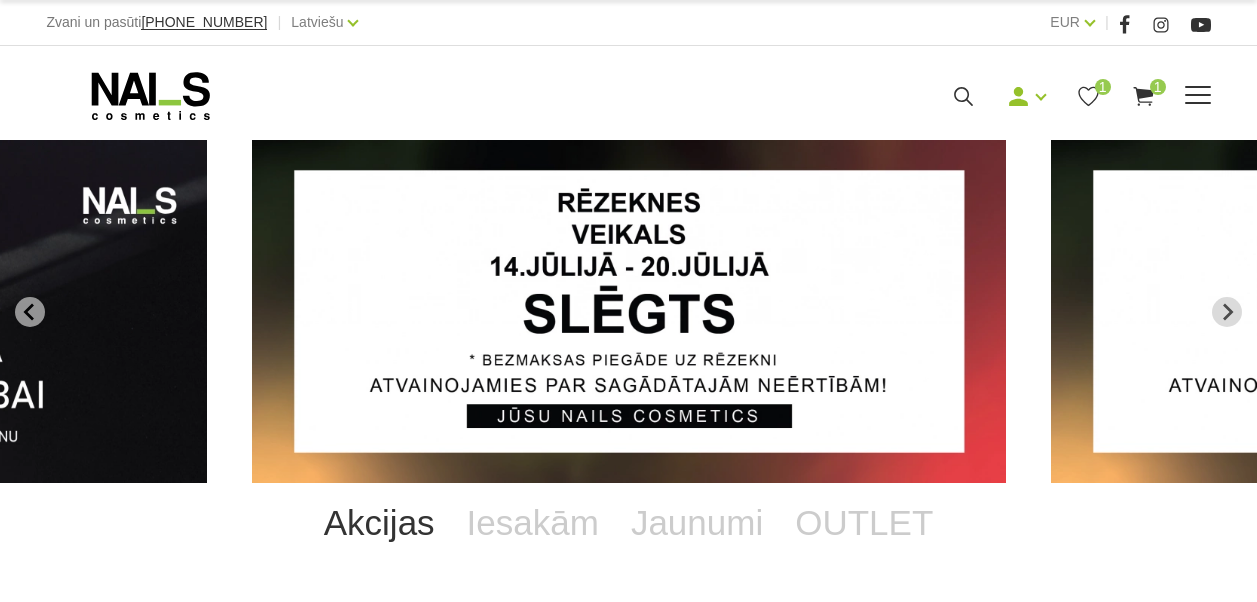 scroll, scrollTop: 0, scrollLeft: 0, axis: both 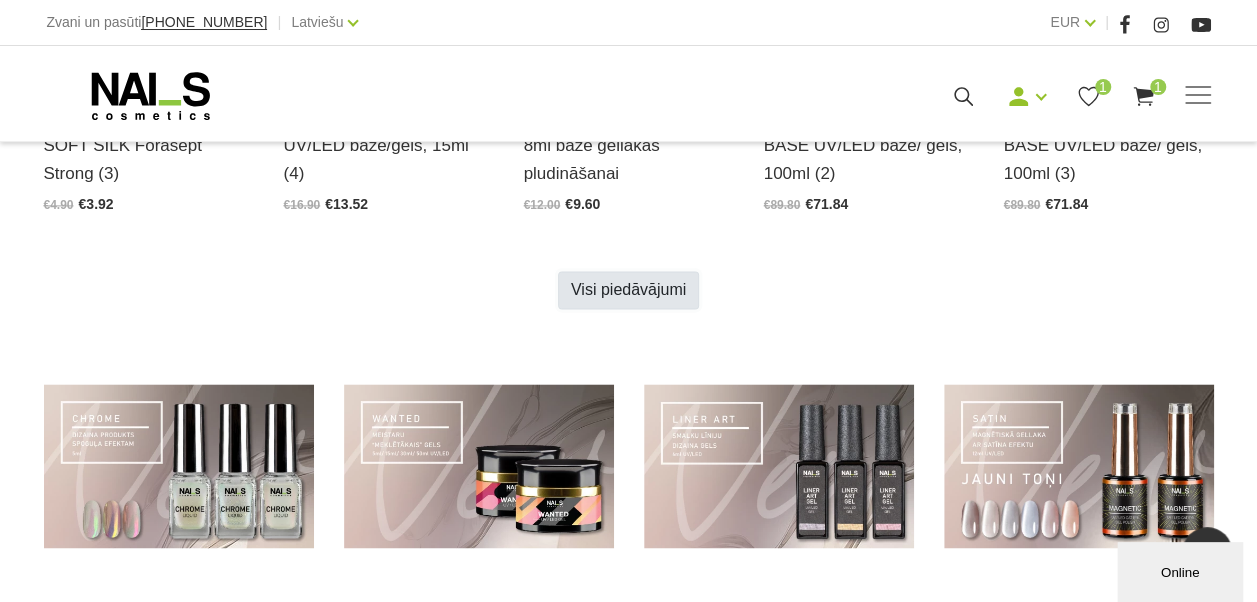 click on "Visi piedāvājumi" at bounding box center [628, 290] 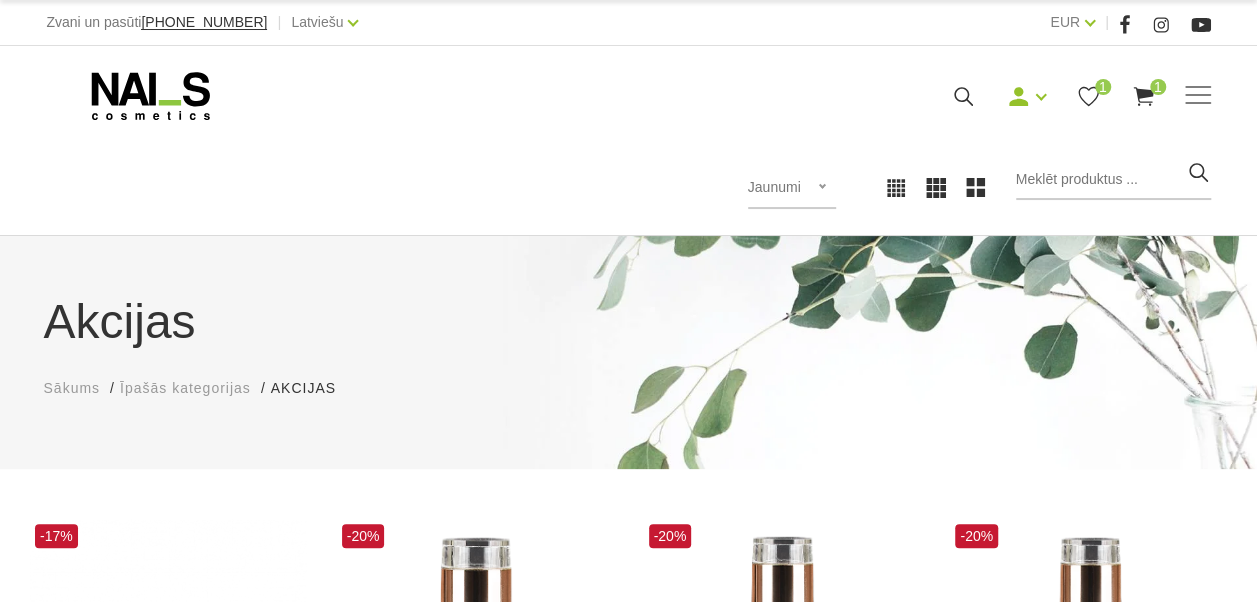scroll, scrollTop: 117, scrollLeft: 0, axis: vertical 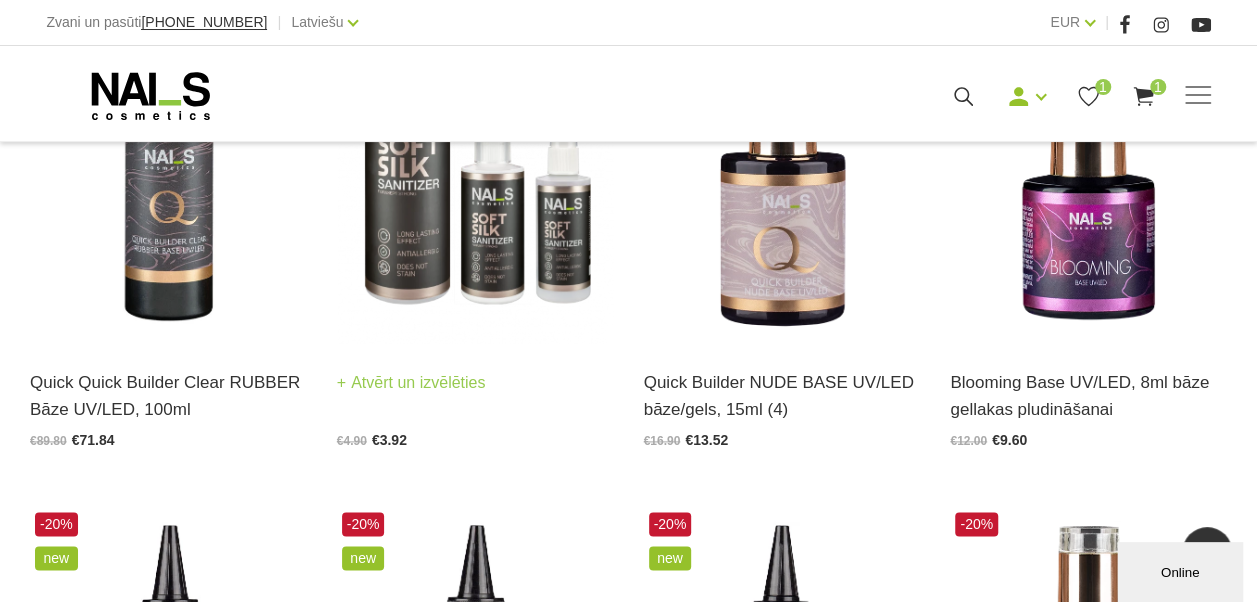 click at bounding box center (475, 153) 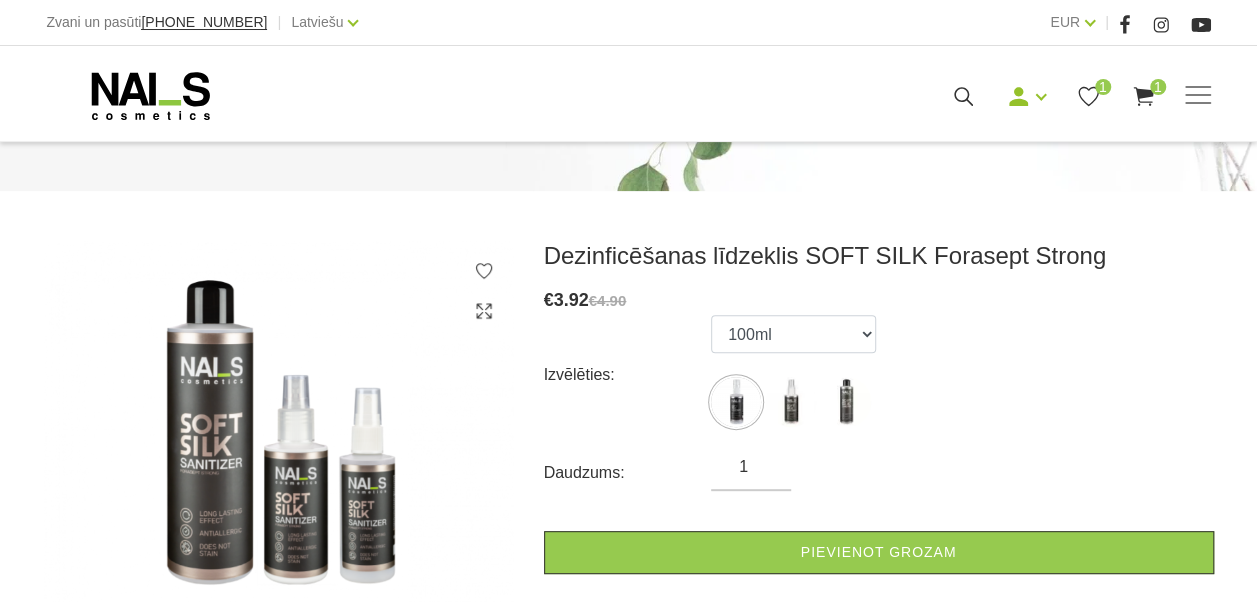 scroll, scrollTop: 200, scrollLeft: 0, axis: vertical 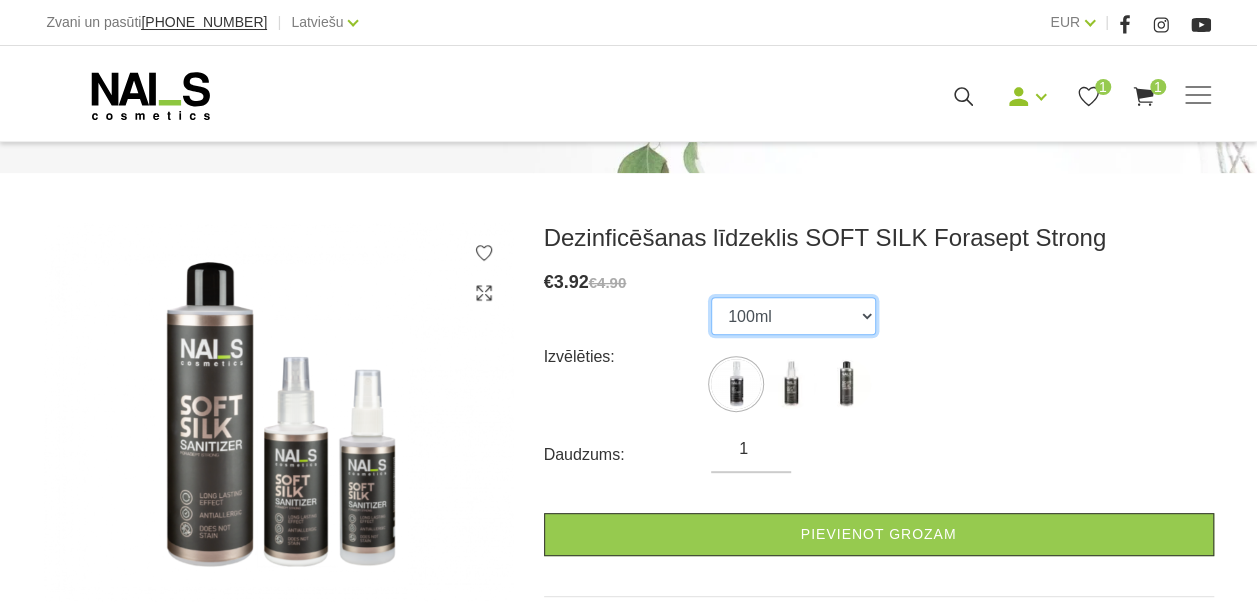 click on "100ml 150ml 500ml" at bounding box center [793, 316] 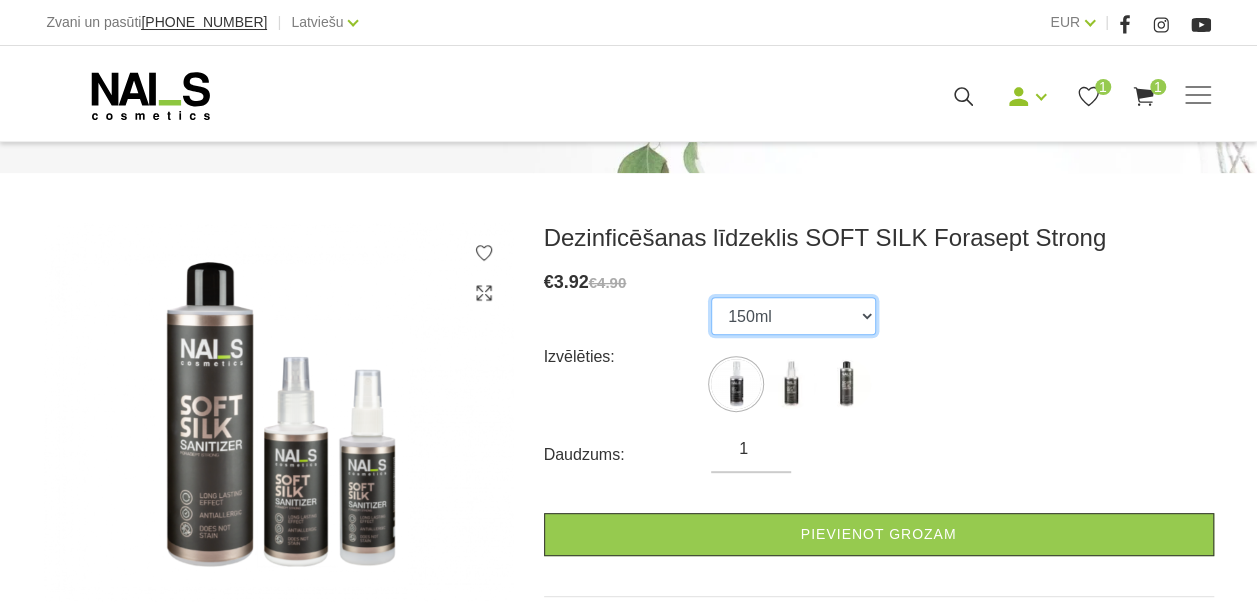click on "100ml 150ml 500ml" at bounding box center [793, 316] 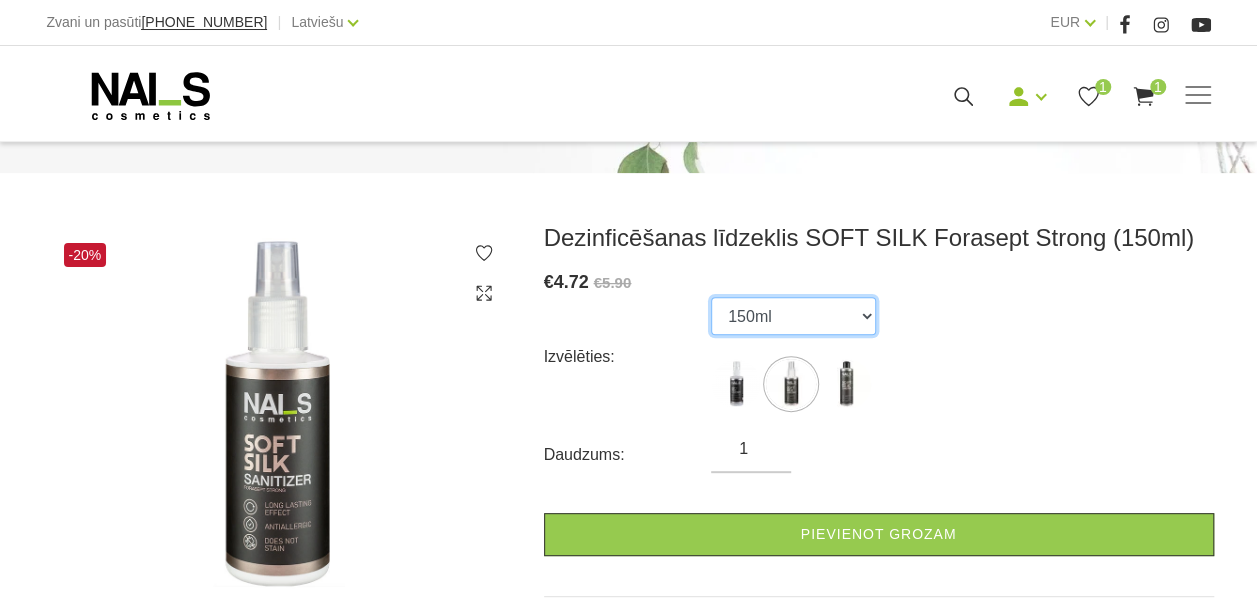 click on "100ml 150ml 500ml" at bounding box center (793, 316) 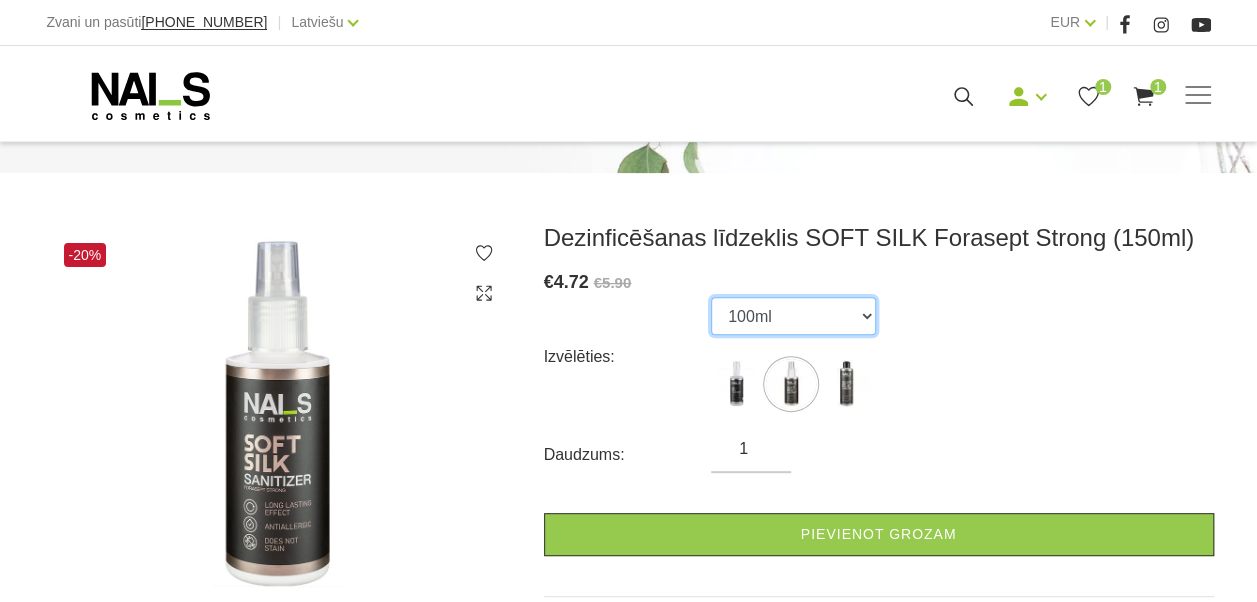click on "100ml 150ml 500ml" at bounding box center [793, 316] 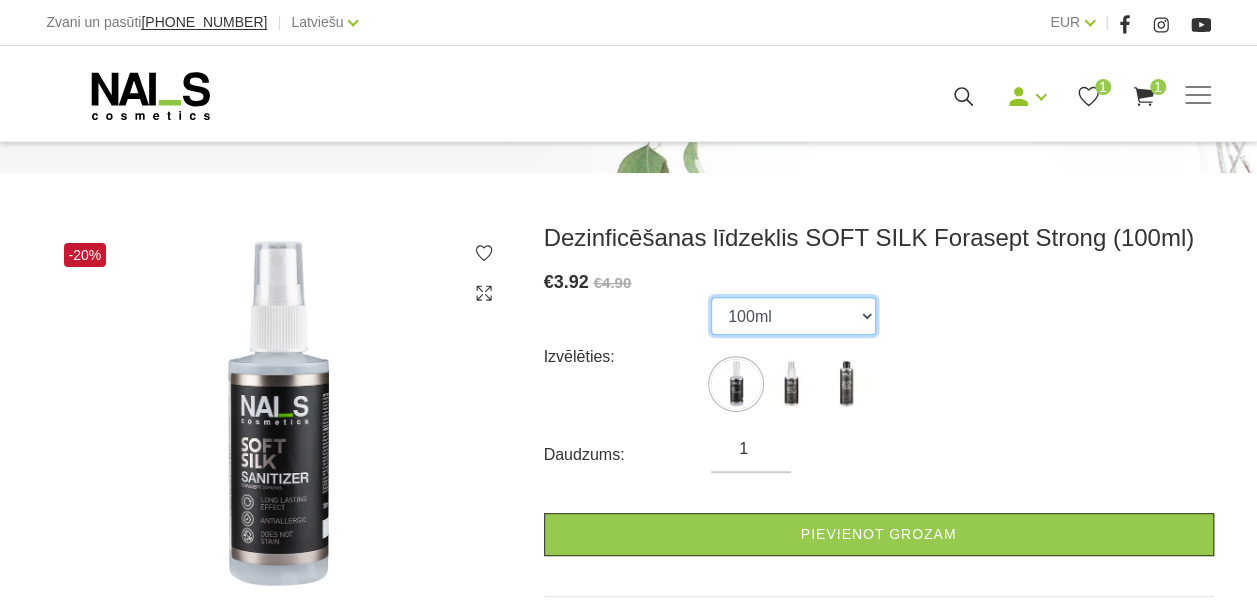 click on "100ml 150ml 500ml" at bounding box center [793, 316] 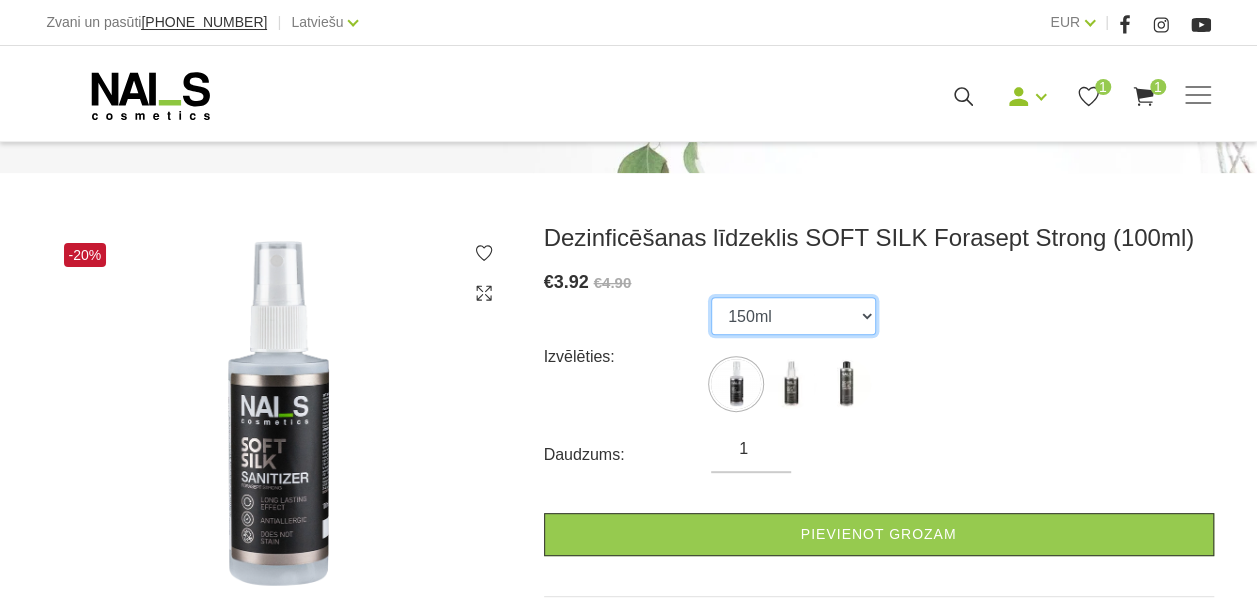 click on "100ml 150ml 500ml" at bounding box center (793, 316) 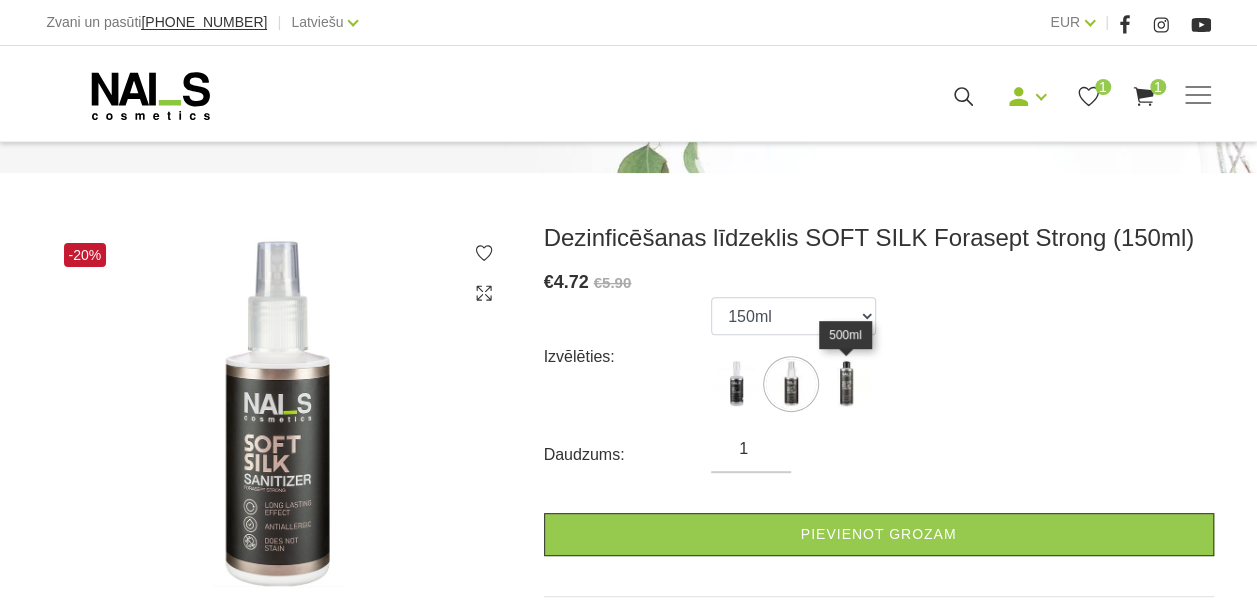 click at bounding box center (846, 384) 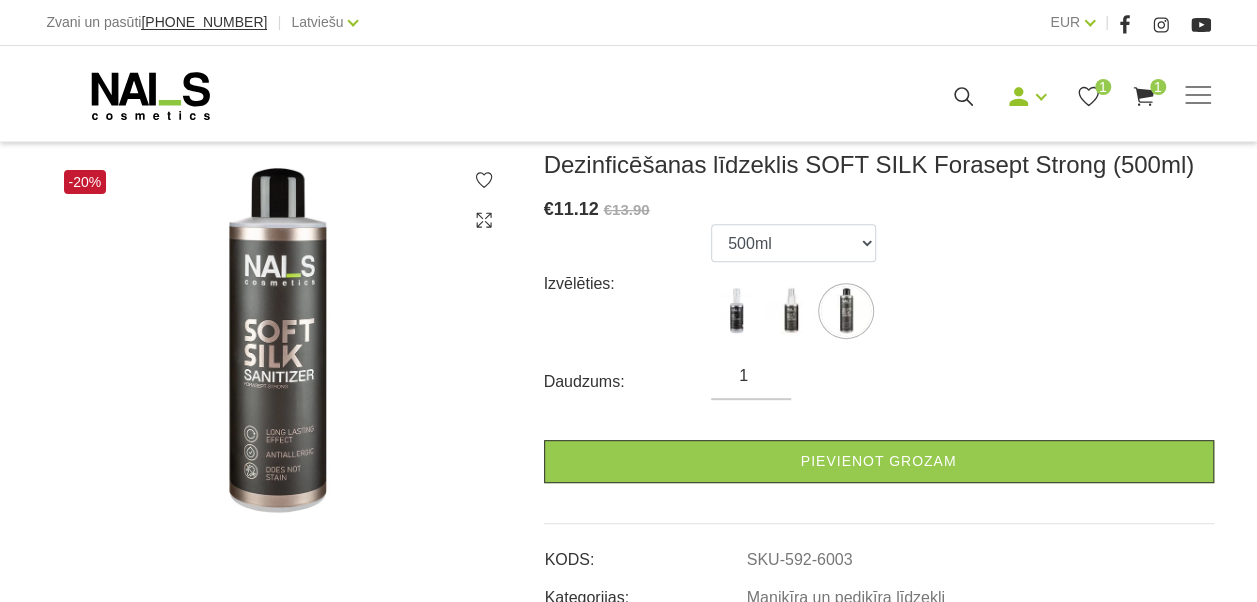 scroll, scrollTop: 300, scrollLeft: 0, axis: vertical 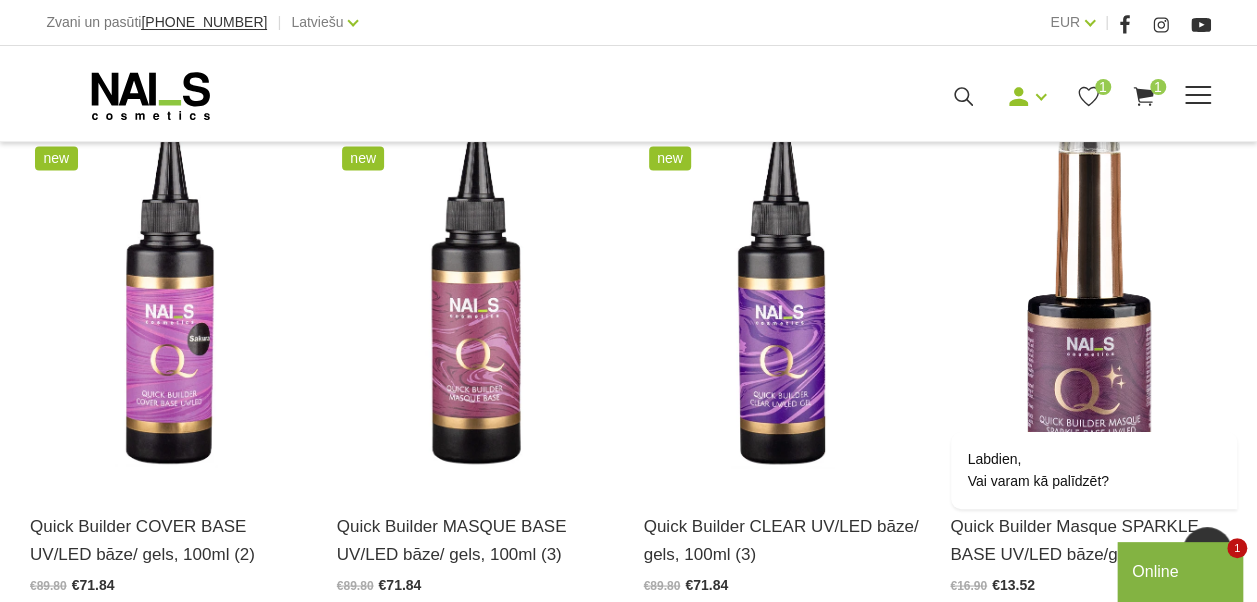 click at bounding box center [1198, 95] 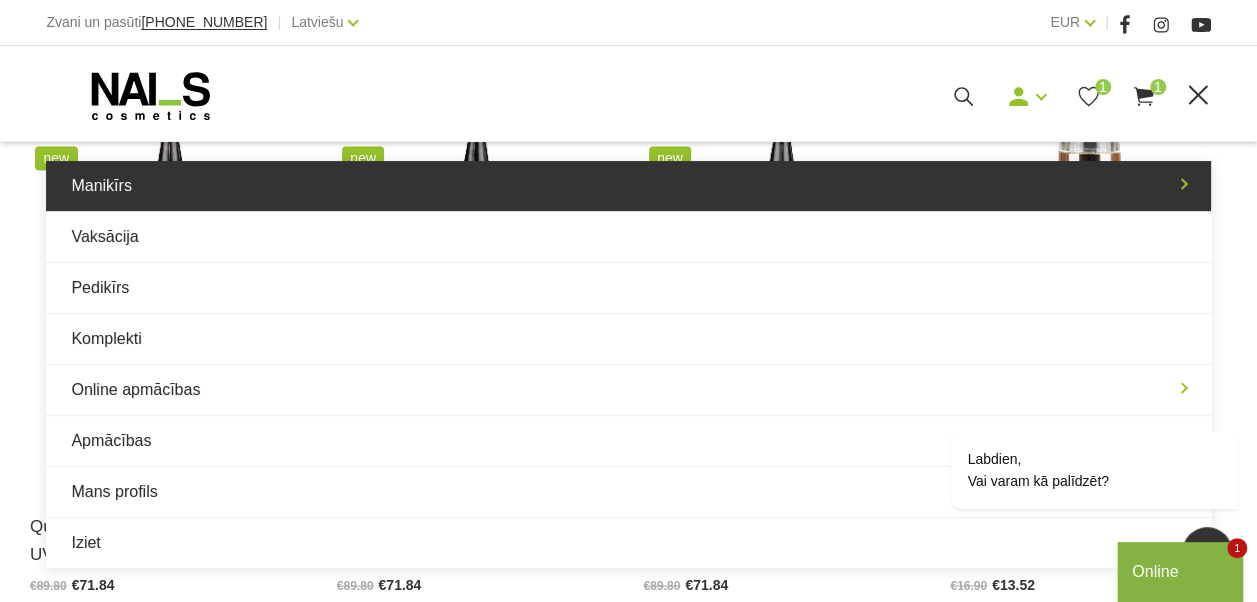 click on "Manikīrs" at bounding box center (628, 186) 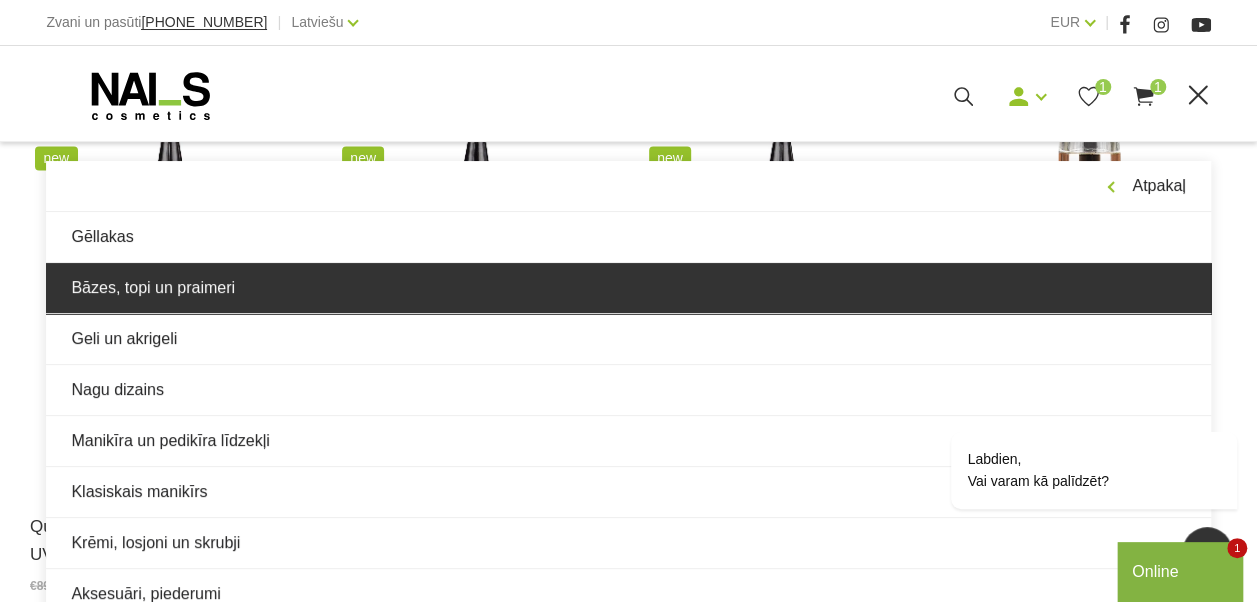 click on "Bāzes, topi un praimeri" at bounding box center [628, 288] 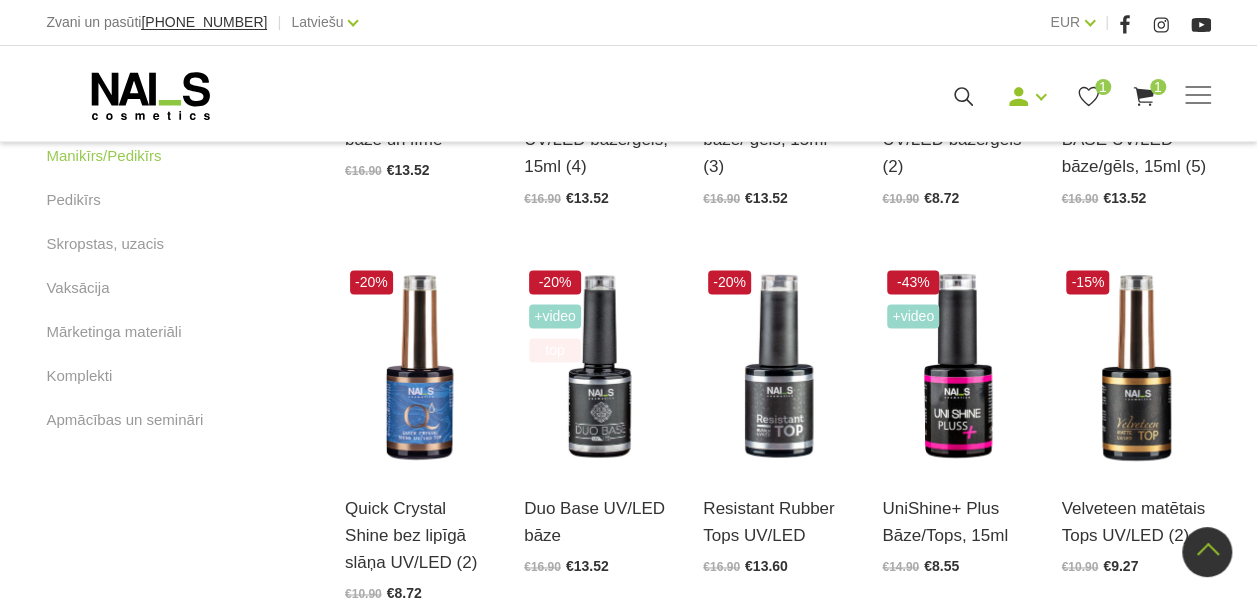 scroll, scrollTop: 1300, scrollLeft: 0, axis: vertical 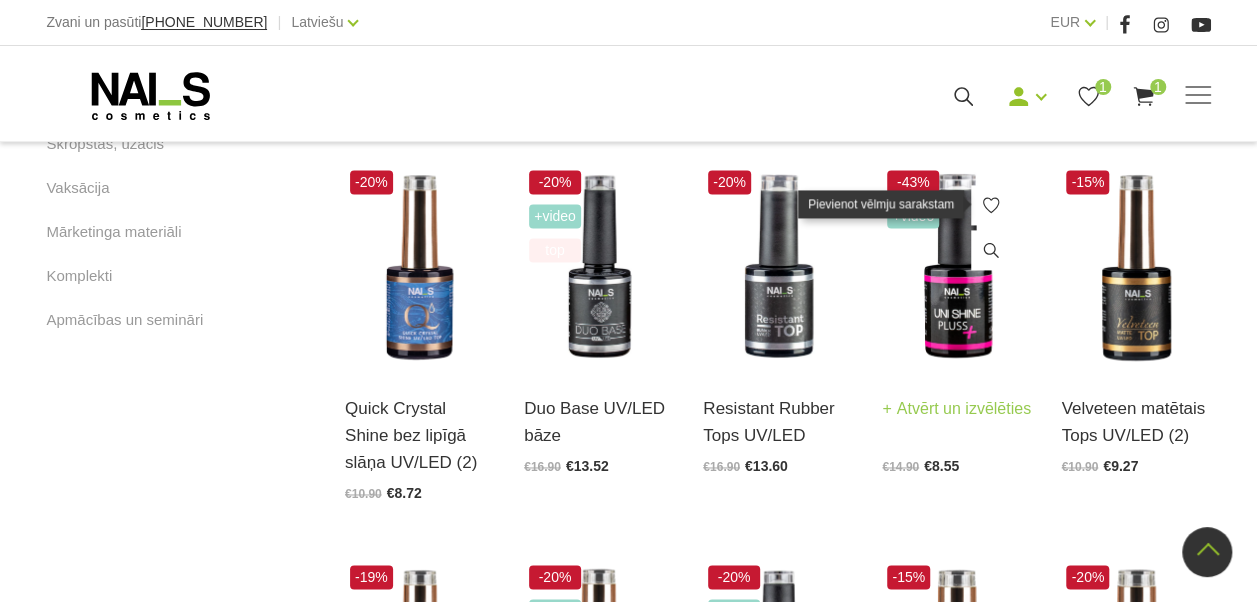 click at bounding box center (991, 205) 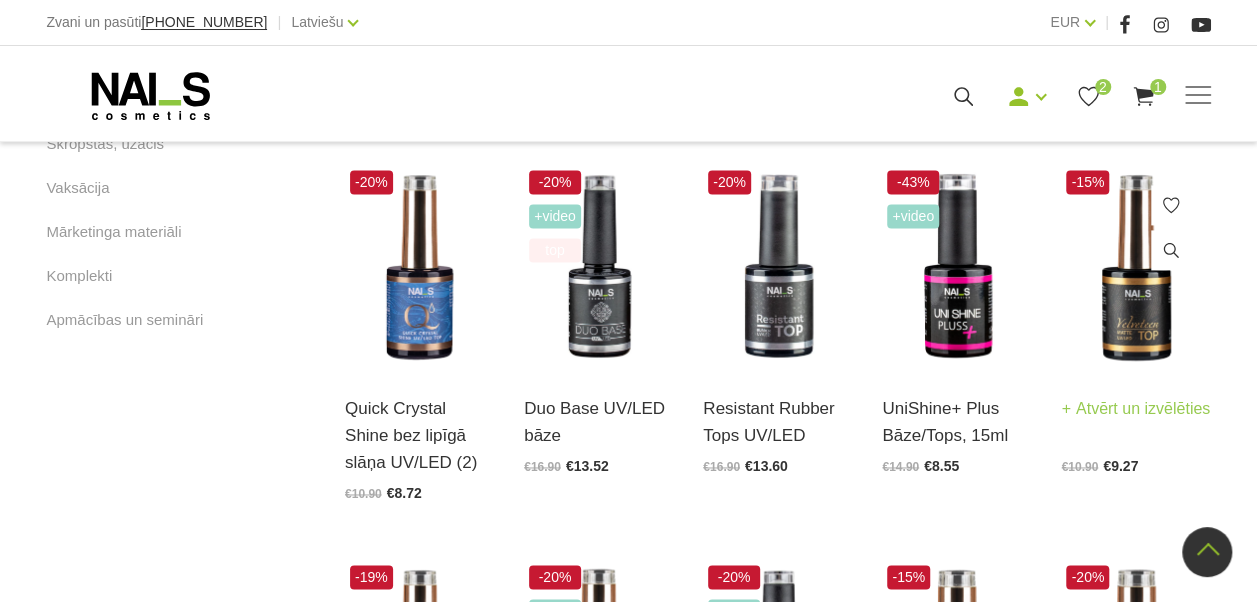 click at bounding box center [1135, 267] 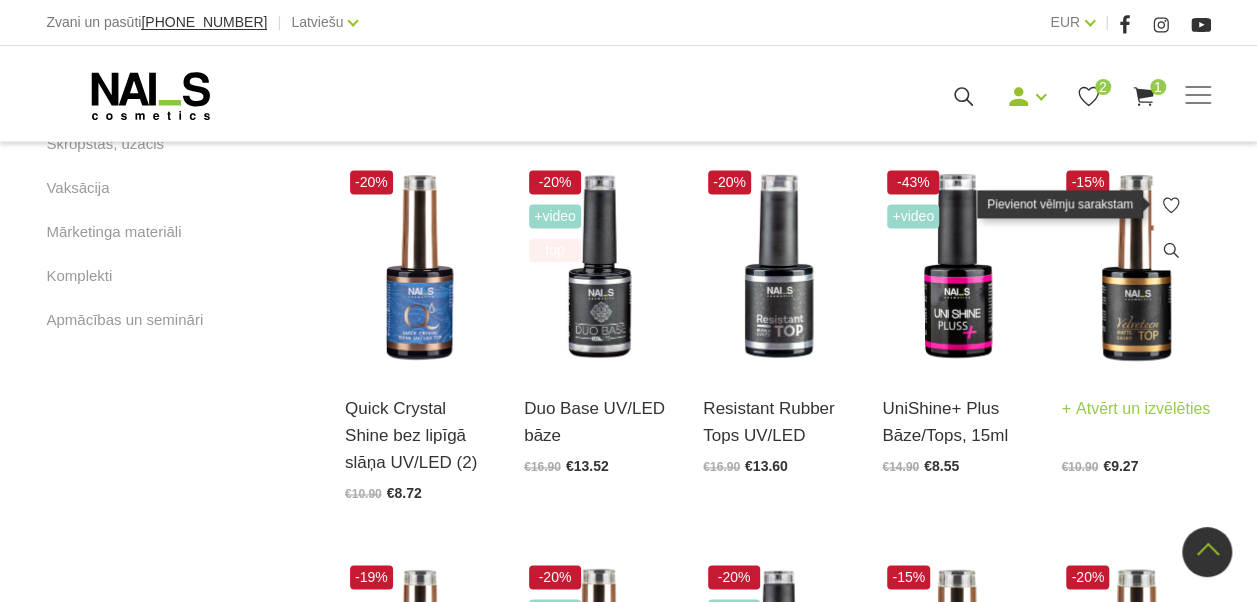 click 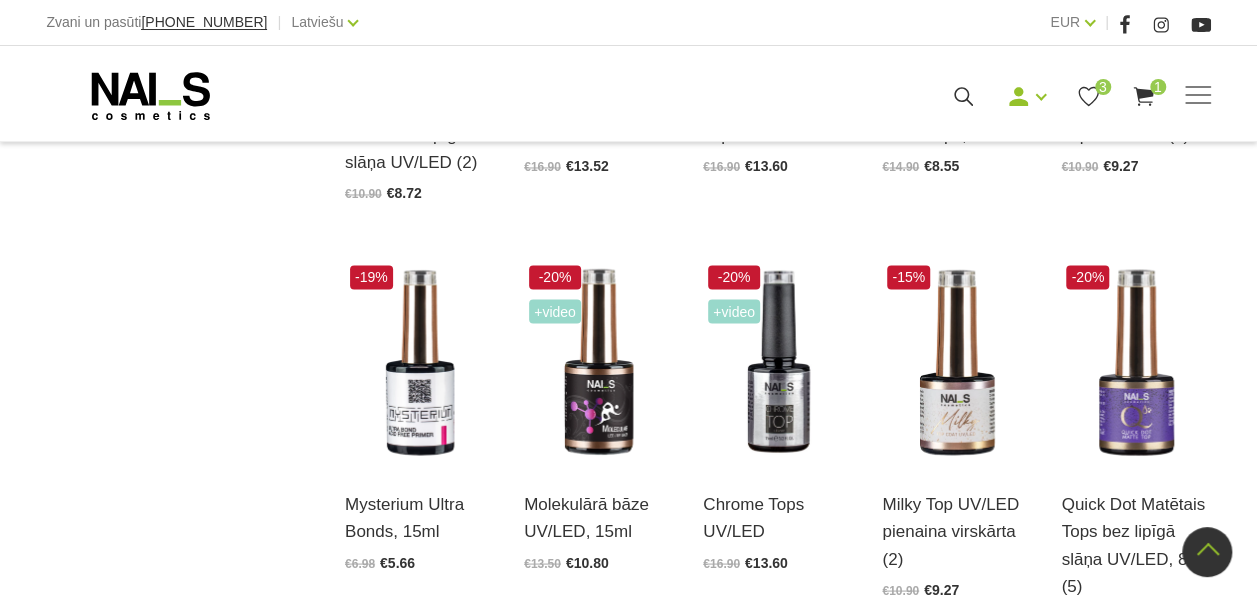 scroll, scrollTop: 1700, scrollLeft: 0, axis: vertical 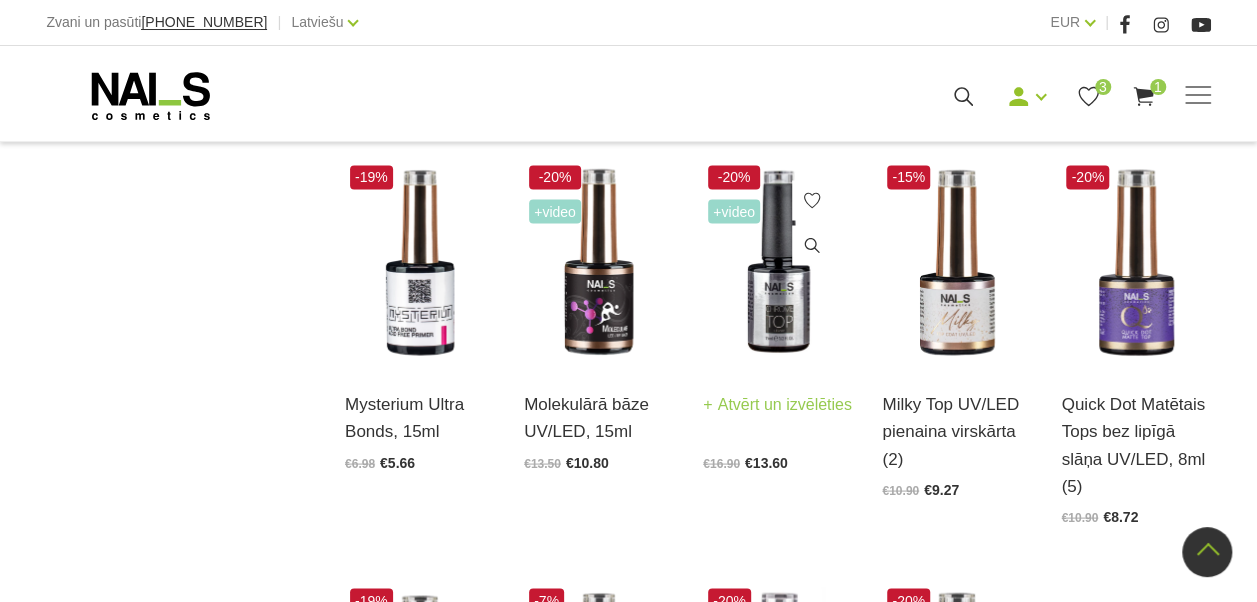 click at bounding box center [777, 262] 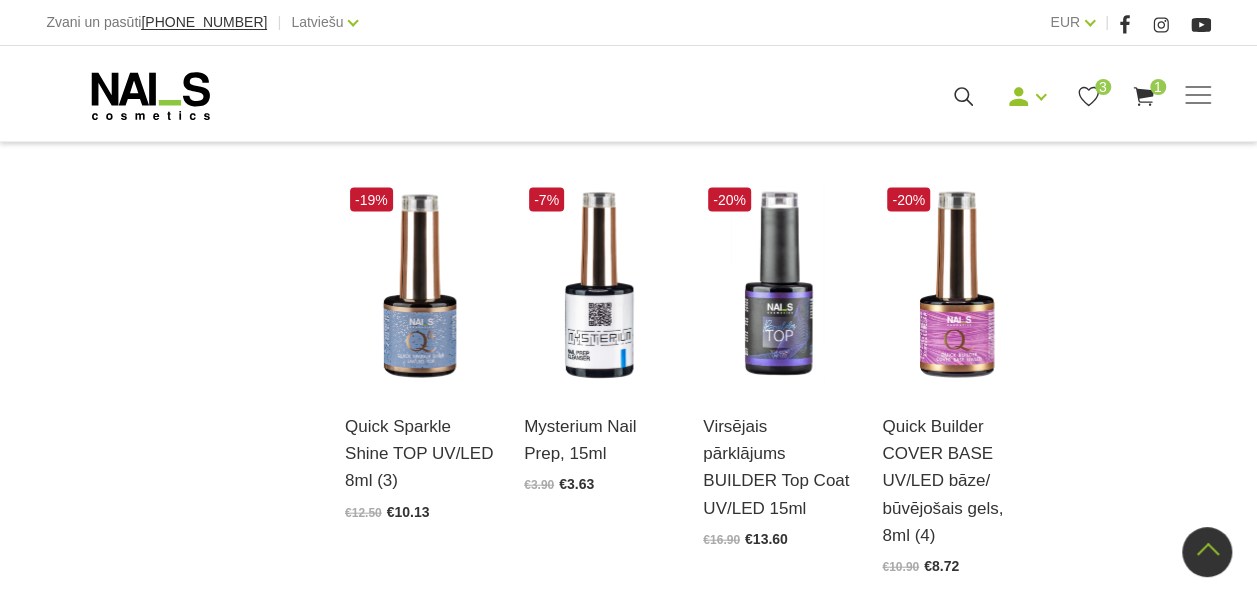 scroll, scrollTop: 2200, scrollLeft: 0, axis: vertical 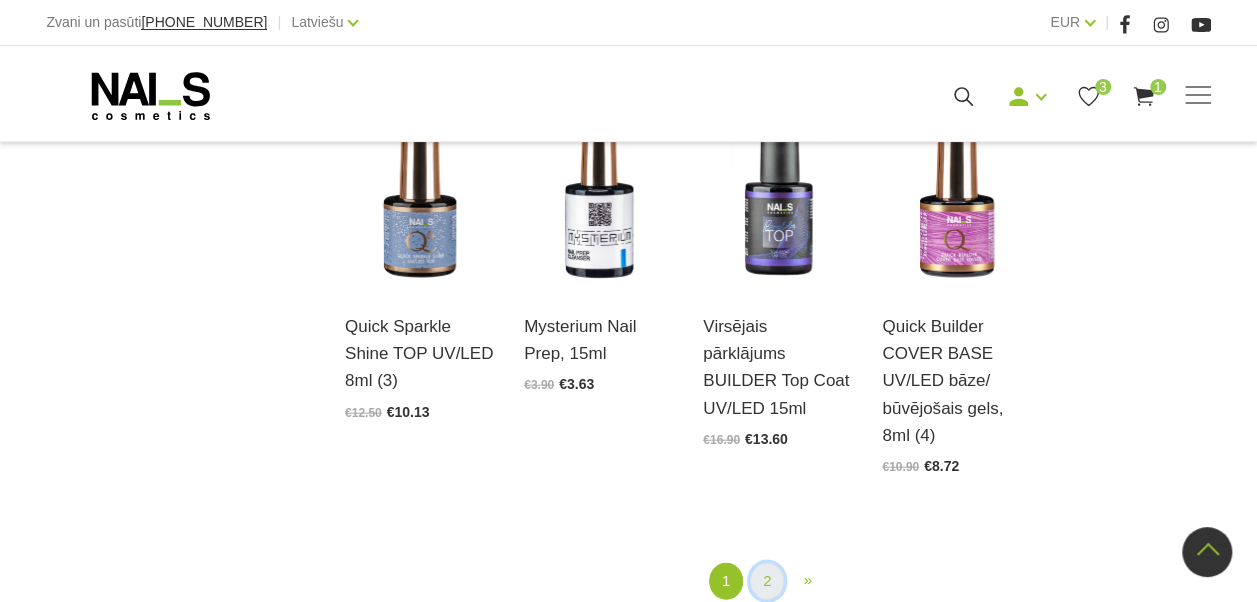 click on "2" at bounding box center (767, 581) 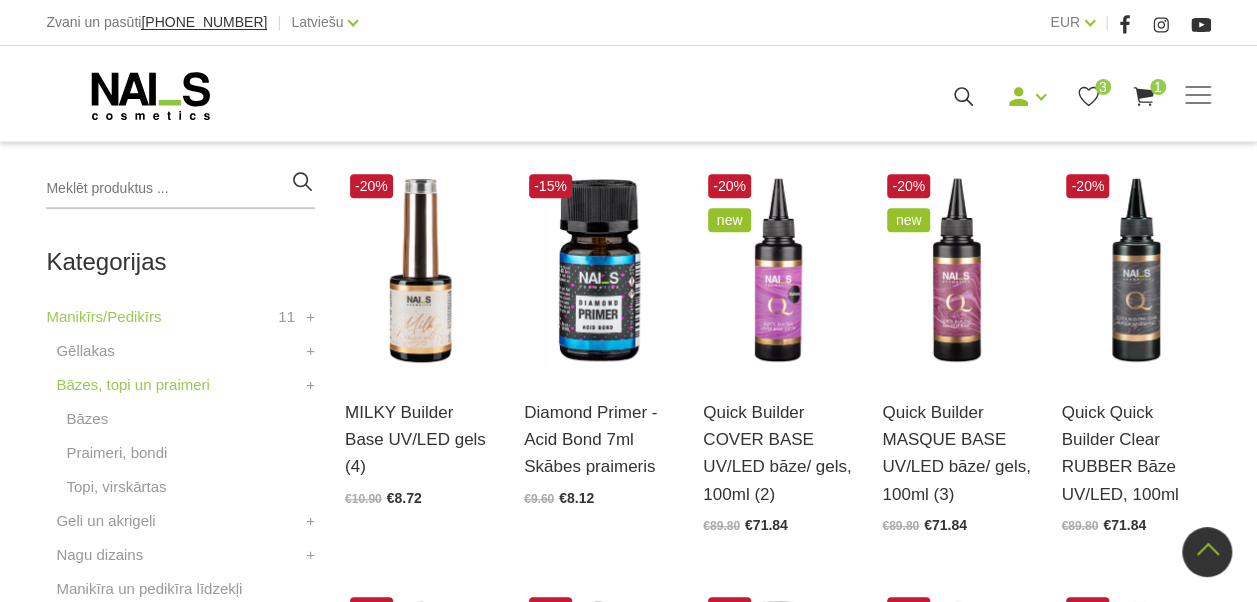 scroll, scrollTop: 408, scrollLeft: 0, axis: vertical 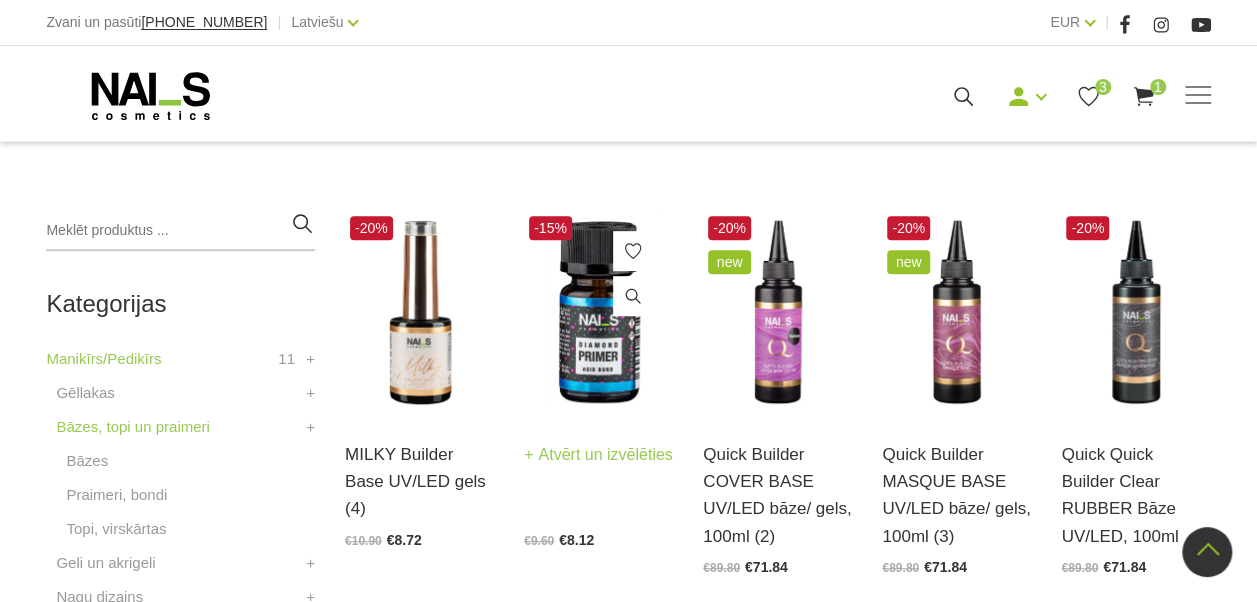 click 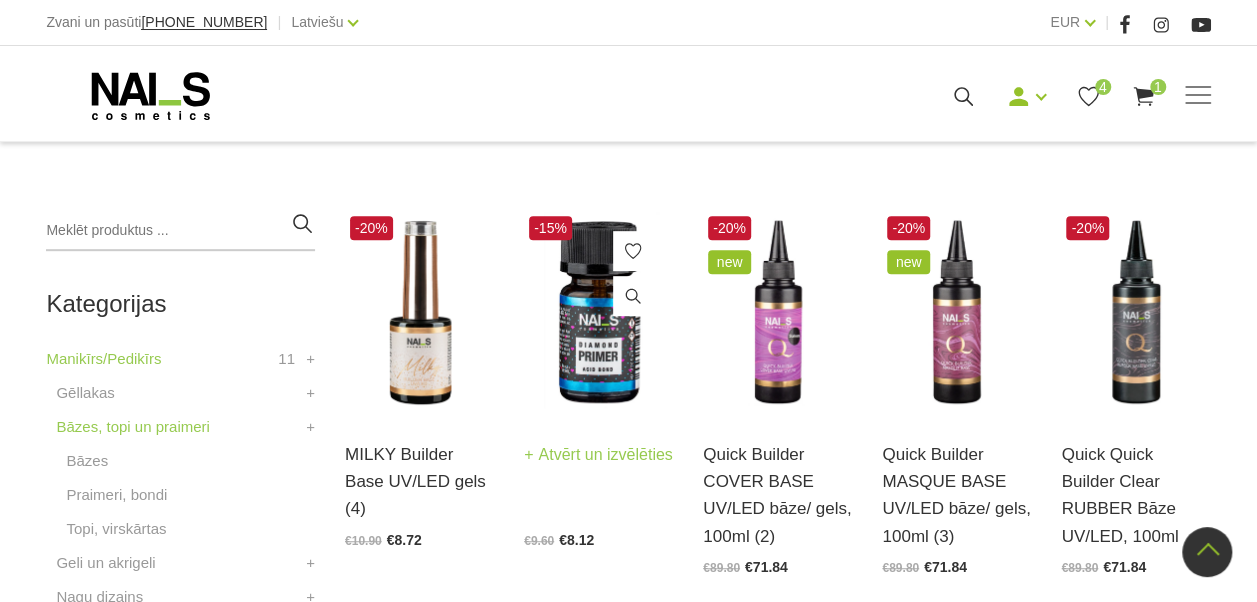 click 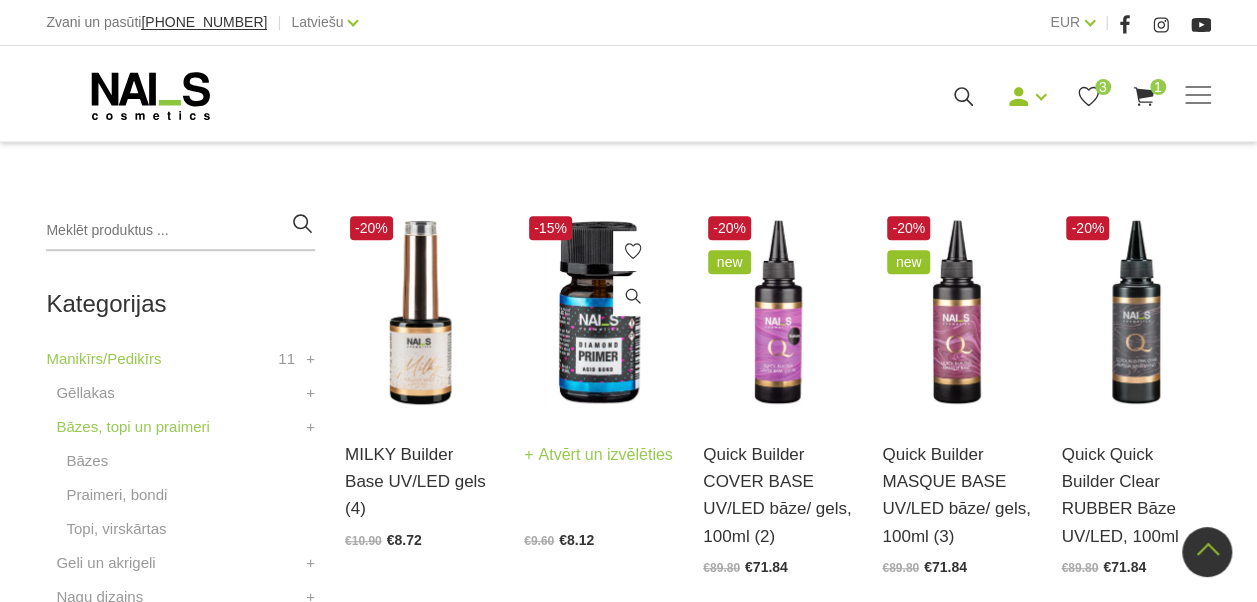 click 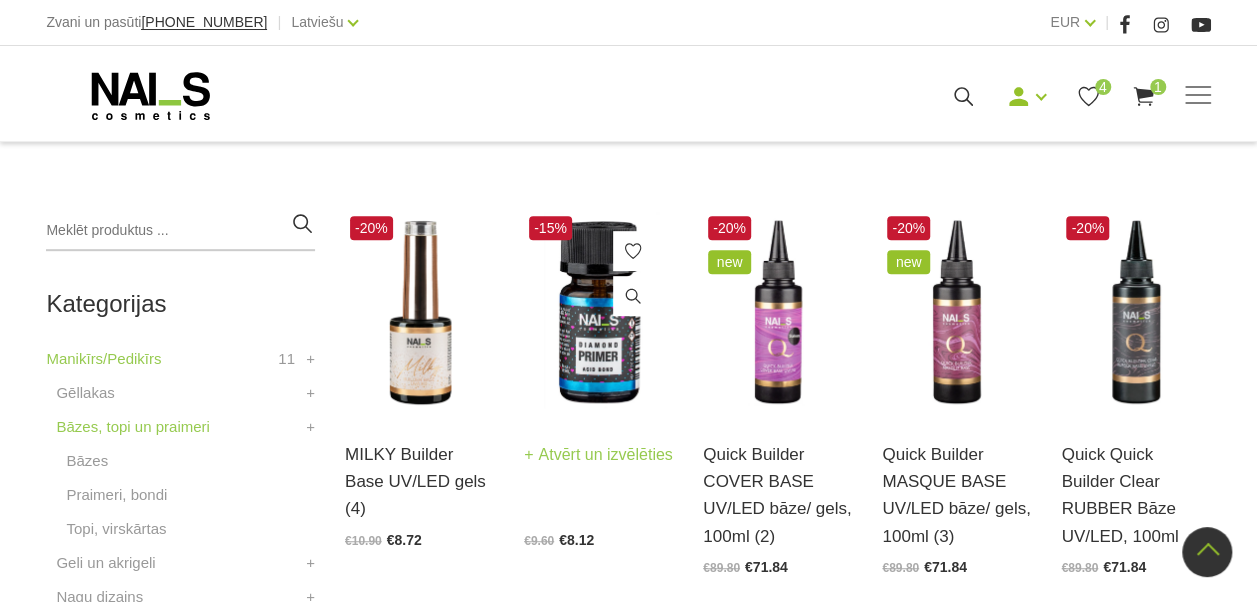 click 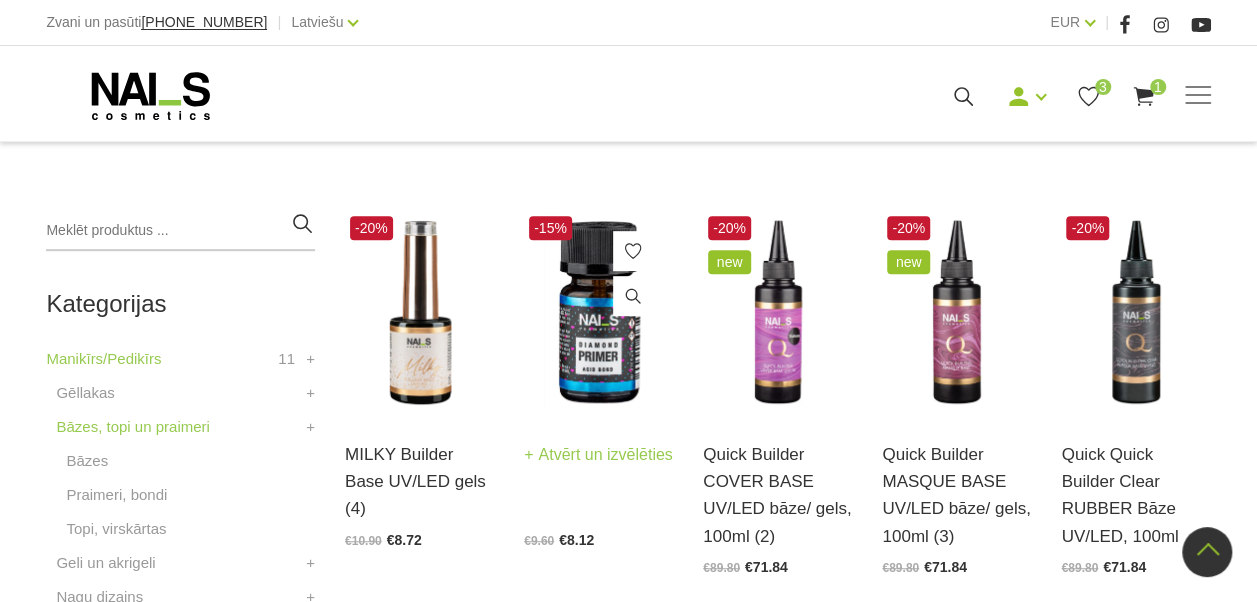 click at bounding box center [598, 313] 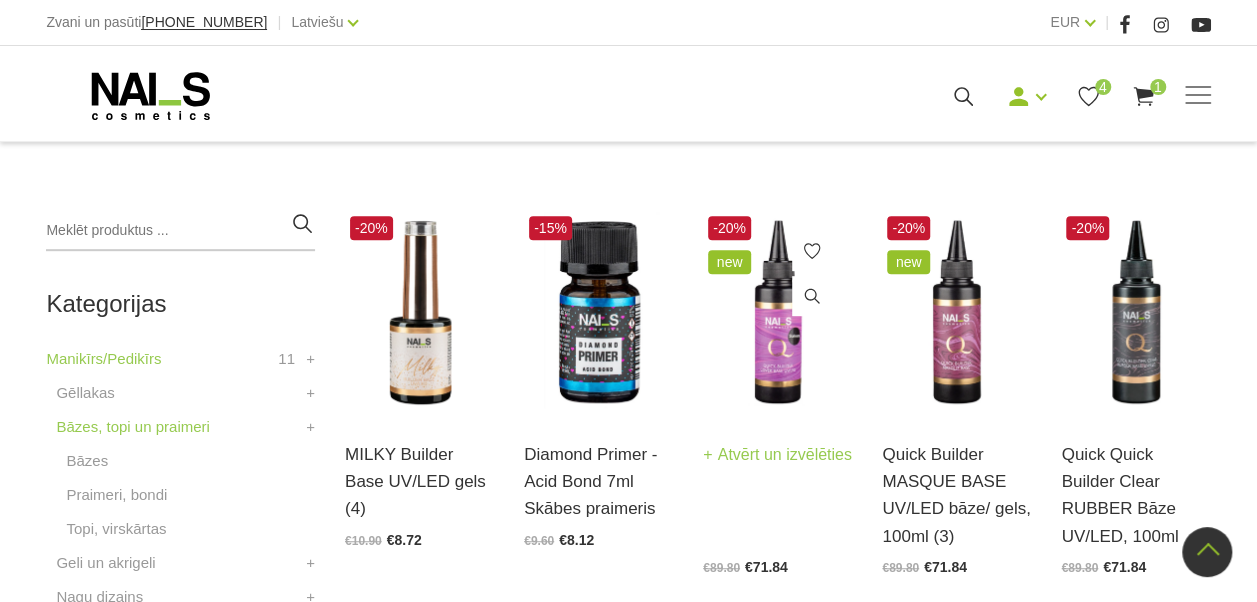 click 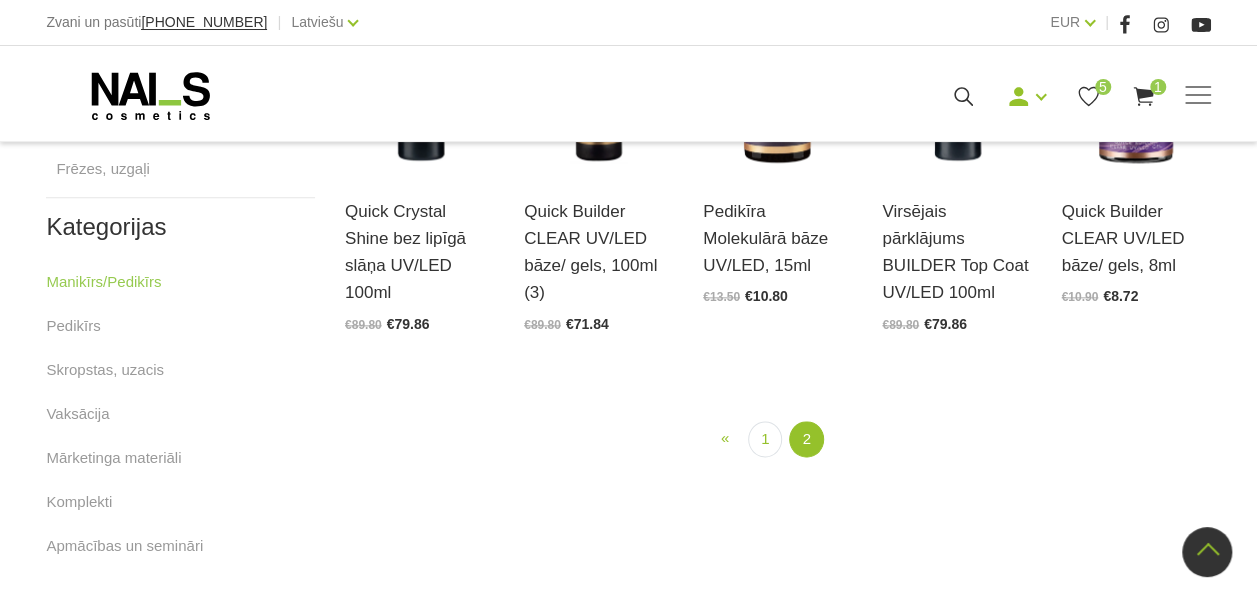 scroll, scrollTop: 1108, scrollLeft: 0, axis: vertical 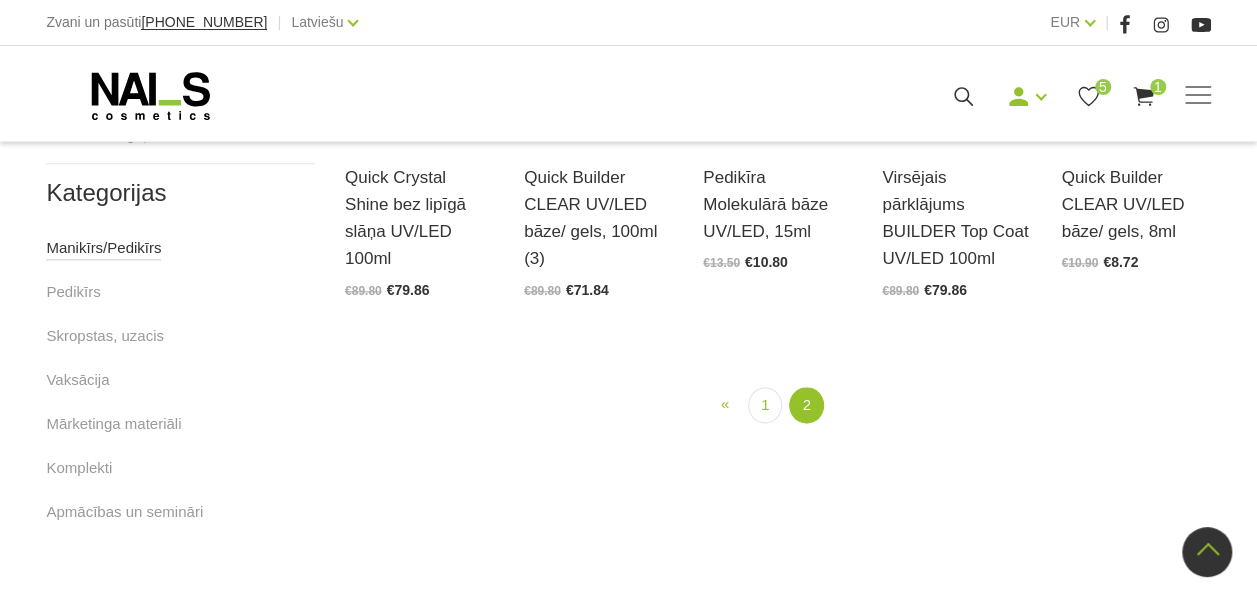 click on "Manikīrs/Pedikīrs" at bounding box center (103, 248) 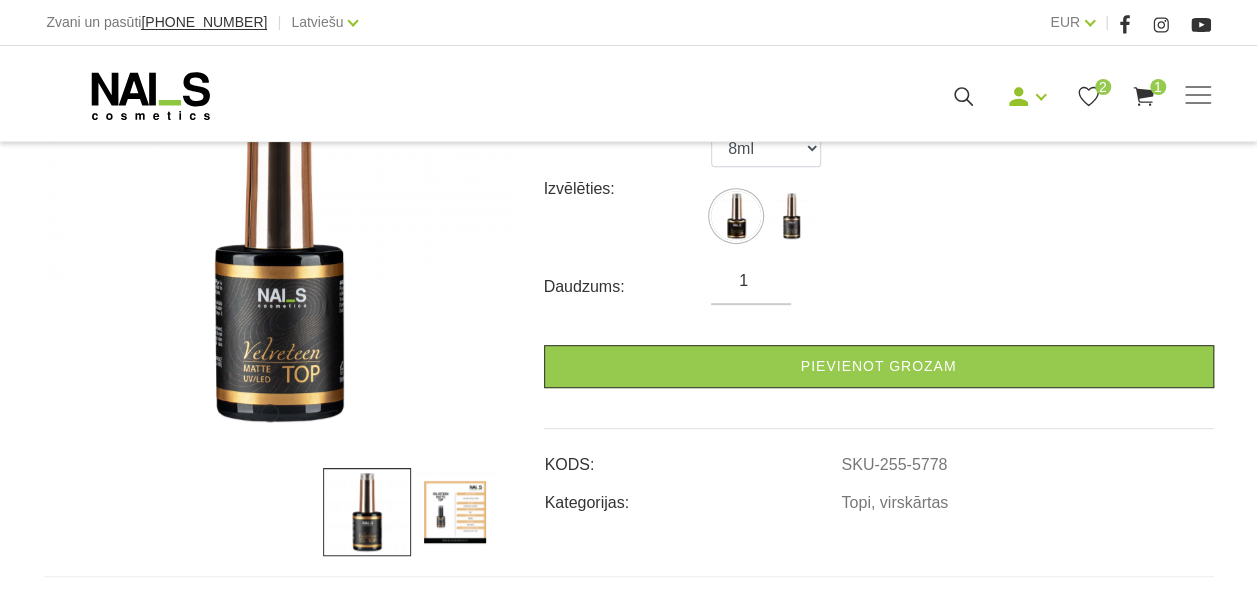 scroll, scrollTop: 400, scrollLeft: 0, axis: vertical 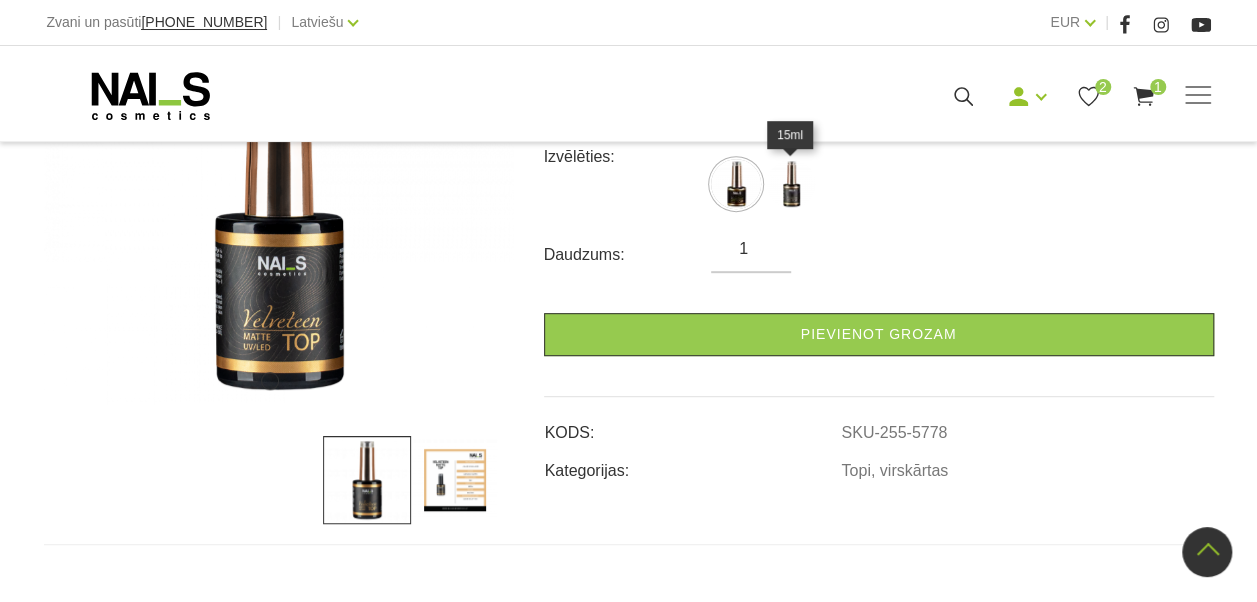 click at bounding box center (791, 184) 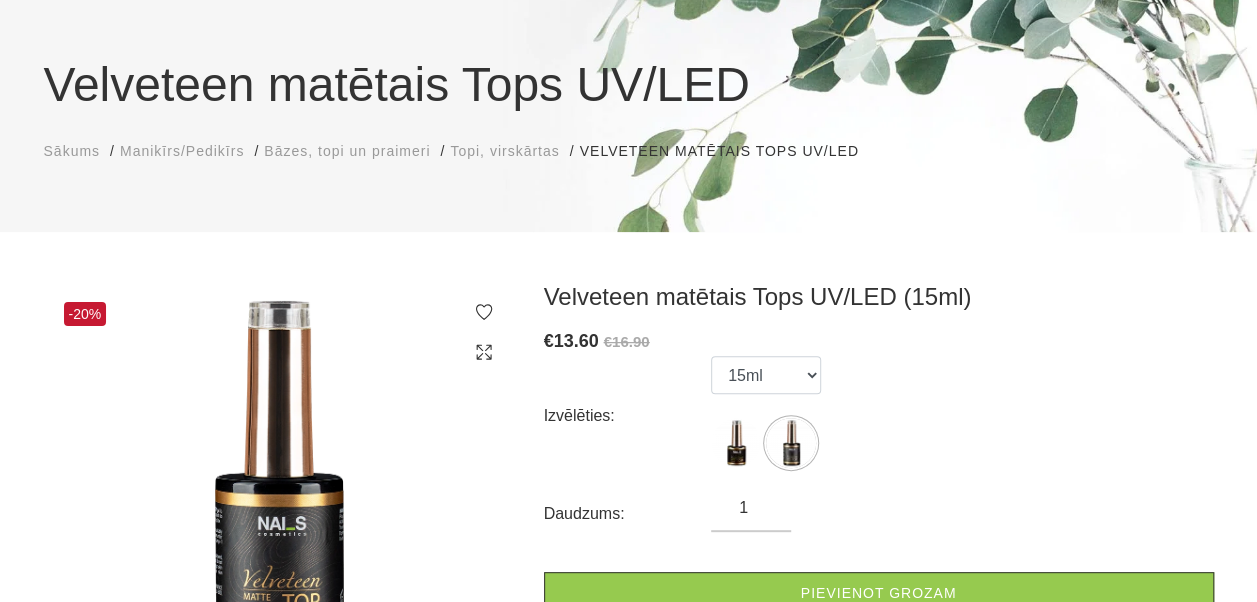 scroll, scrollTop: 100, scrollLeft: 0, axis: vertical 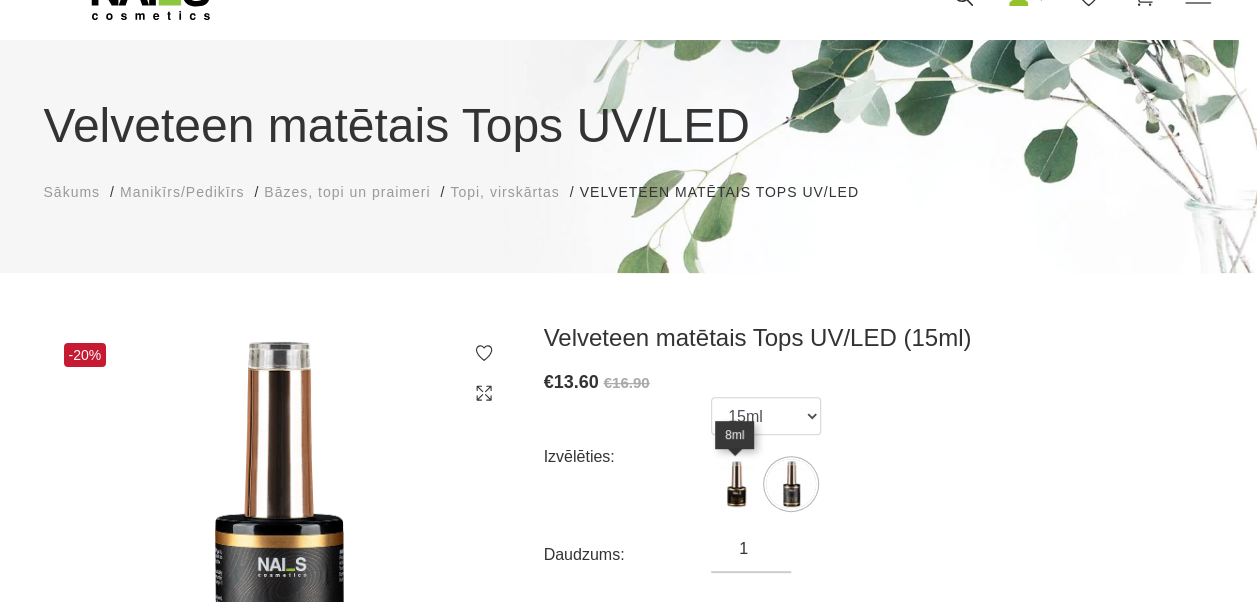 click at bounding box center (736, 484) 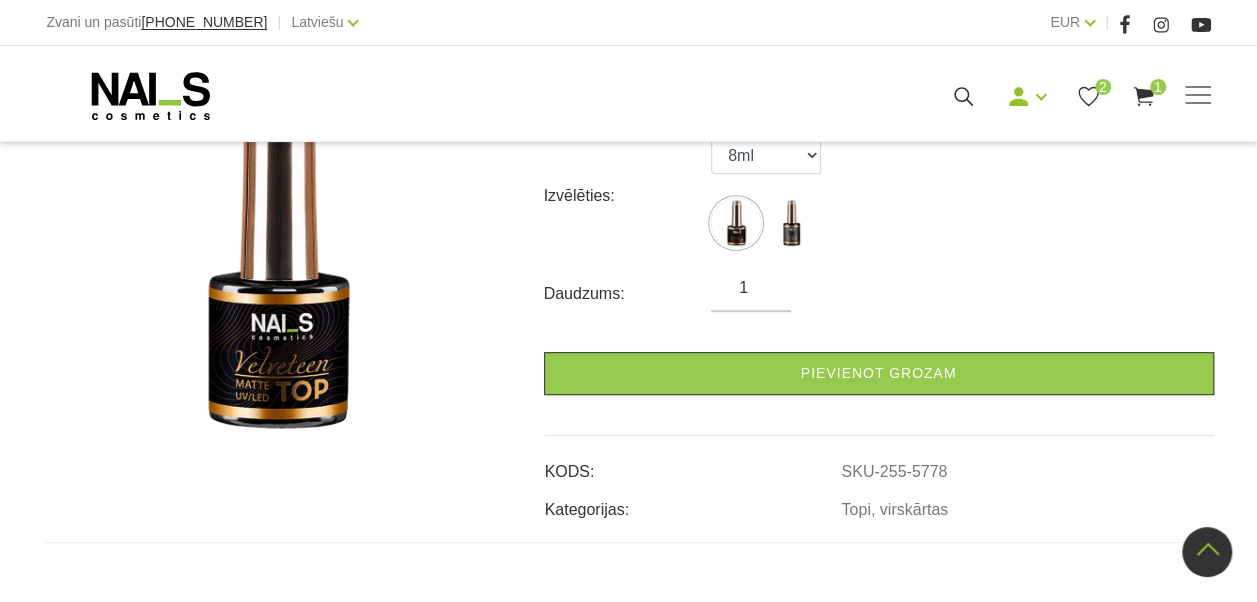 scroll, scrollTop: 200, scrollLeft: 0, axis: vertical 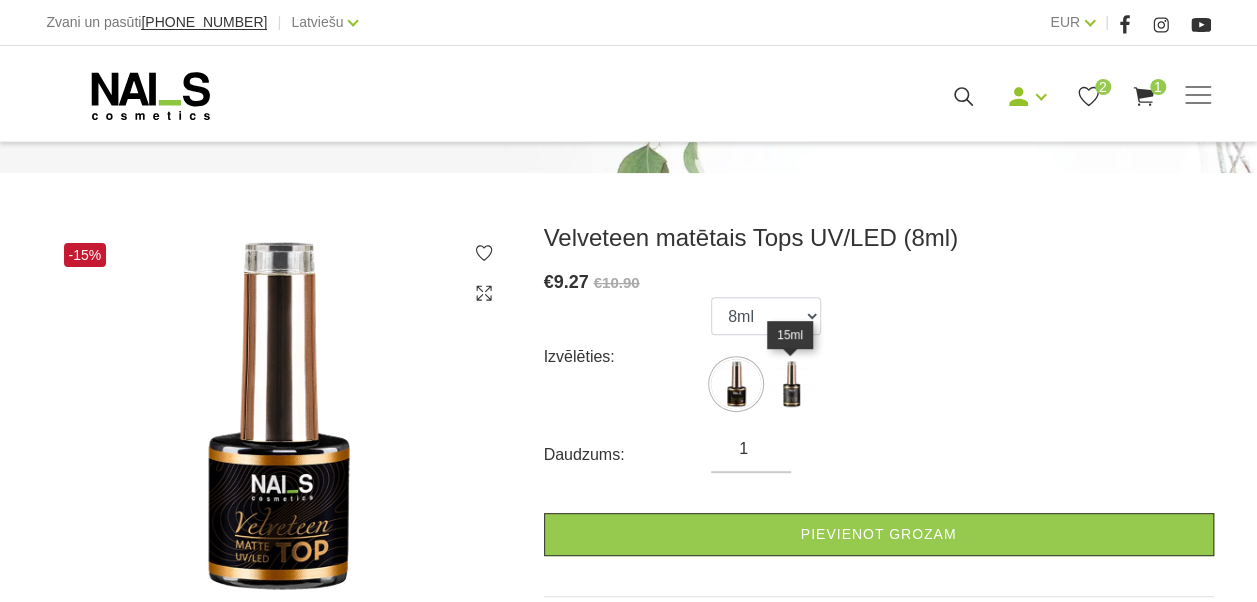 click at bounding box center [791, 384] 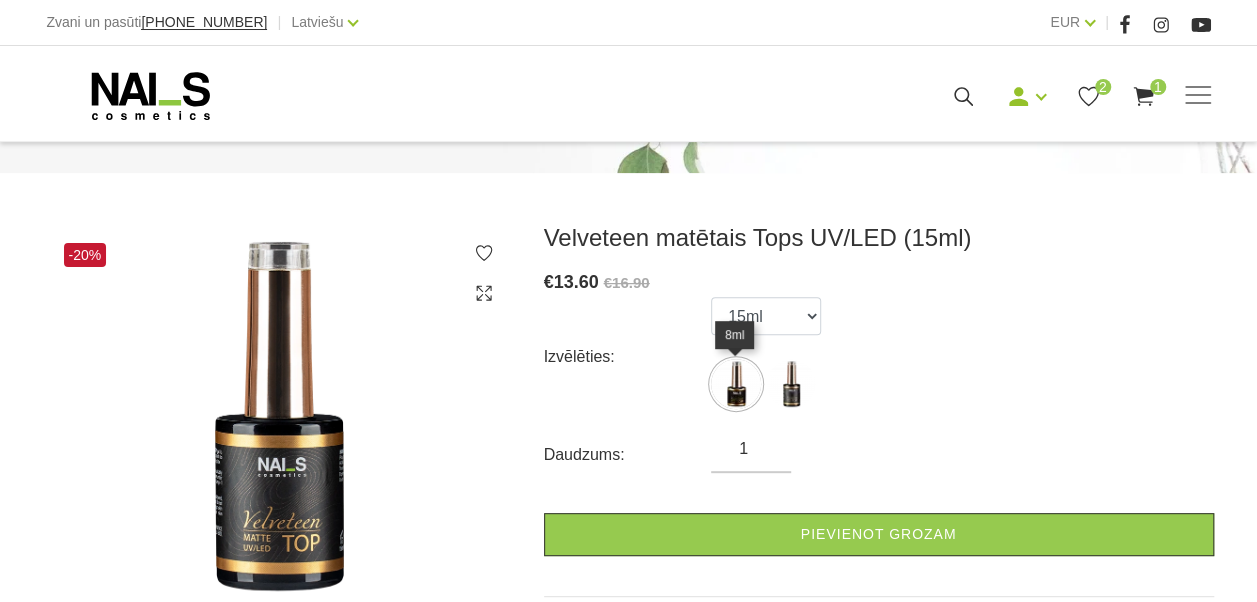 click at bounding box center (736, 384) 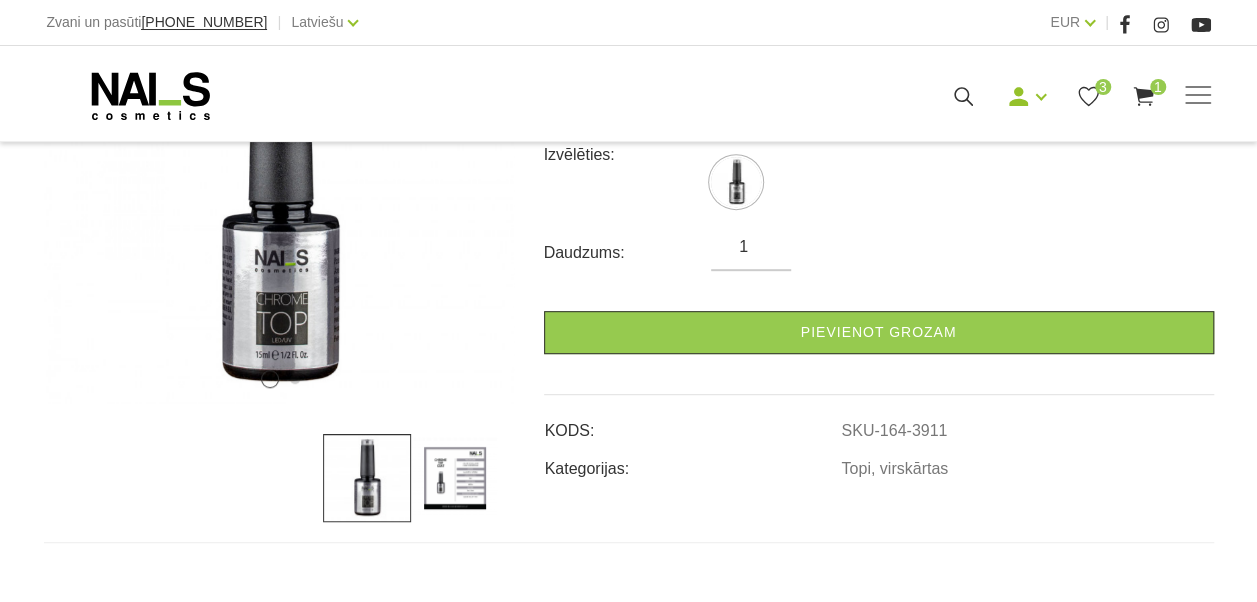 scroll, scrollTop: 600, scrollLeft: 0, axis: vertical 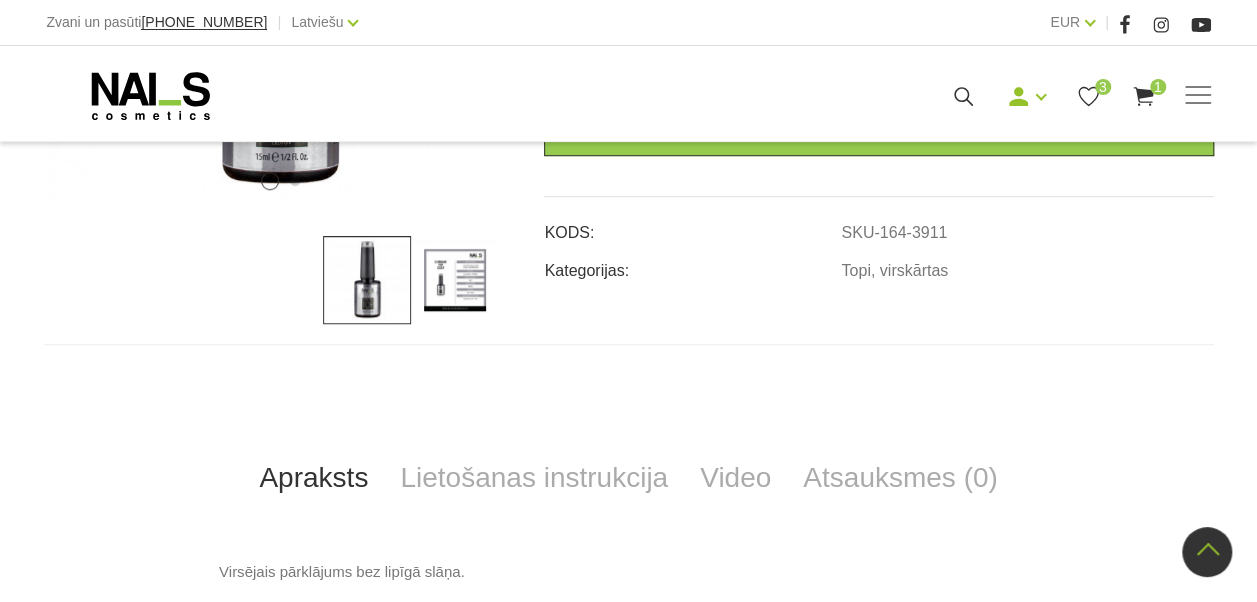 click at bounding box center (455, 280) 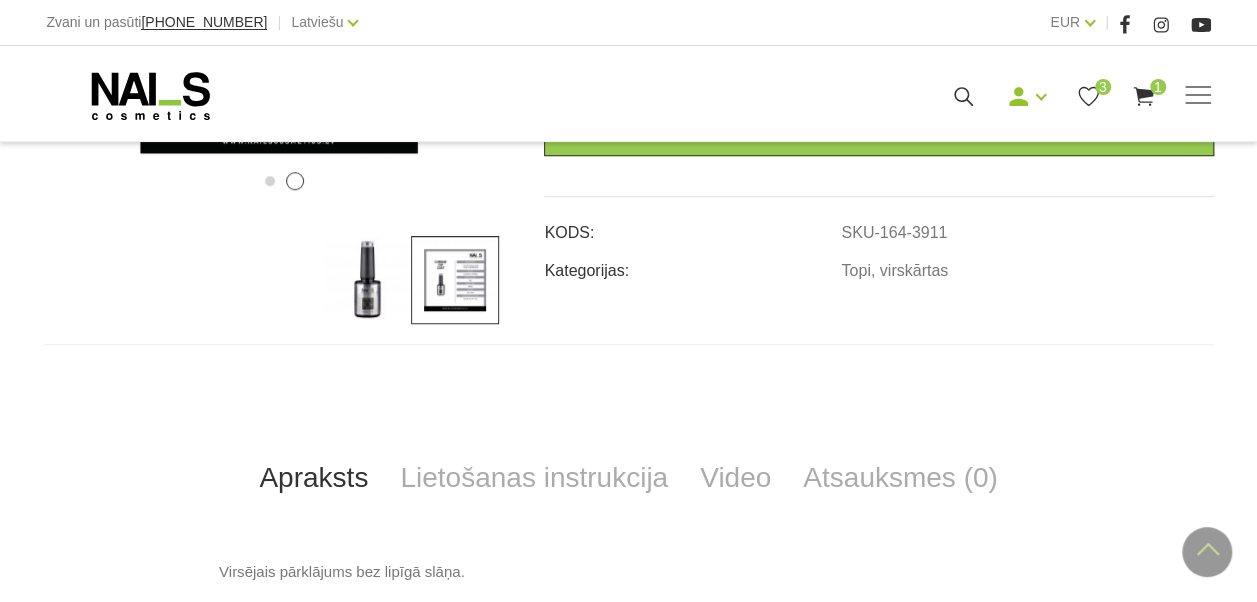 scroll, scrollTop: 900, scrollLeft: 0, axis: vertical 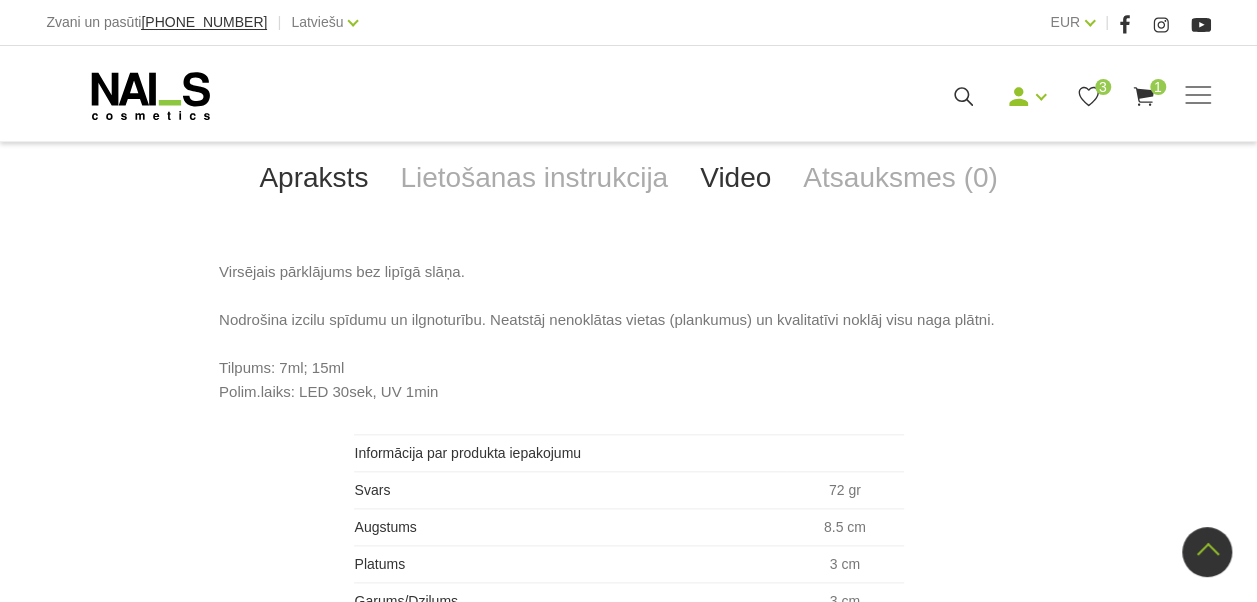click on "Video" at bounding box center (735, 178) 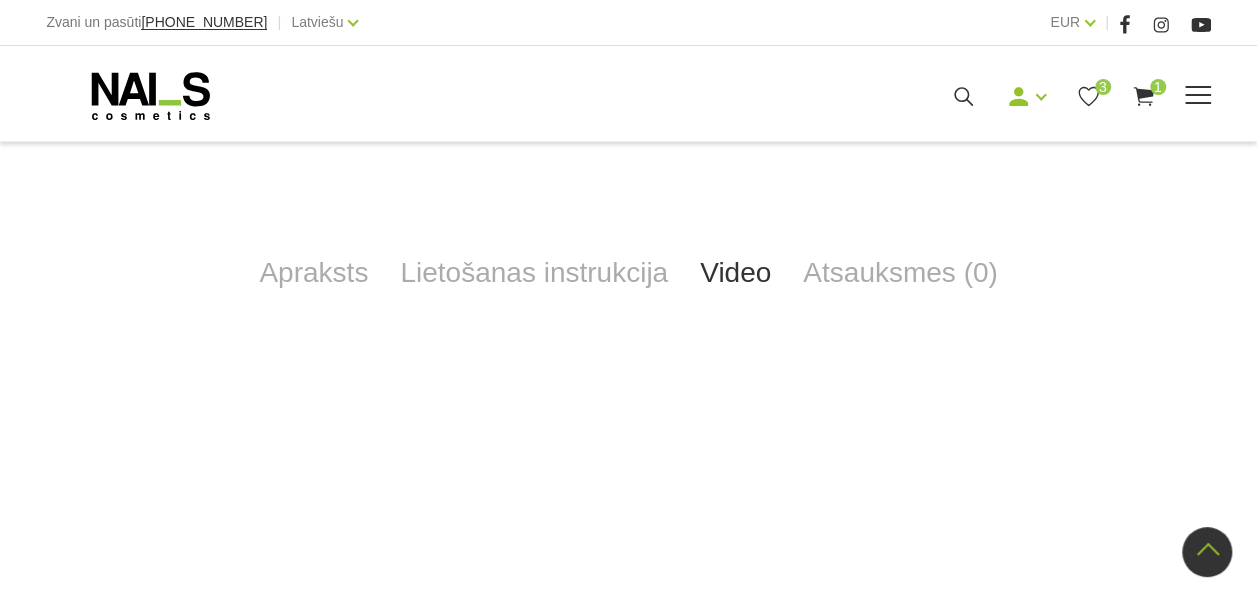 scroll, scrollTop: 800, scrollLeft: 0, axis: vertical 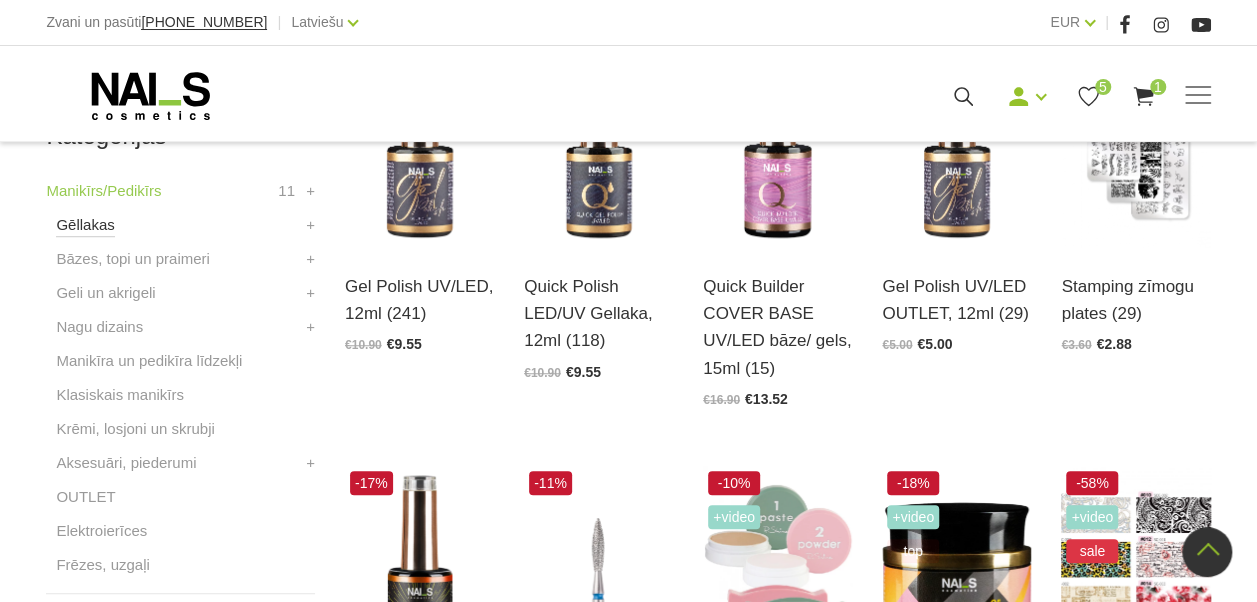 click on "Gēllakas" at bounding box center (85, 225) 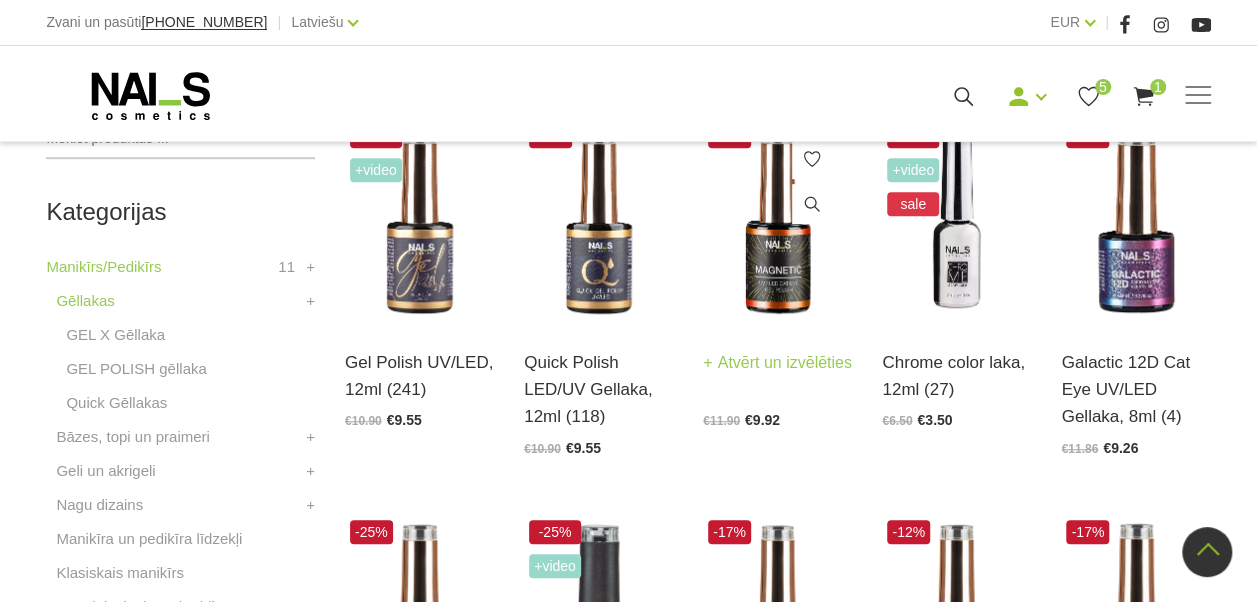 scroll, scrollTop: 400, scrollLeft: 0, axis: vertical 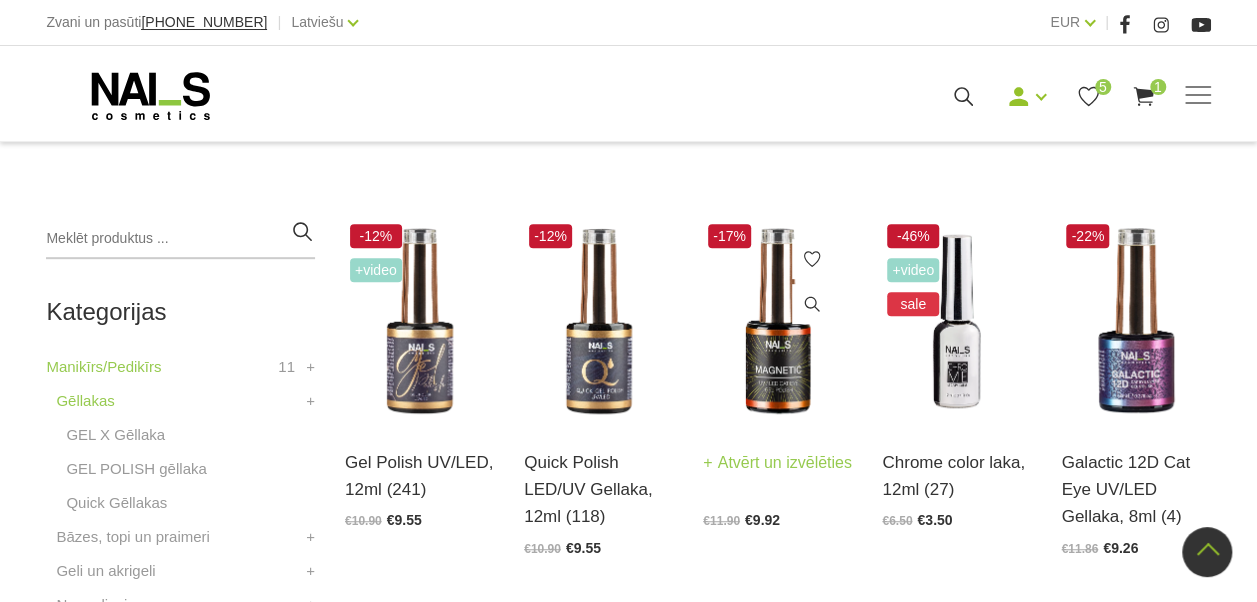 click at bounding box center [777, 321] 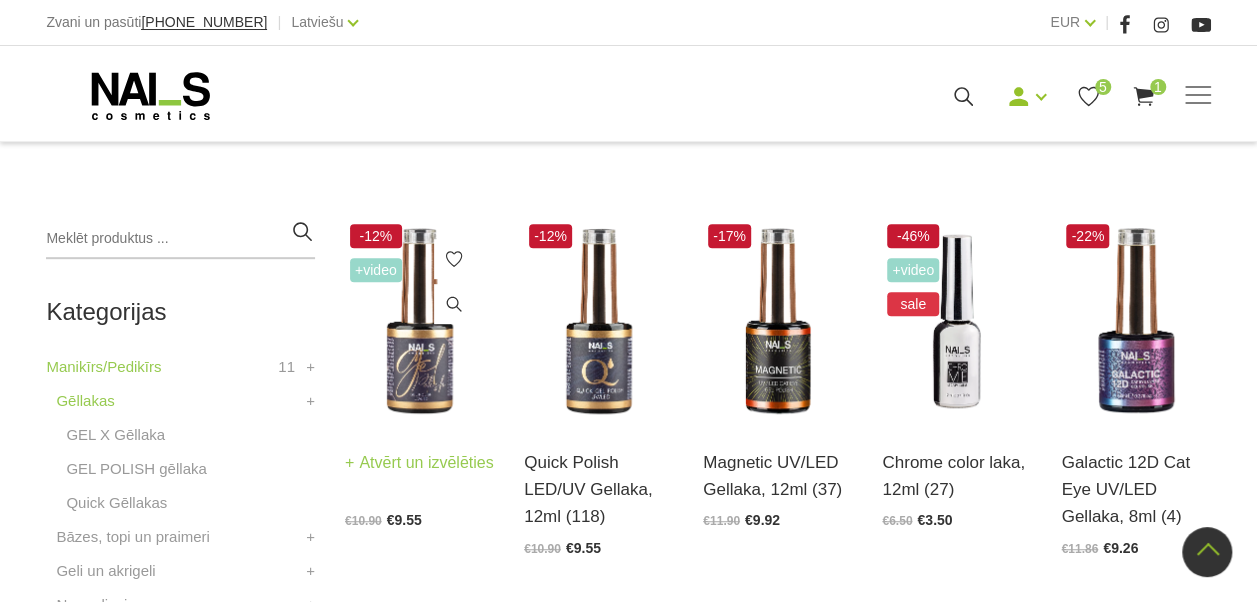 click at bounding box center [419, 321] 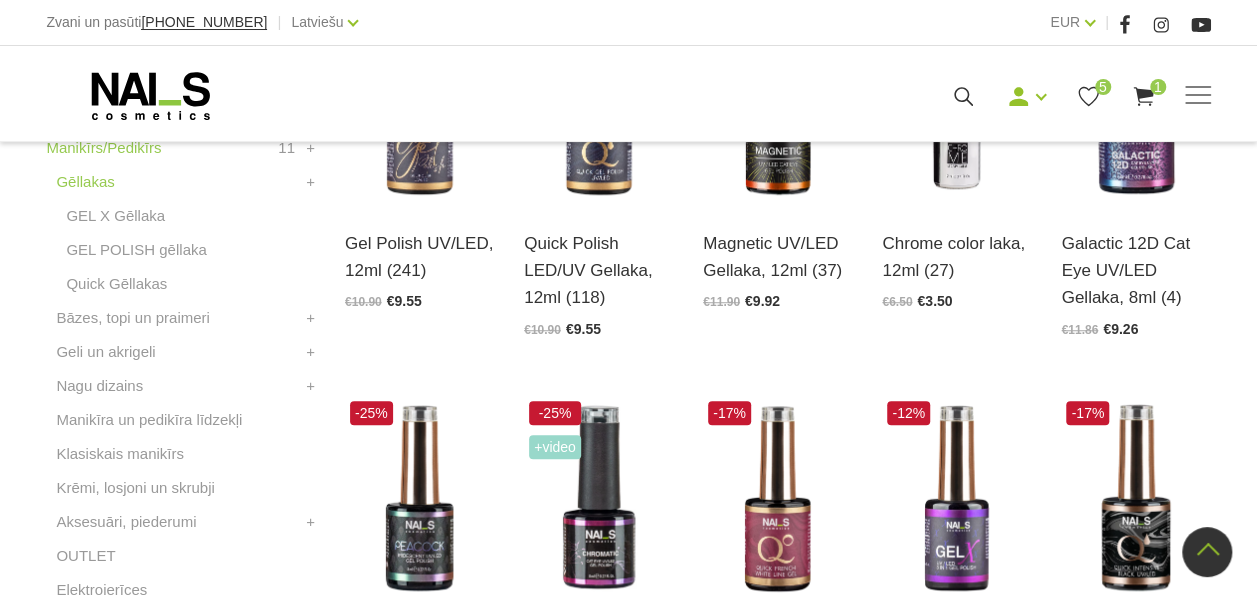 scroll, scrollTop: 600, scrollLeft: 0, axis: vertical 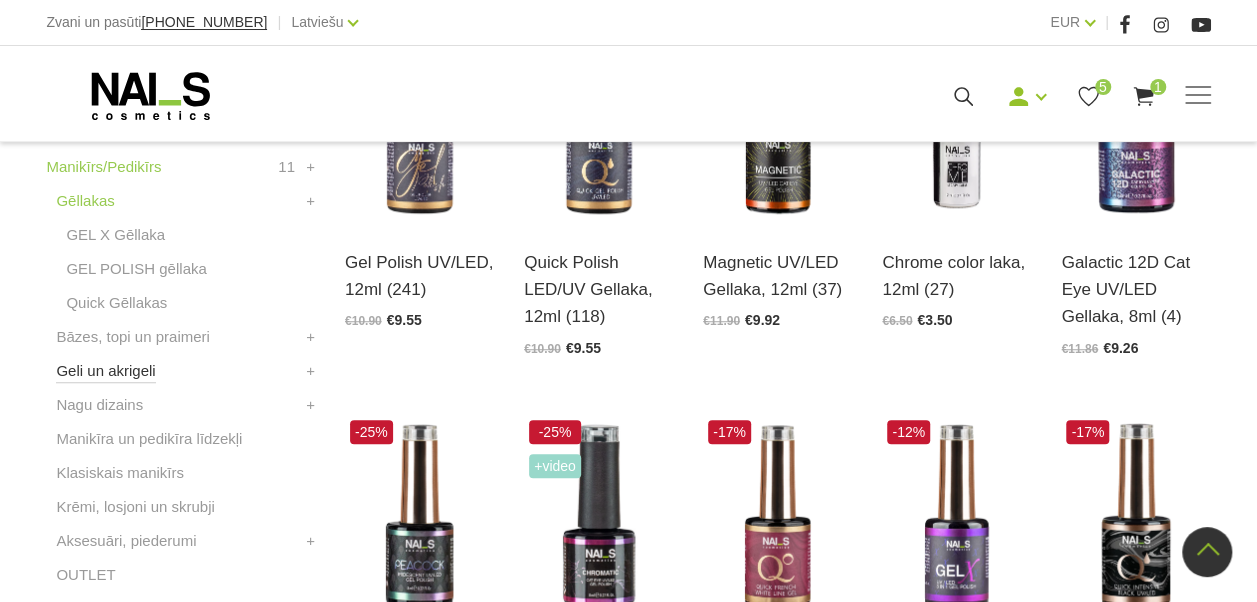 click on "Geli un akrigeli" at bounding box center [105, 371] 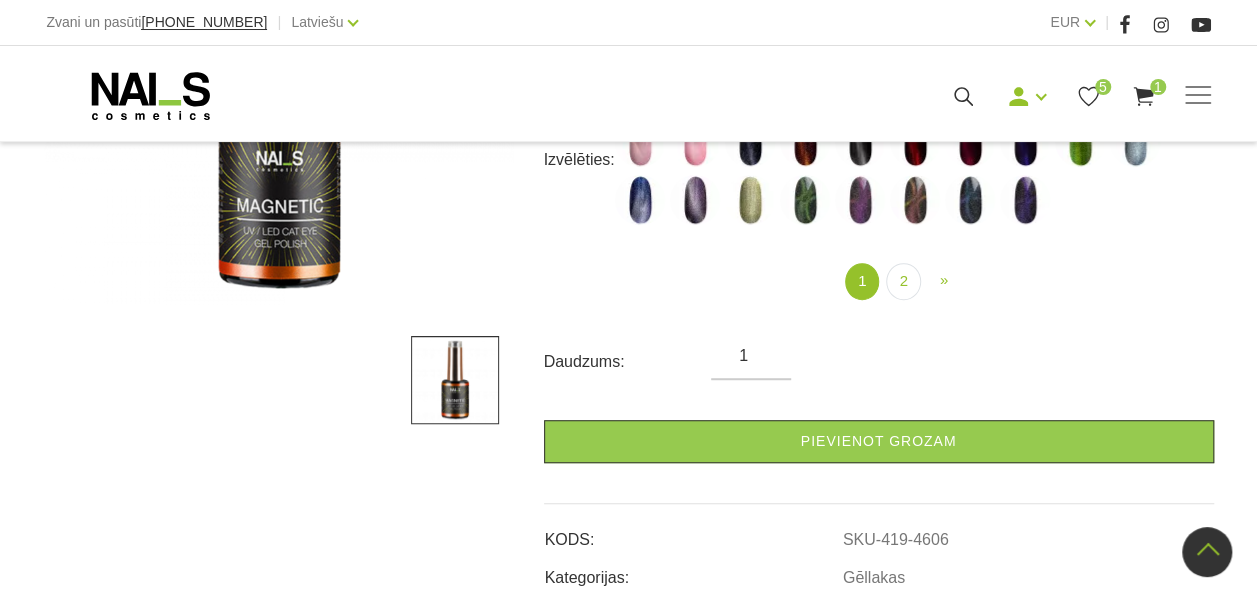 scroll, scrollTop: 400, scrollLeft: 0, axis: vertical 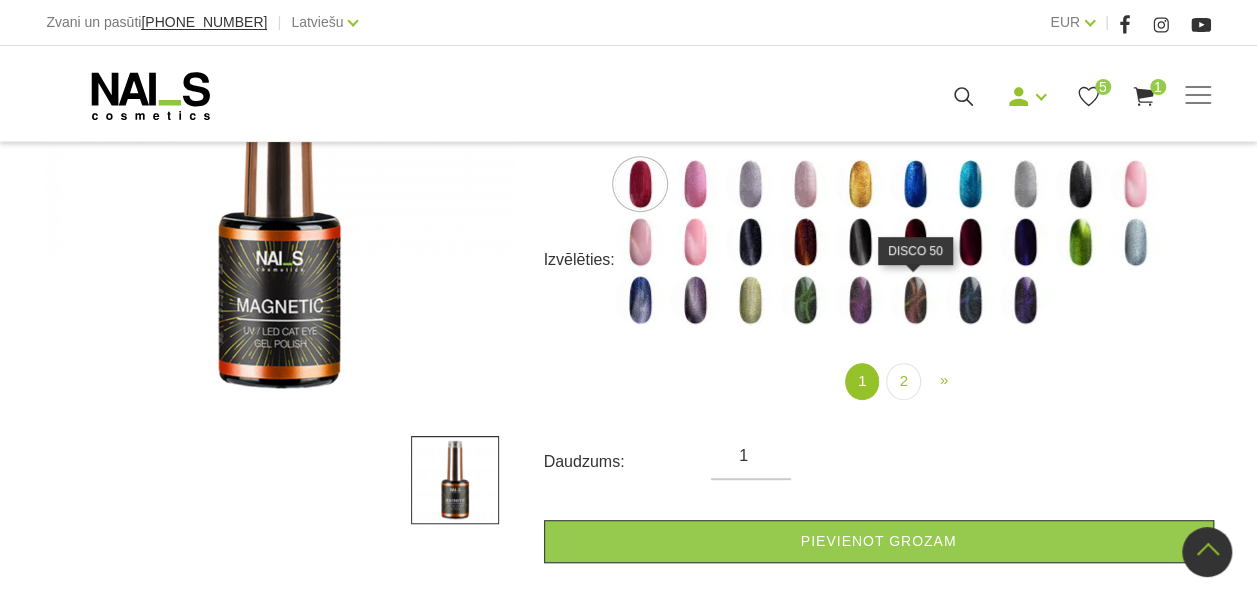 click at bounding box center [915, 300] 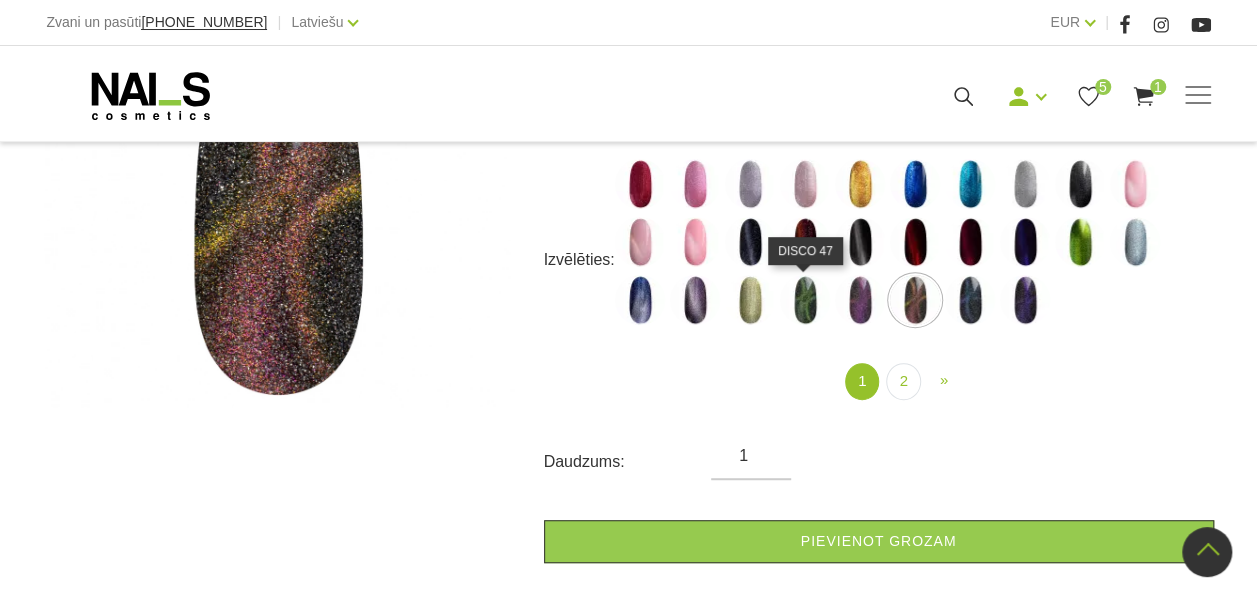 click at bounding box center (805, 300) 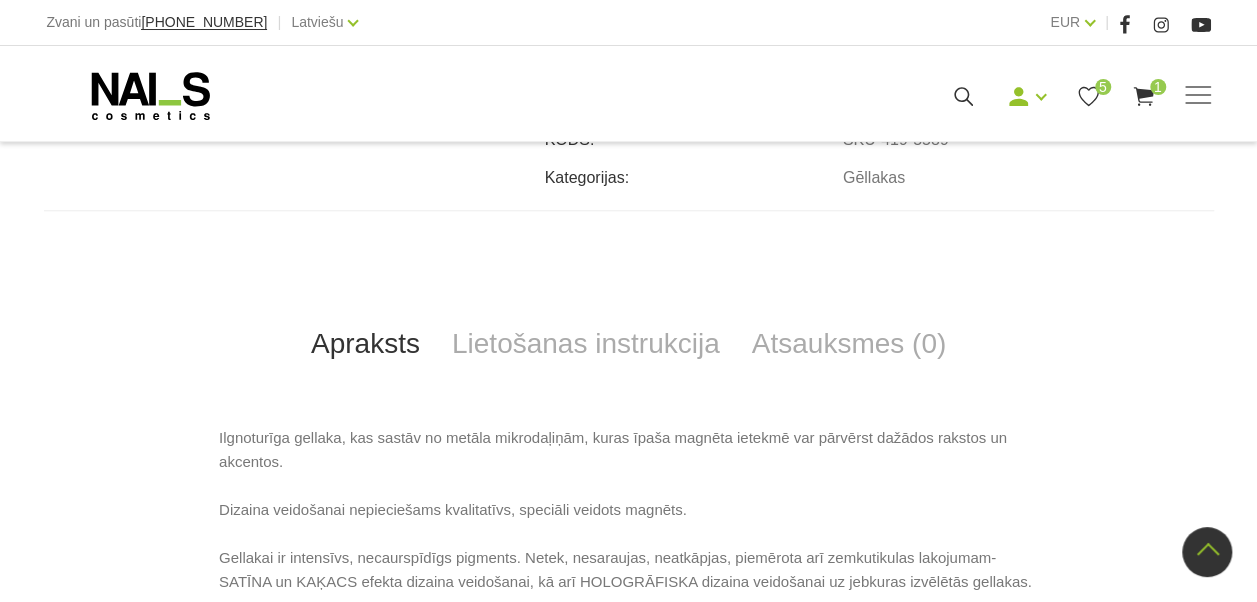 scroll, scrollTop: 1100, scrollLeft: 0, axis: vertical 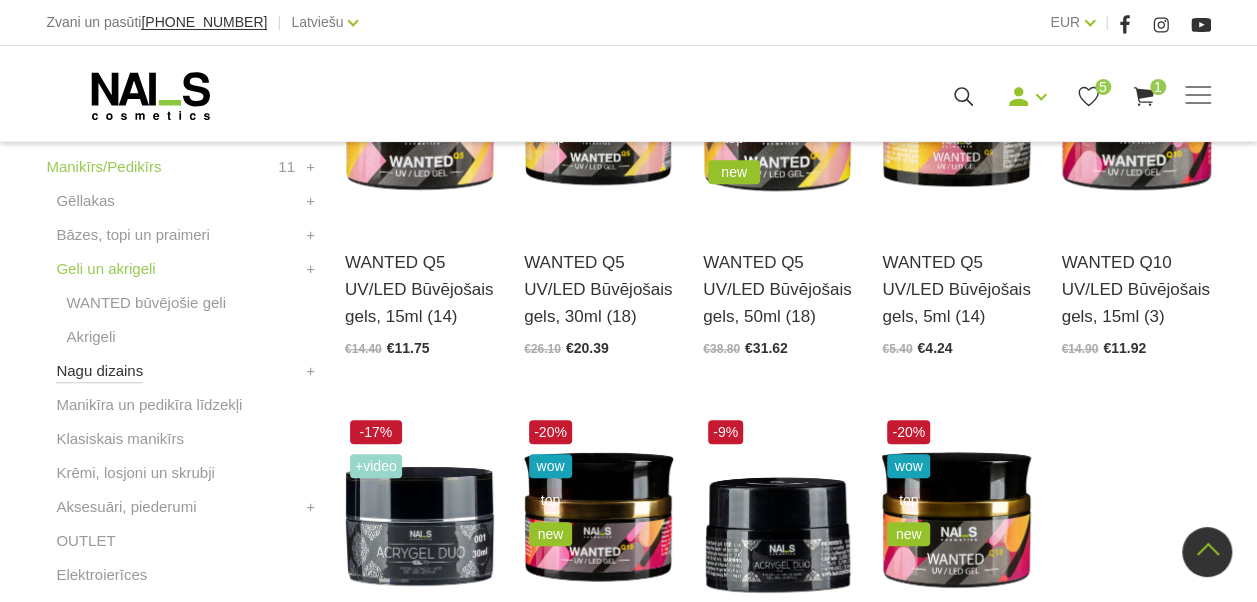 click on "Nagu dizains" at bounding box center (99, 371) 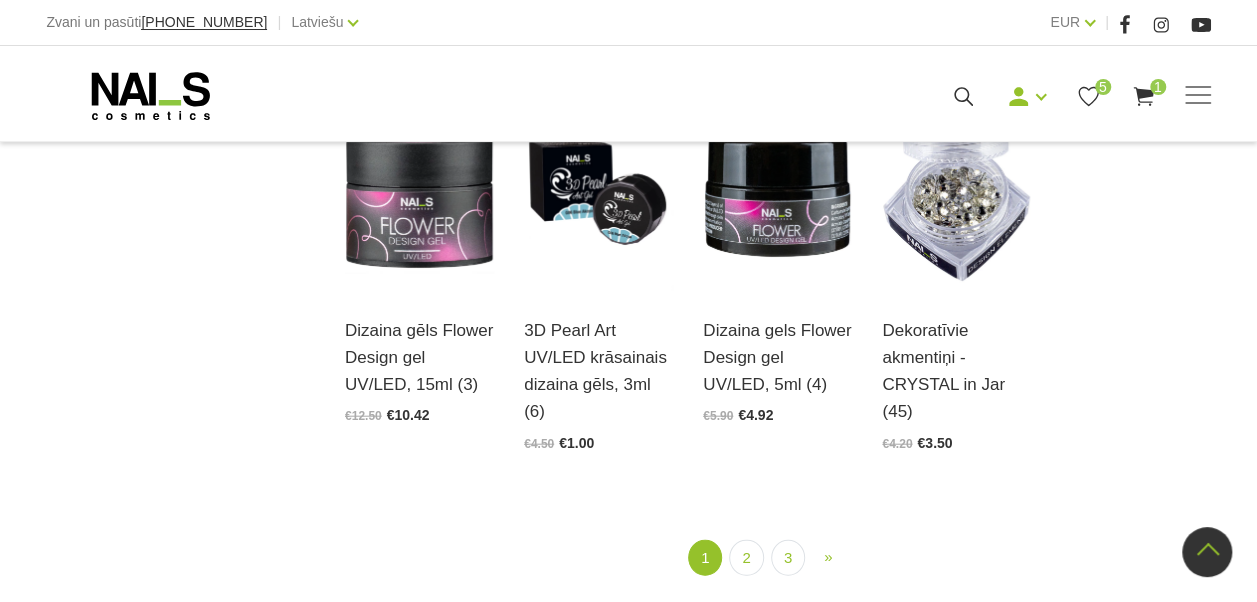 scroll, scrollTop: 2200, scrollLeft: 0, axis: vertical 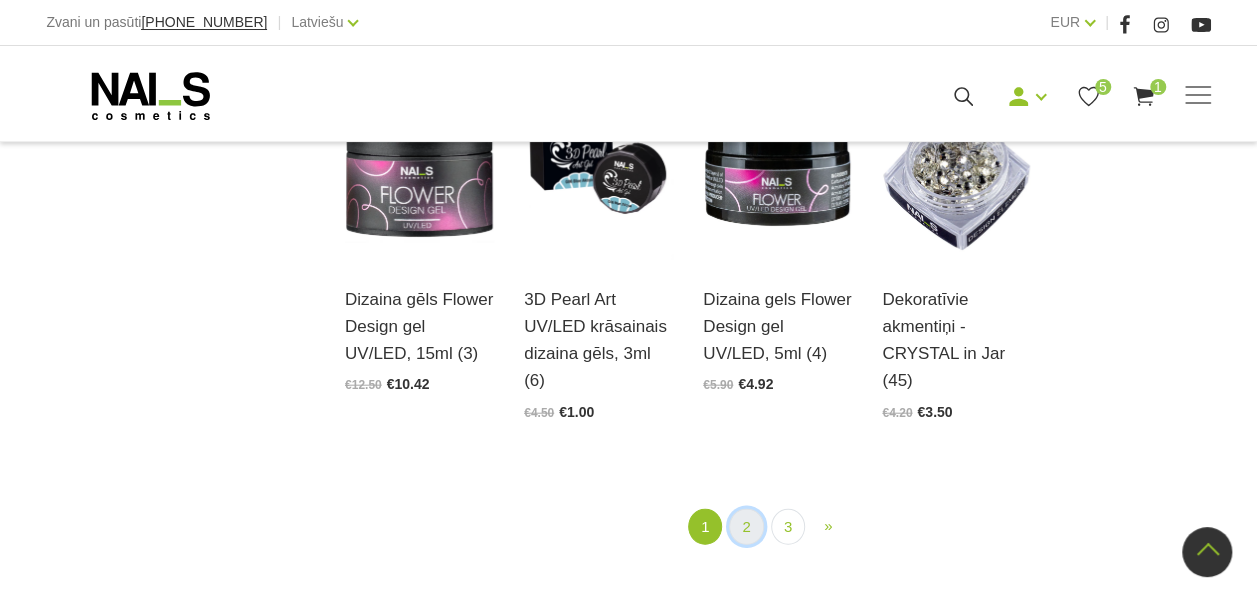 click on "2" at bounding box center [746, 527] 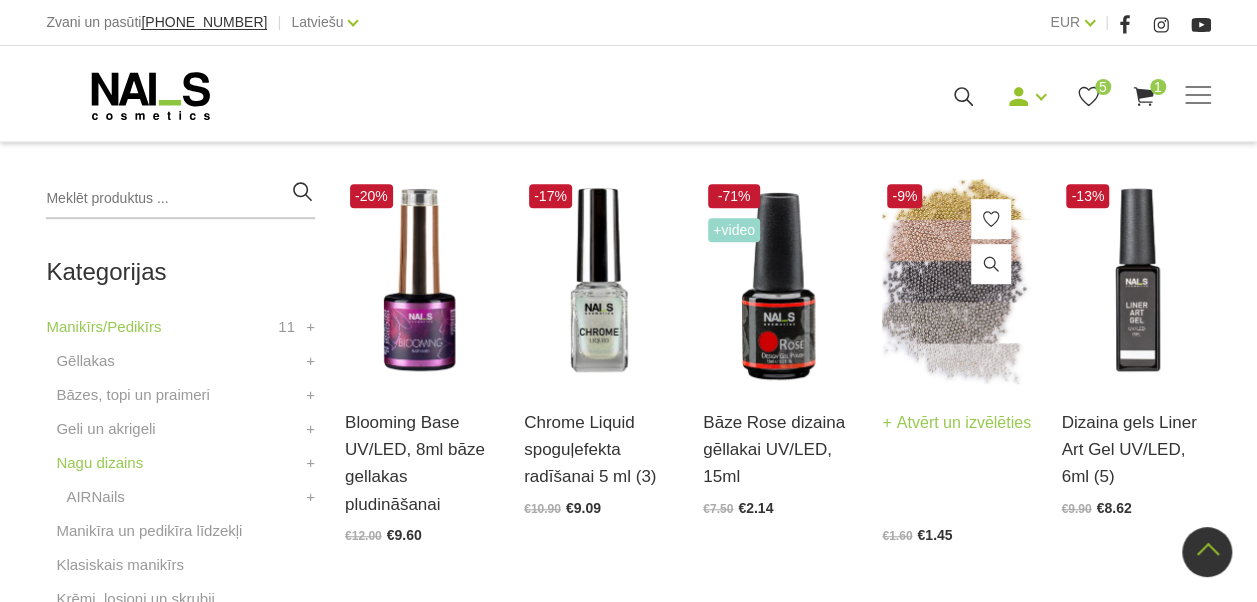 scroll, scrollTop: 408, scrollLeft: 0, axis: vertical 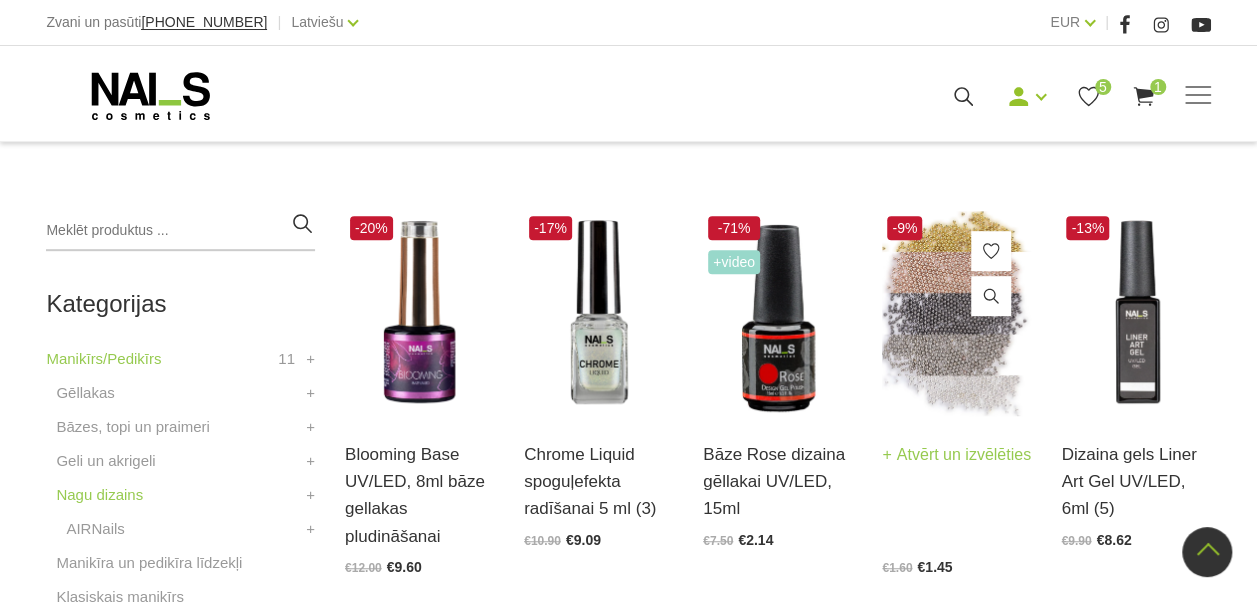 click 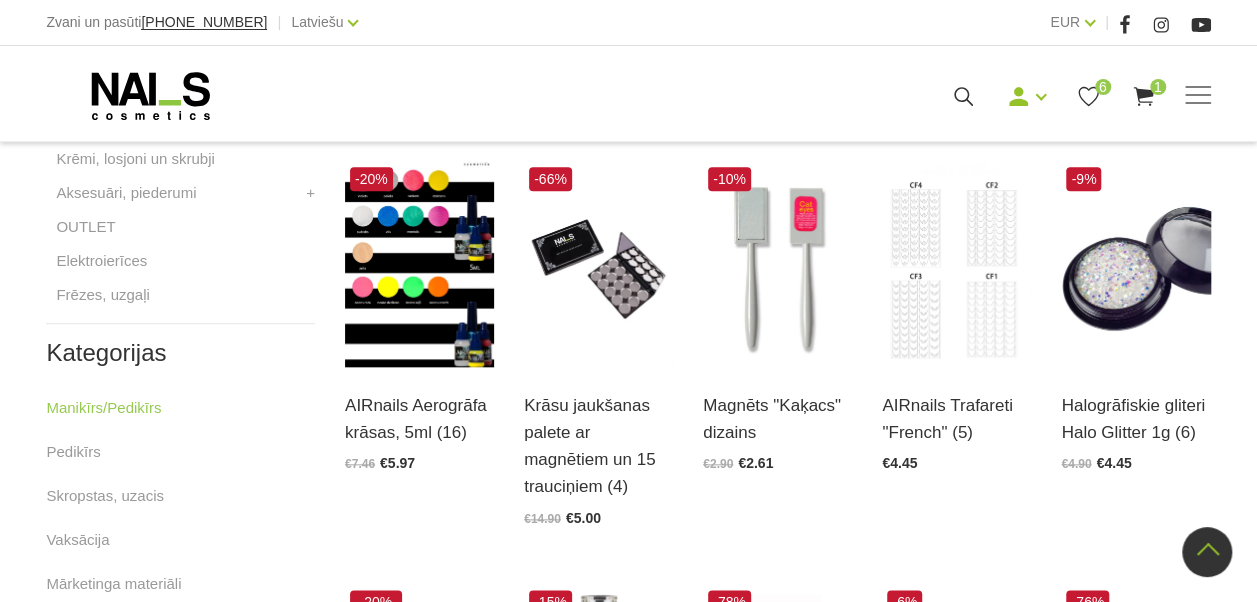 scroll, scrollTop: 908, scrollLeft: 0, axis: vertical 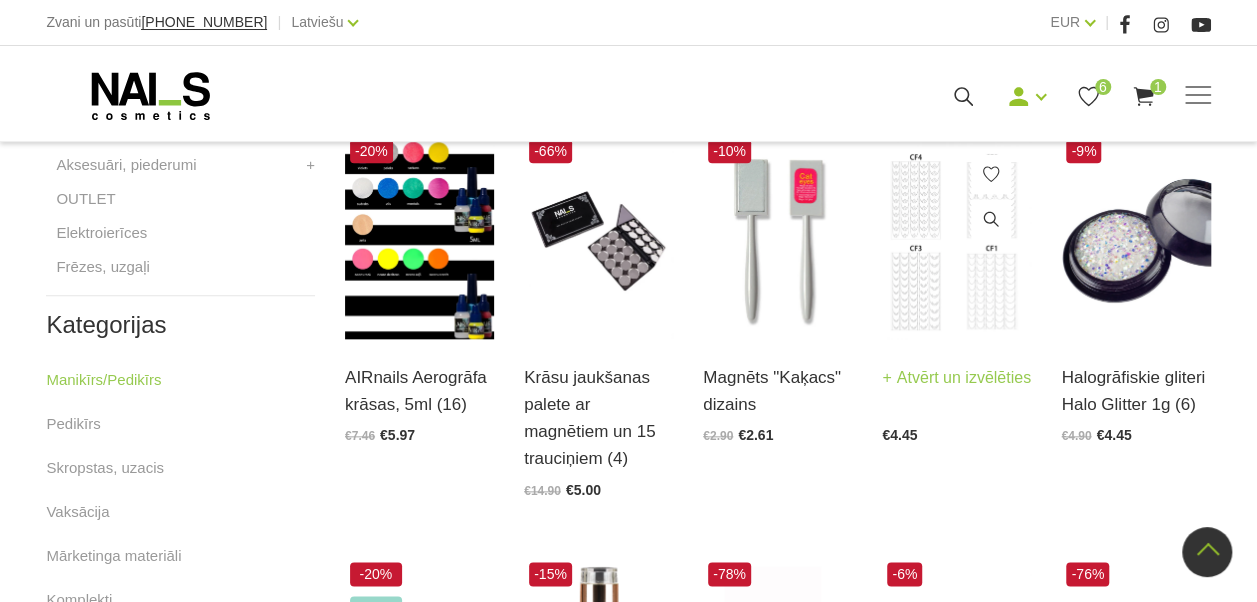 click at bounding box center [956, 236] 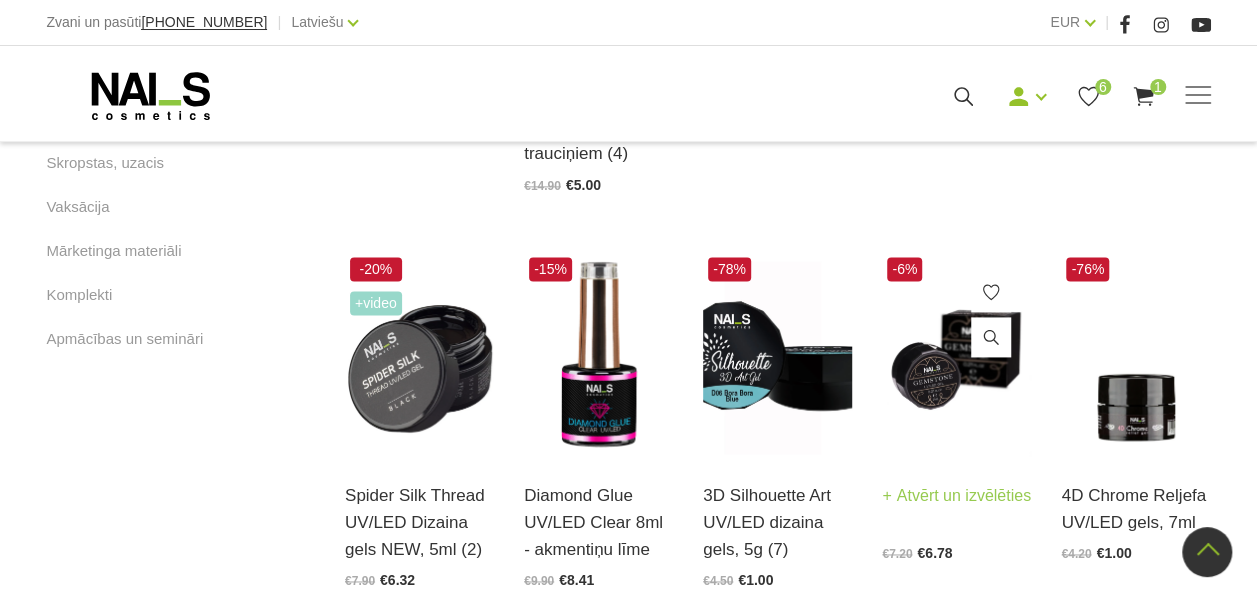 scroll, scrollTop: 1208, scrollLeft: 0, axis: vertical 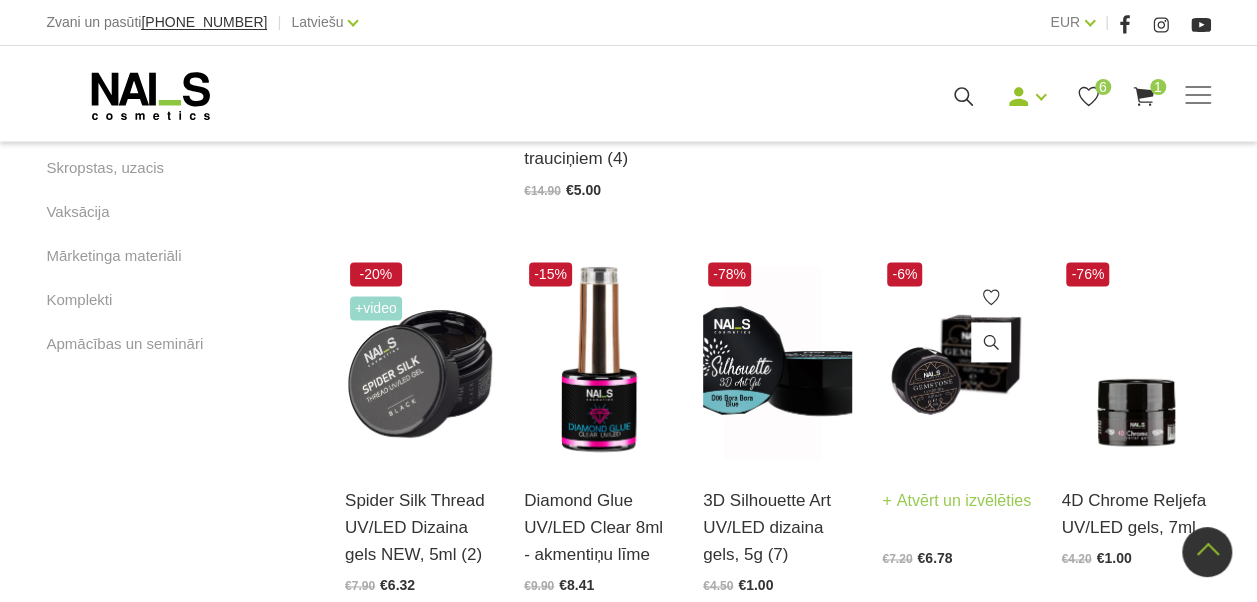 click at bounding box center [956, 359] 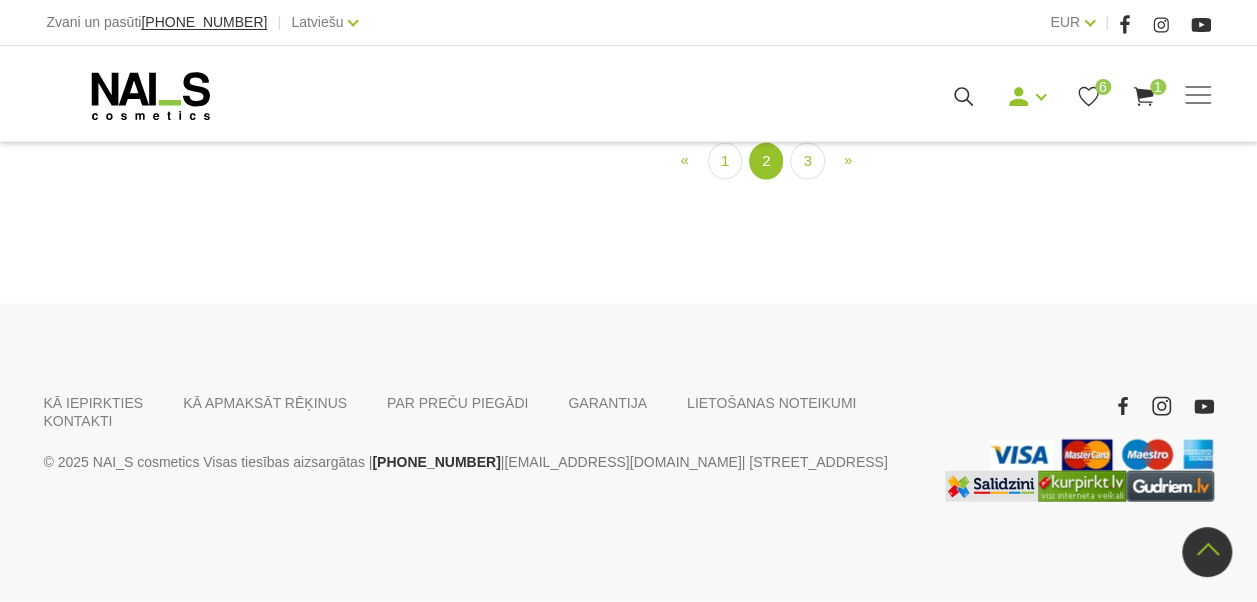 scroll, scrollTop: 2108, scrollLeft: 0, axis: vertical 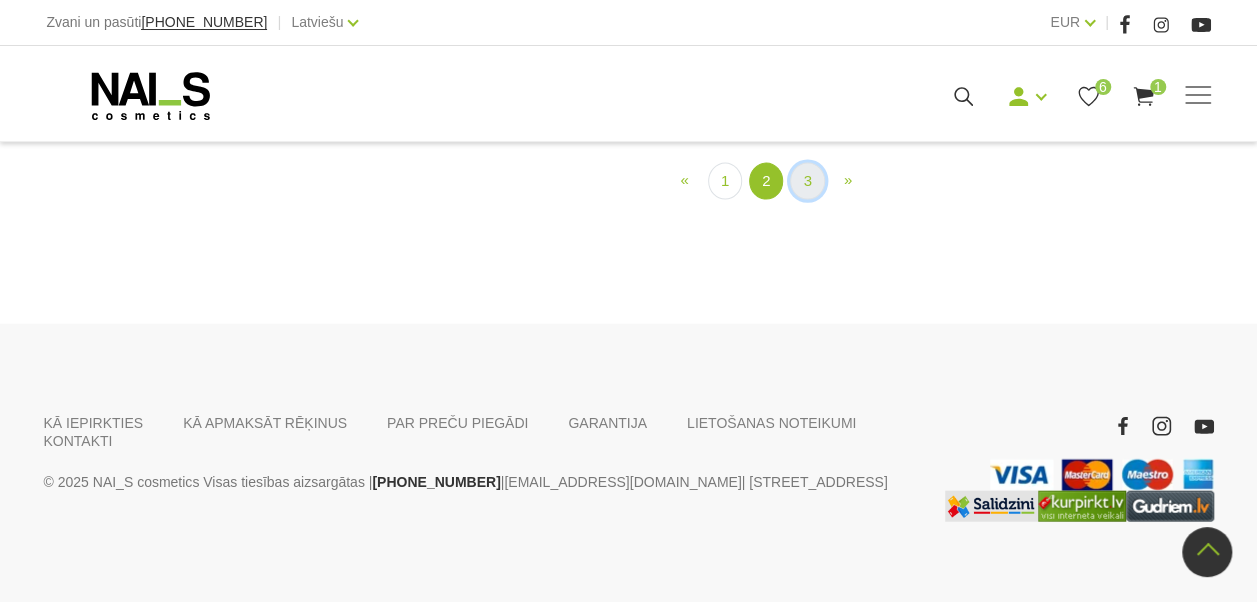 click on "3" at bounding box center (807, 181) 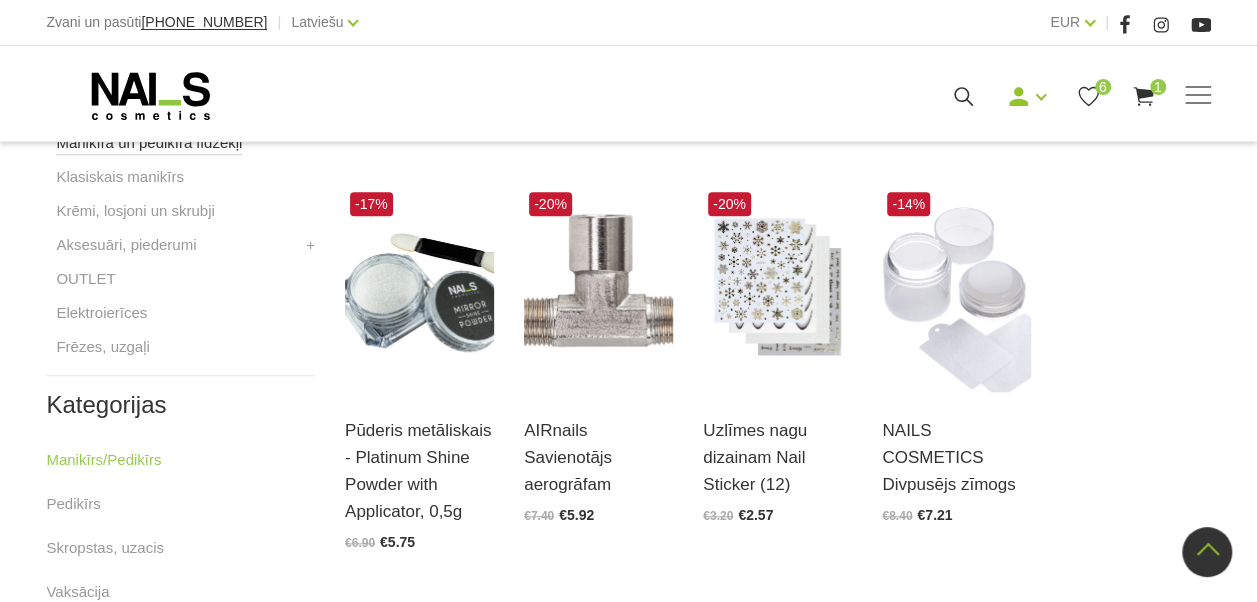 scroll, scrollTop: 708, scrollLeft: 0, axis: vertical 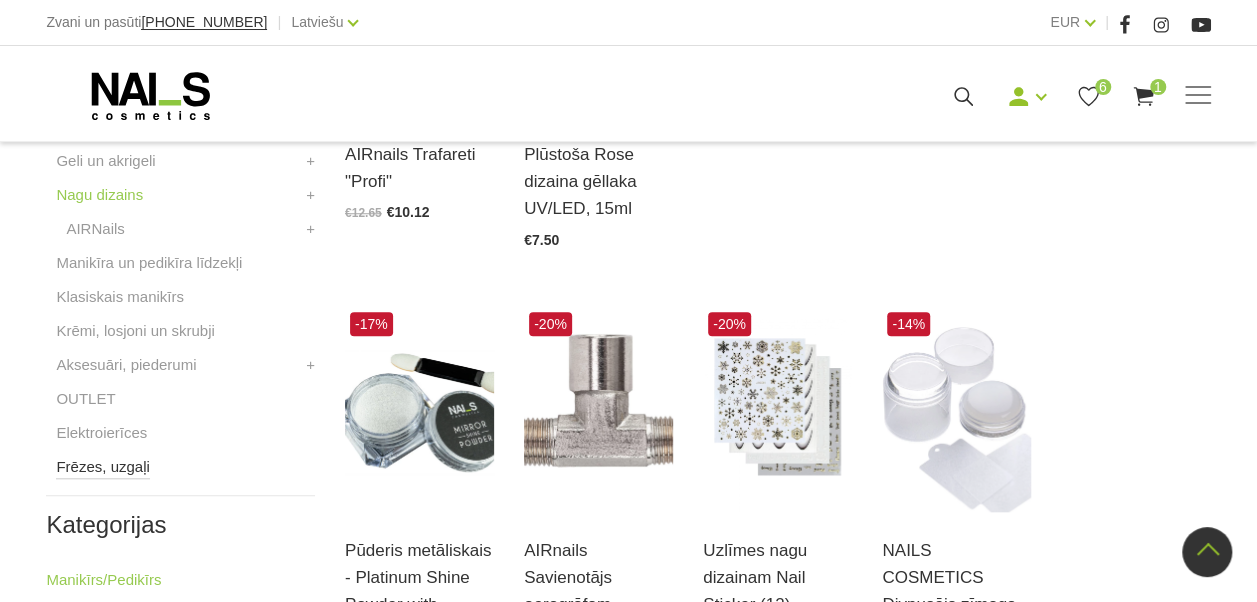 click on "Frēzes, uzgaļi" at bounding box center (102, 467) 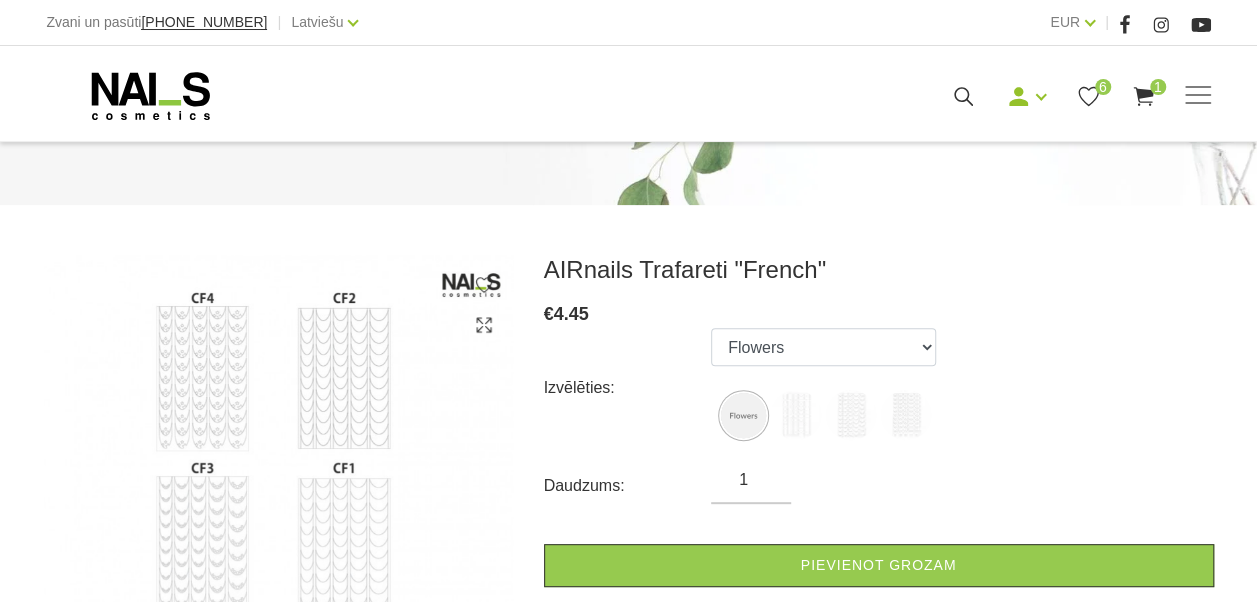 scroll, scrollTop: 200, scrollLeft: 0, axis: vertical 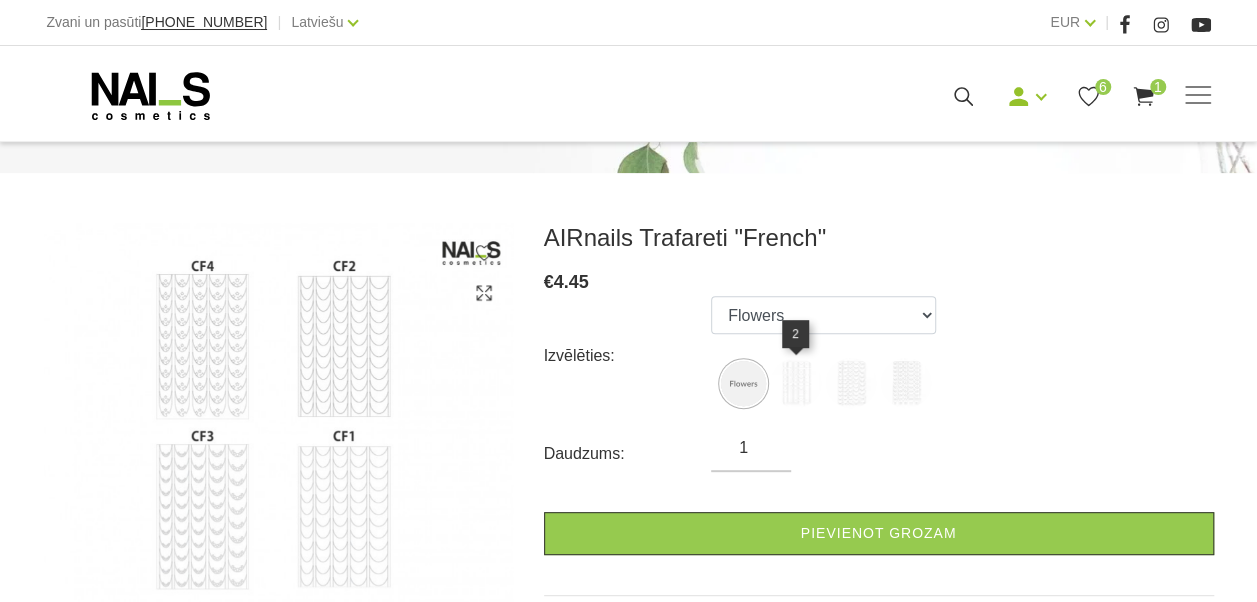 click at bounding box center (796, 383) 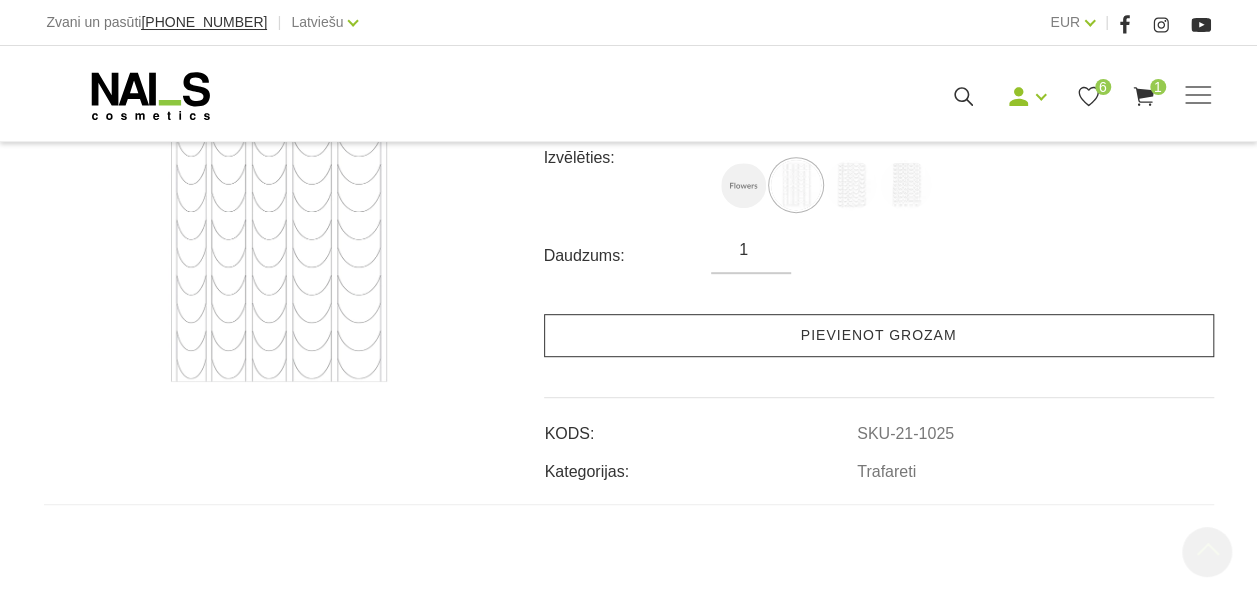 scroll, scrollTop: 400, scrollLeft: 0, axis: vertical 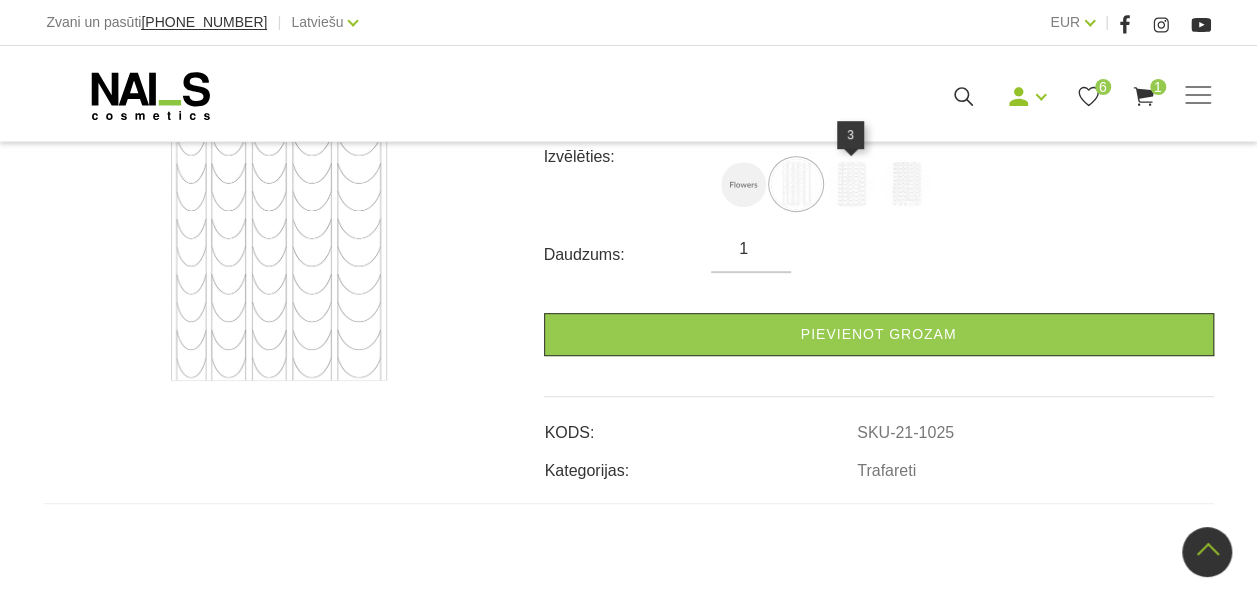 click at bounding box center (851, 184) 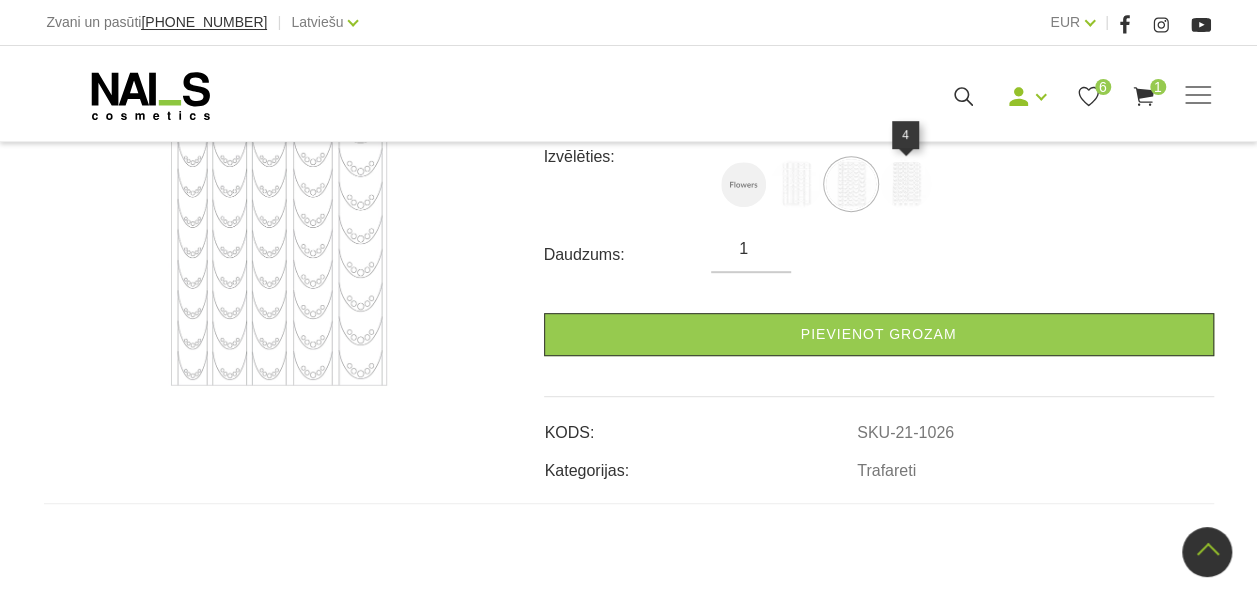 click at bounding box center (906, 184) 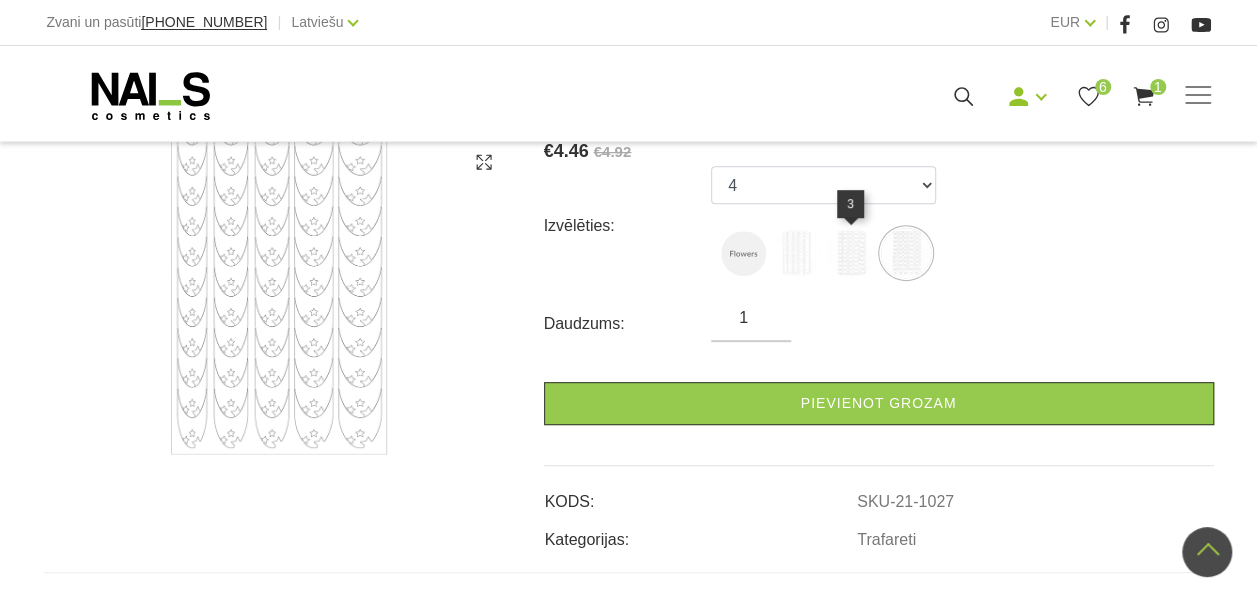 scroll, scrollTop: 300, scrollLeft: 0, axis: vertical 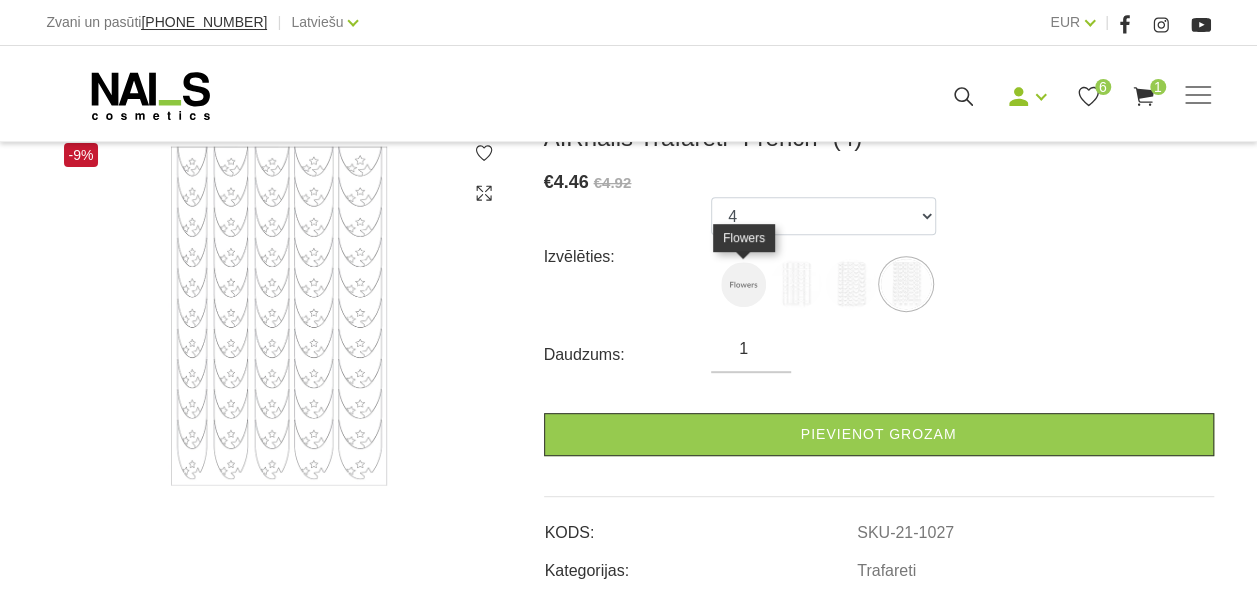 click at bounding box center [743, 284] 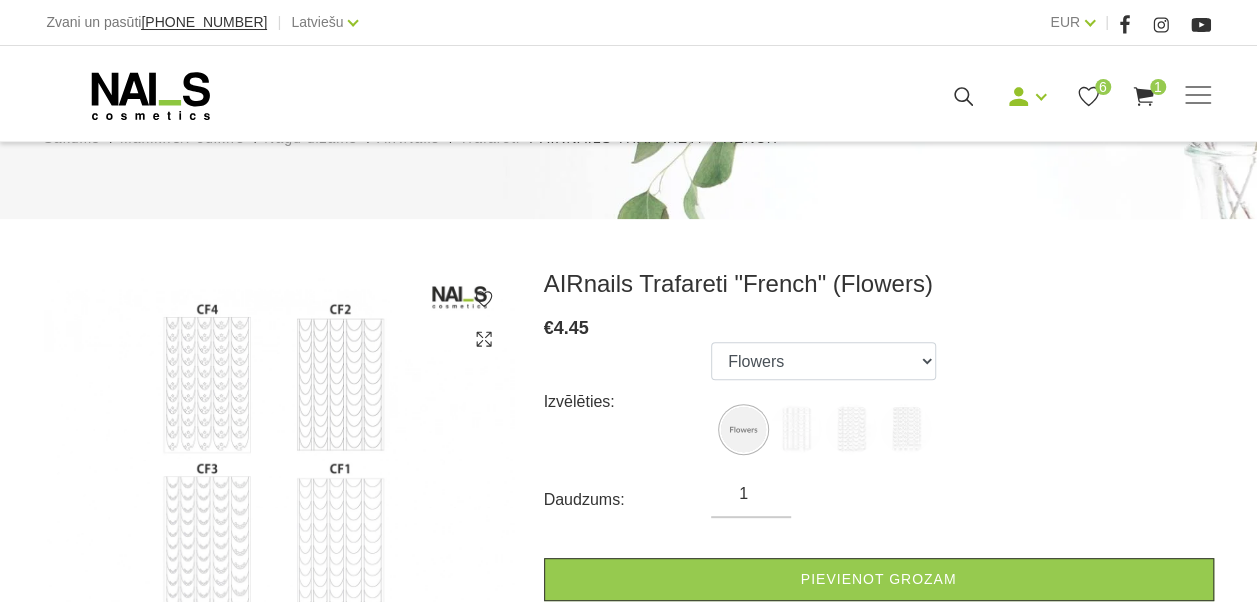 scroll, scrollTop: 200, scrollLeft: 0, axis: vertical 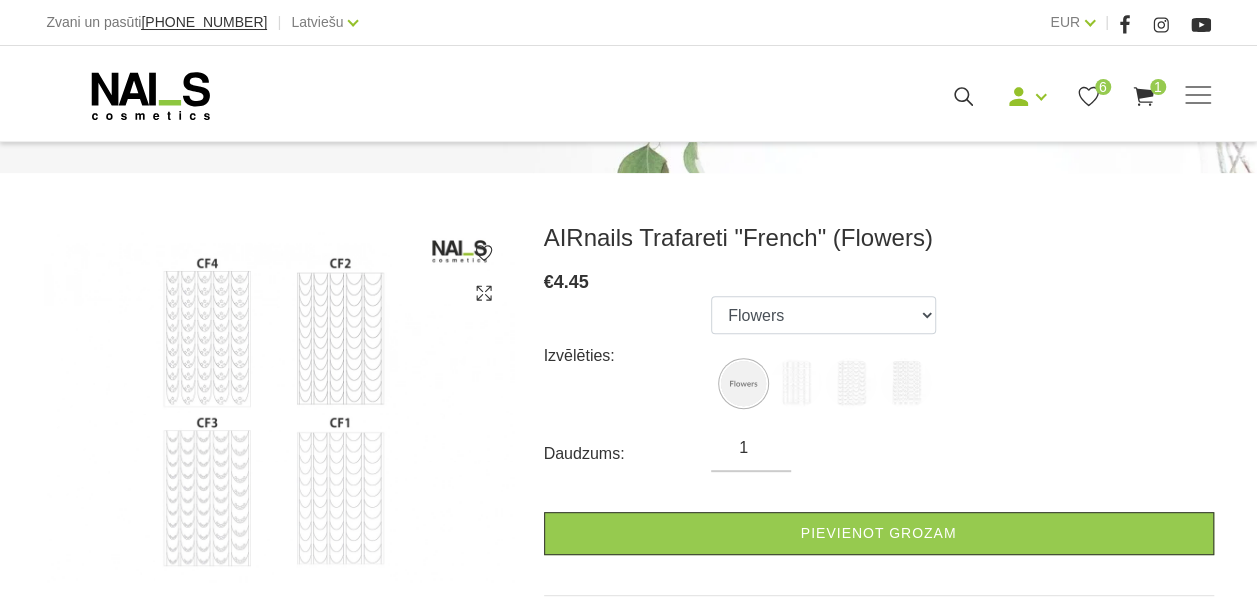 click on "Izvēlēties:  Flowers 2 3 4" at bounding box center (879, 356) 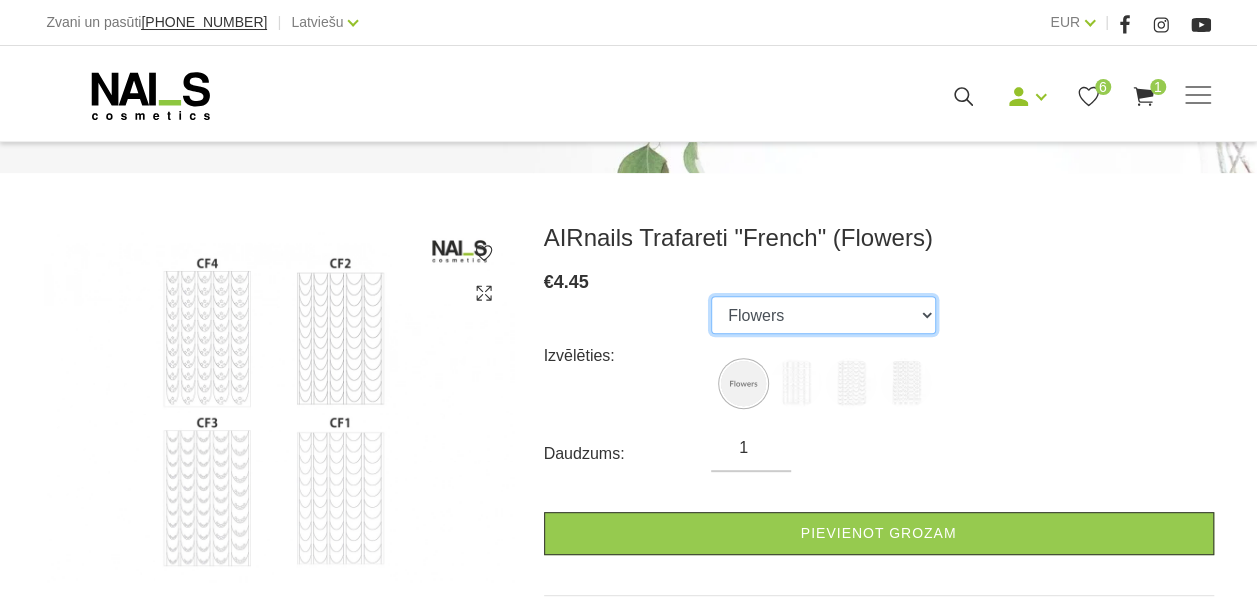 click on "Flowers 2 3 4" at bounding box center (823, 315) 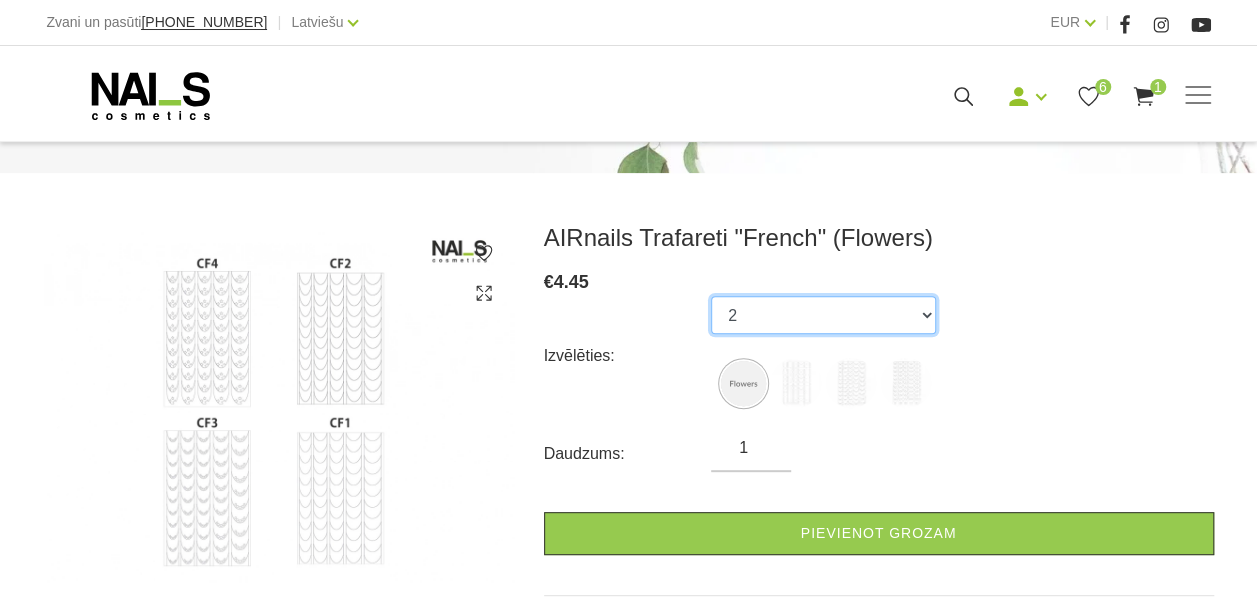 click on "Flowers 2 3 4" at bounding box center (823, 315) 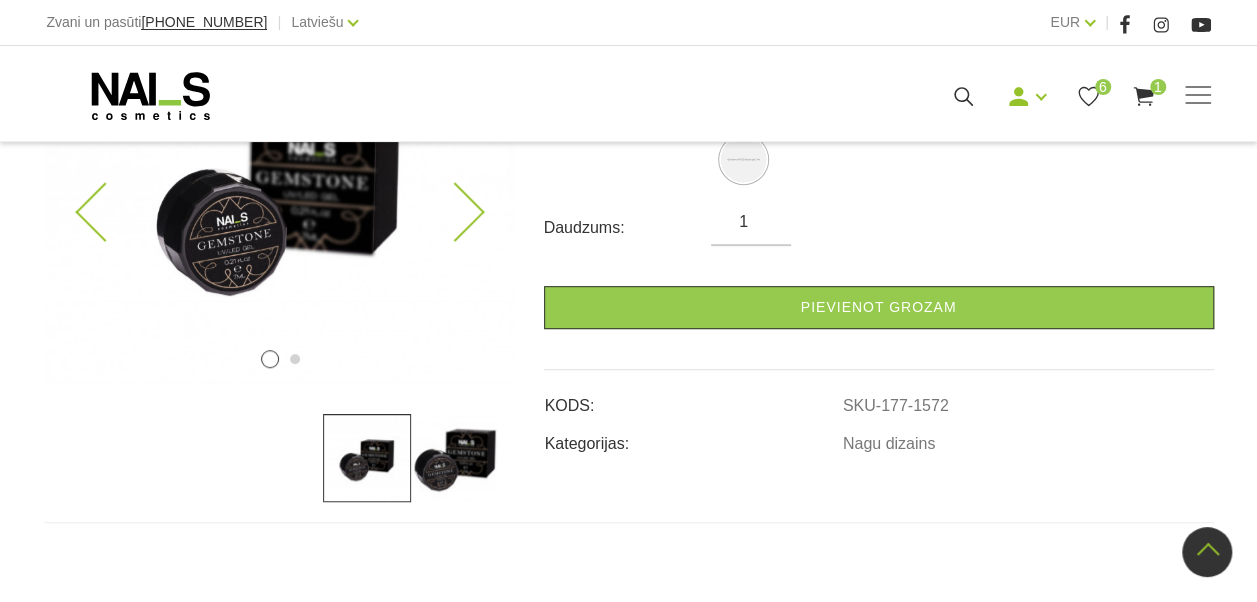 scroll, scrollTop: 200, scrollLeft: 0, axis: vertical 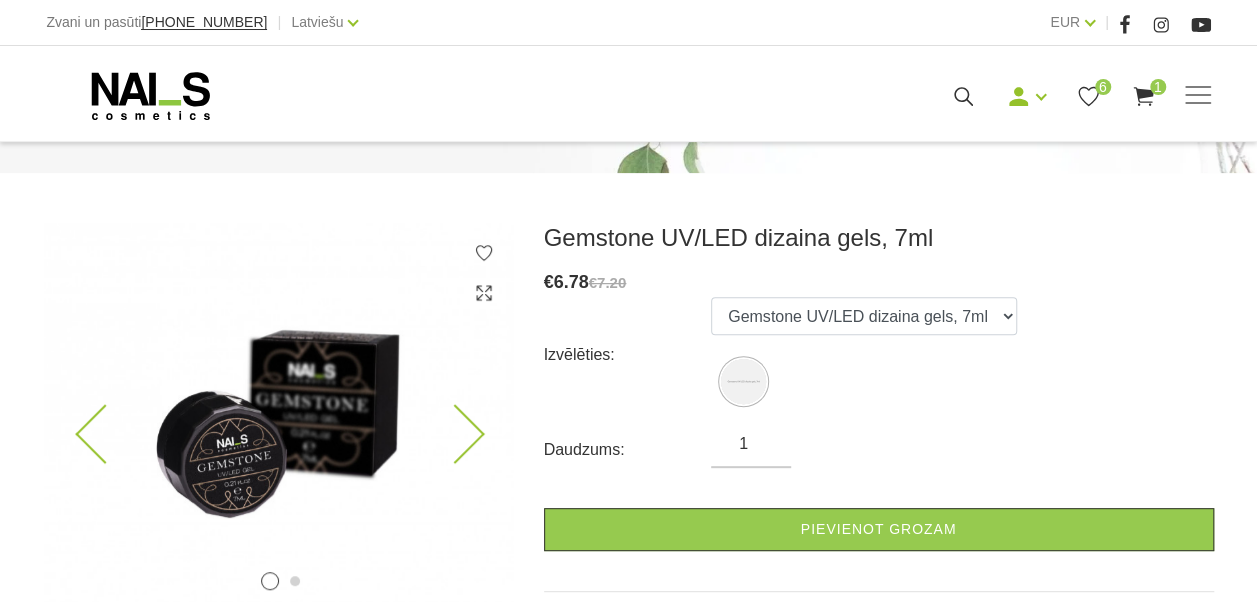 click at bounding box center (454, 434) 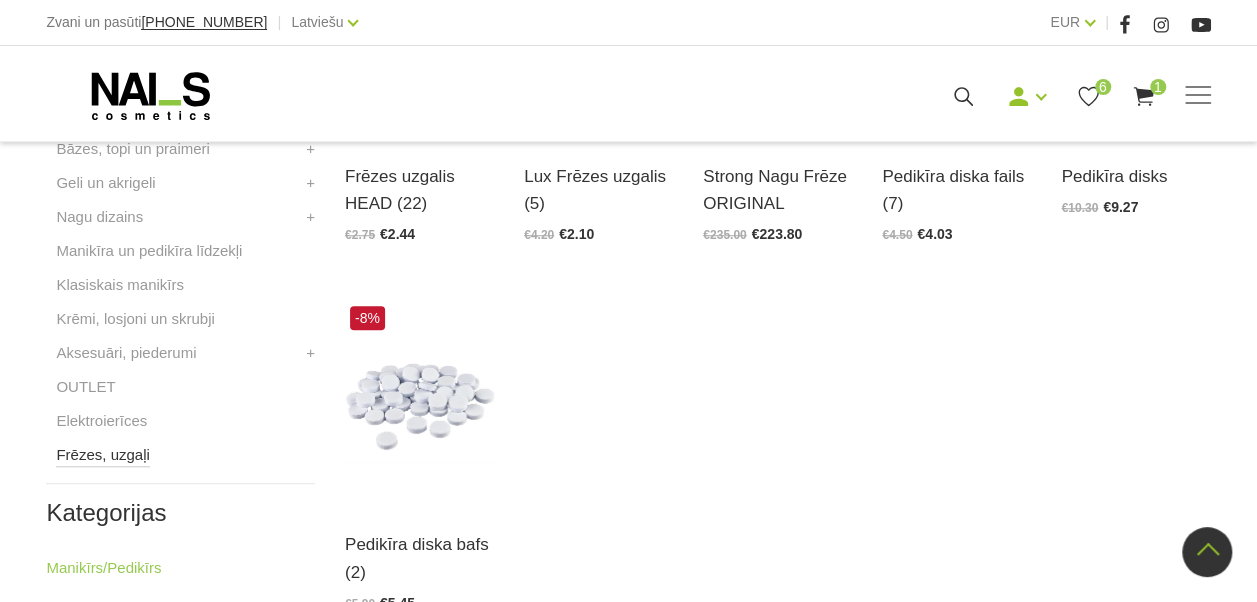 scroll, scrollTop: 700, scrollLeft: 0, axis: vertical 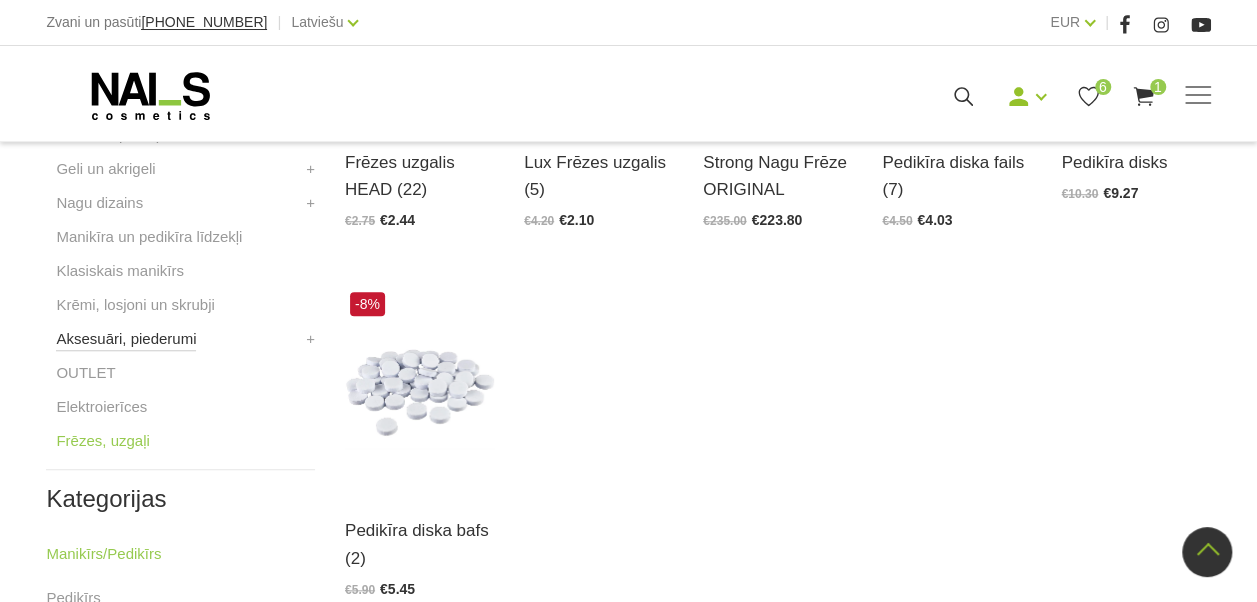 click on "Aksesuāri, piederumi" at bounding box center [126, 339] 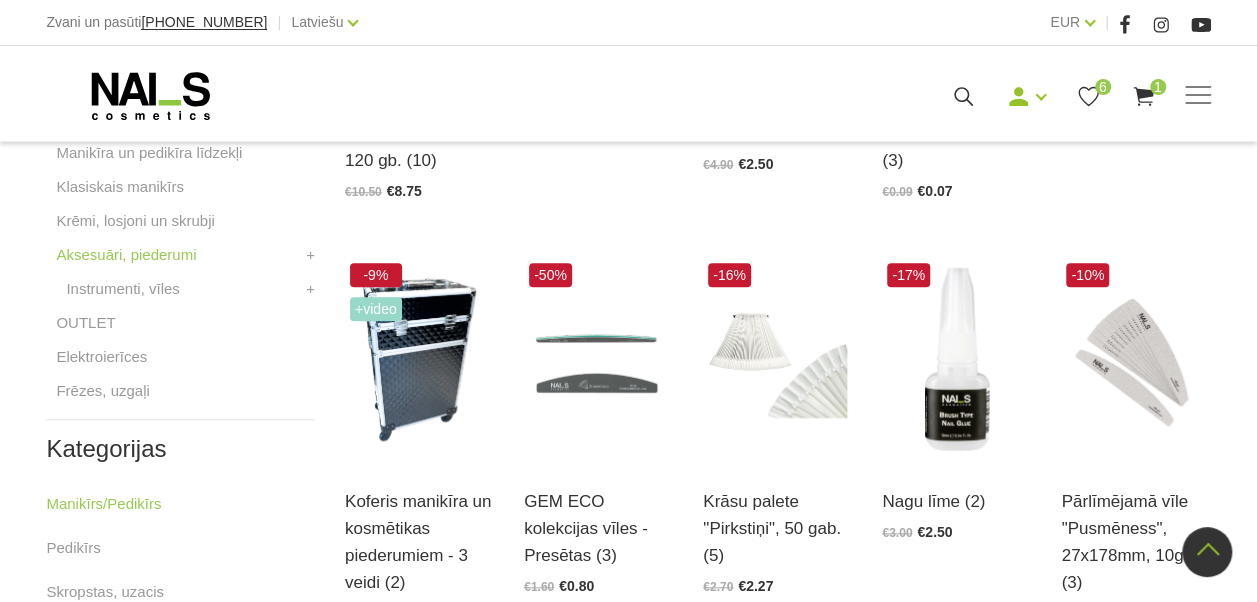 scroll, scrollTop: 700, scrollLeft: 0, axis: vertical 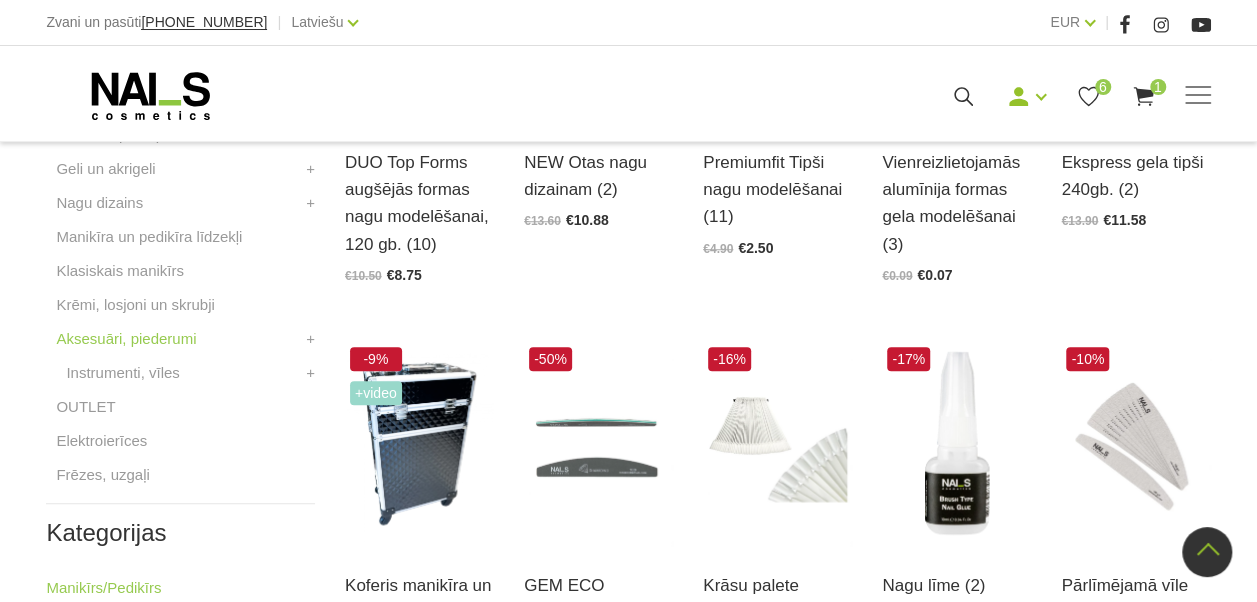 click on "Krēmi, losjoni un skrubji" at bounding box center [180, 310] 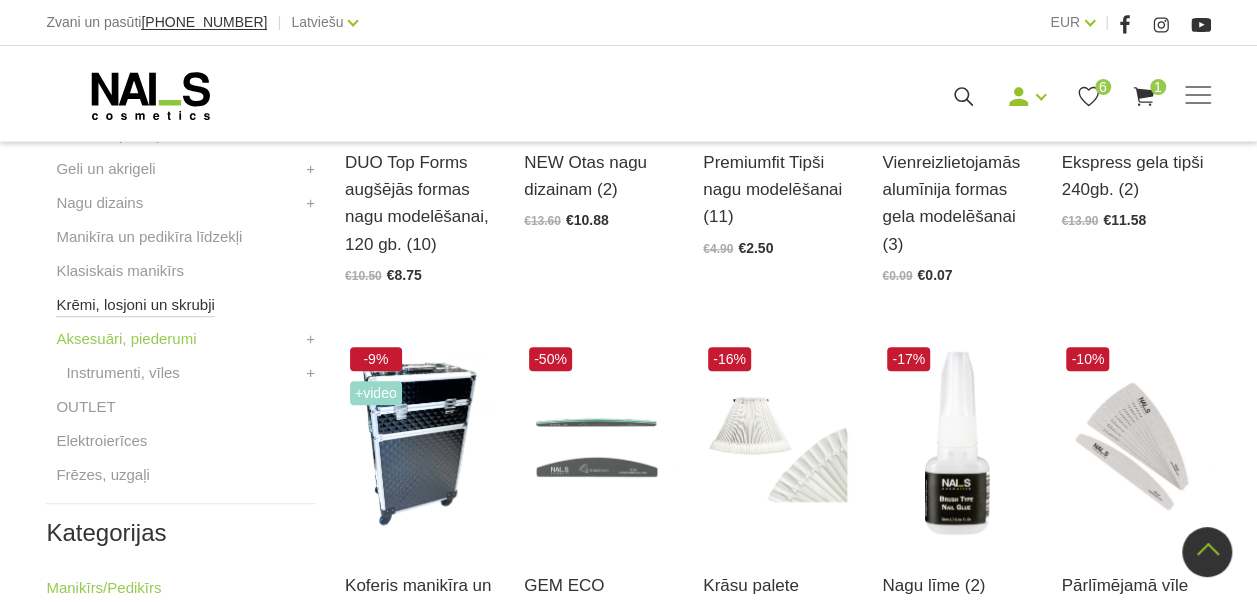 click on "Krēmi, losjoni un skrubji" at bounding box center (135, 305) 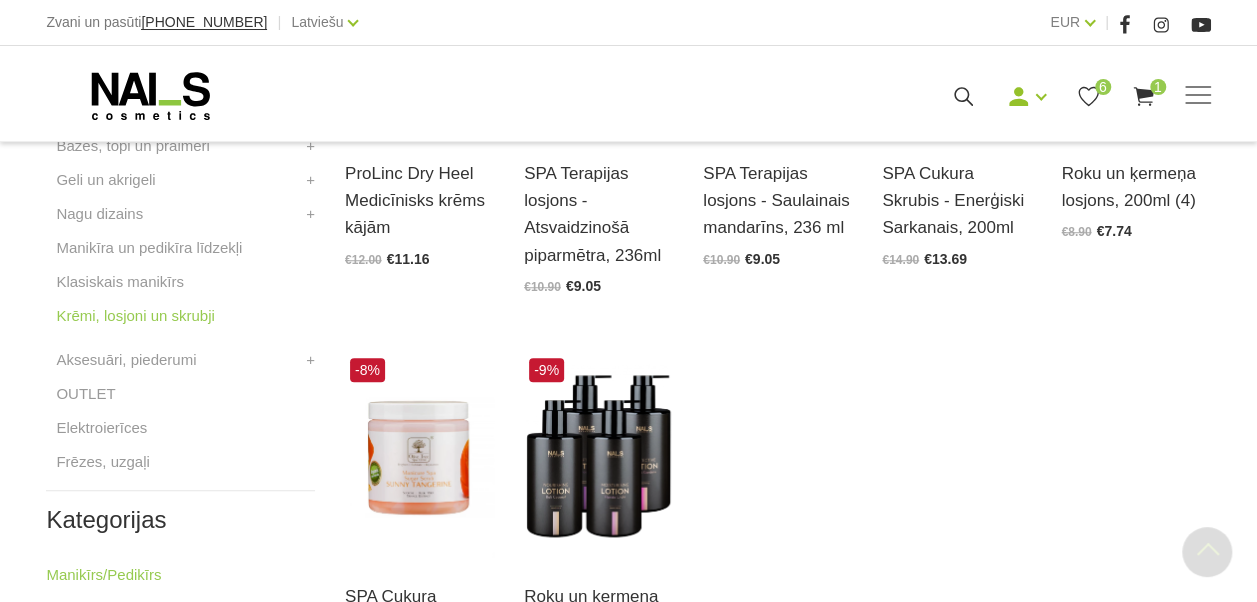 scroll, scrollTop: 700, scrollLeft: 0, axis: vertical 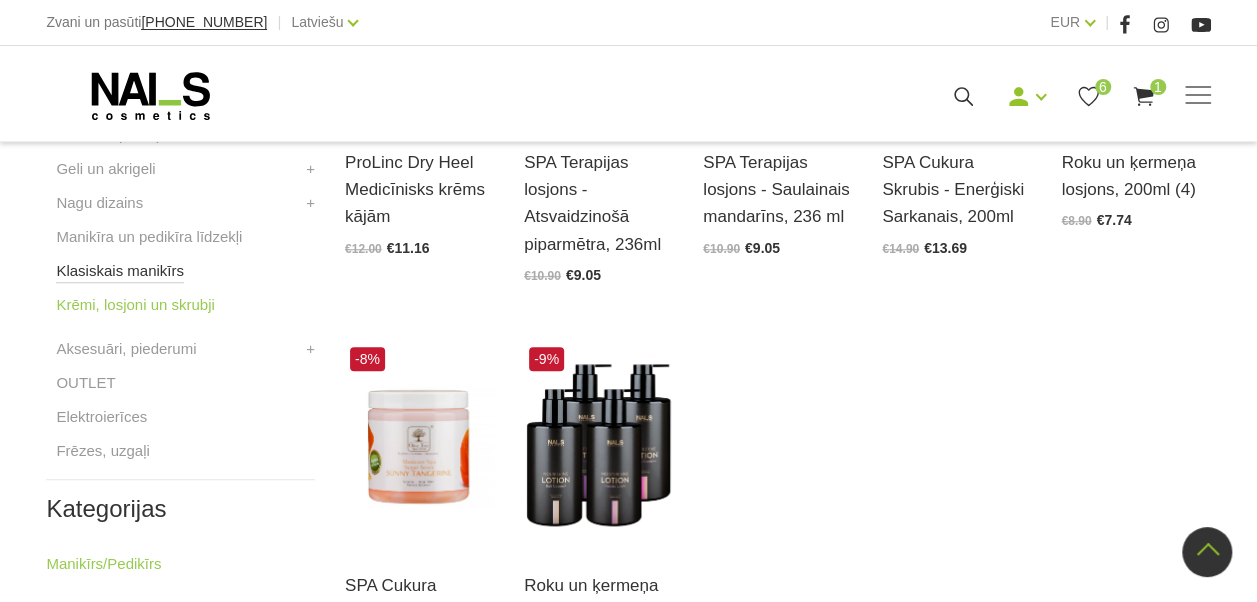 click on "Klasiskais manikīrs" at bounding box center [120, 271] 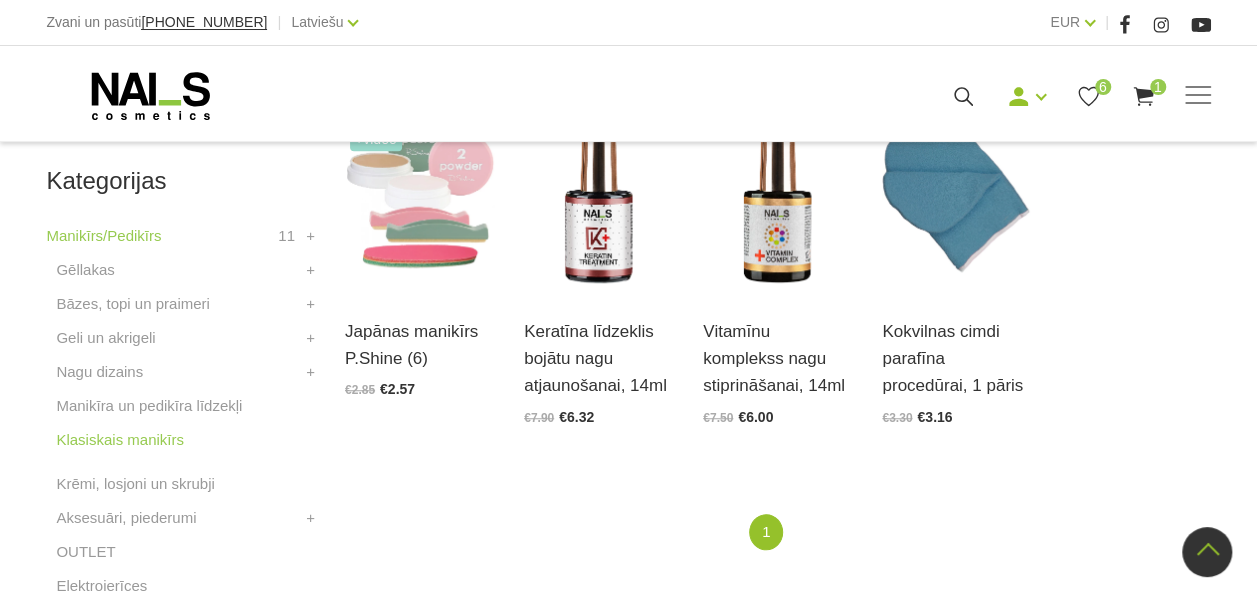 scroll, scrollTop: 500, scrollLeft: 0, axis: vertical 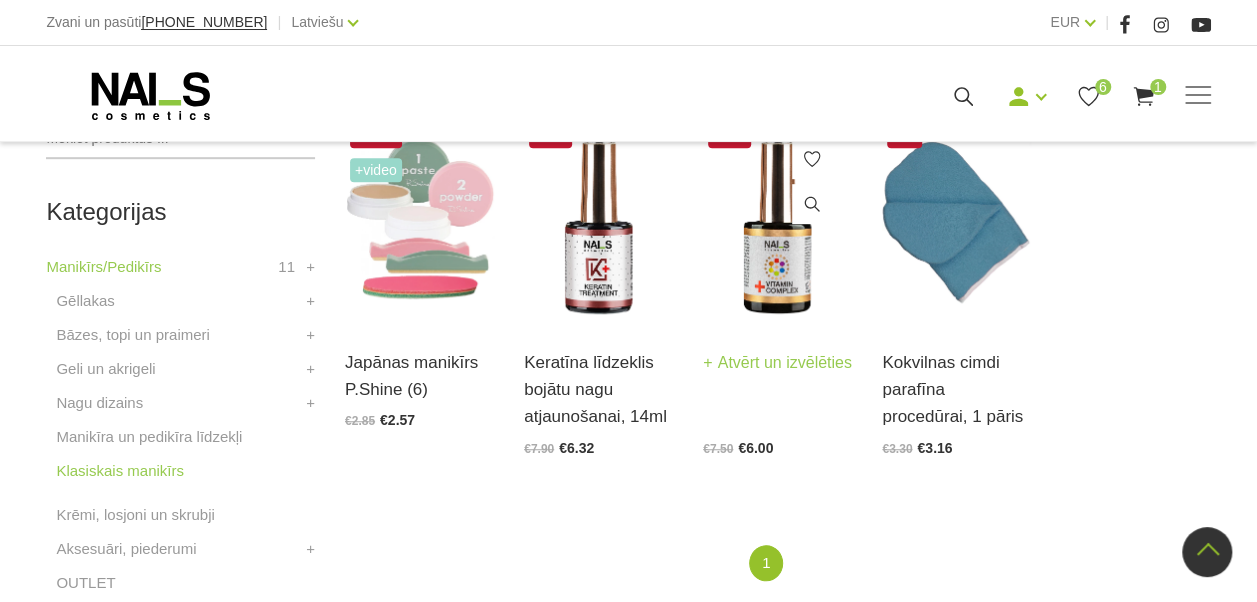 click on "Atvērt un izvēlēties" at bounding box center (777, 363) 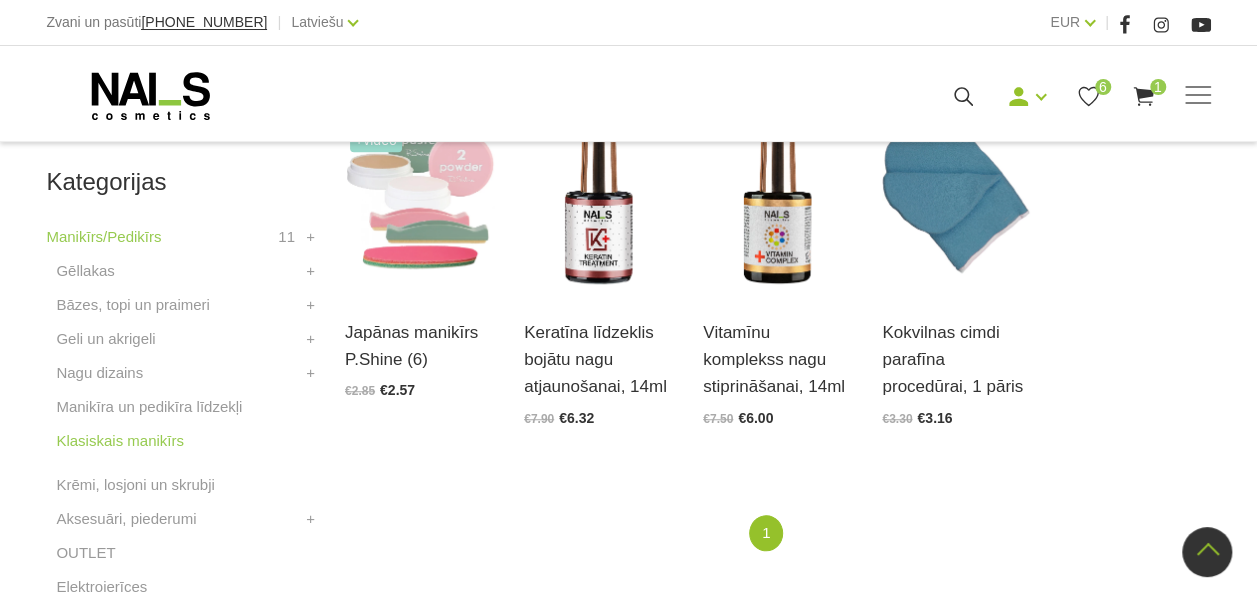 scroll, scrollTop: 500, scrollLeft: 0, axis: vertical 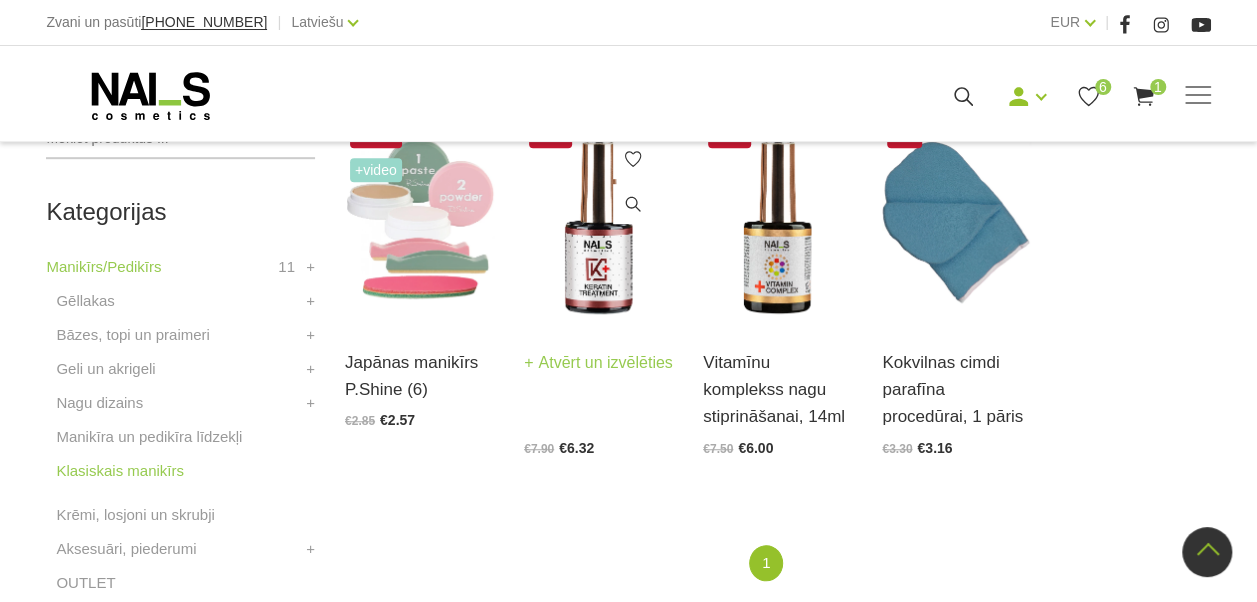 click at bounding box center [598, 221] 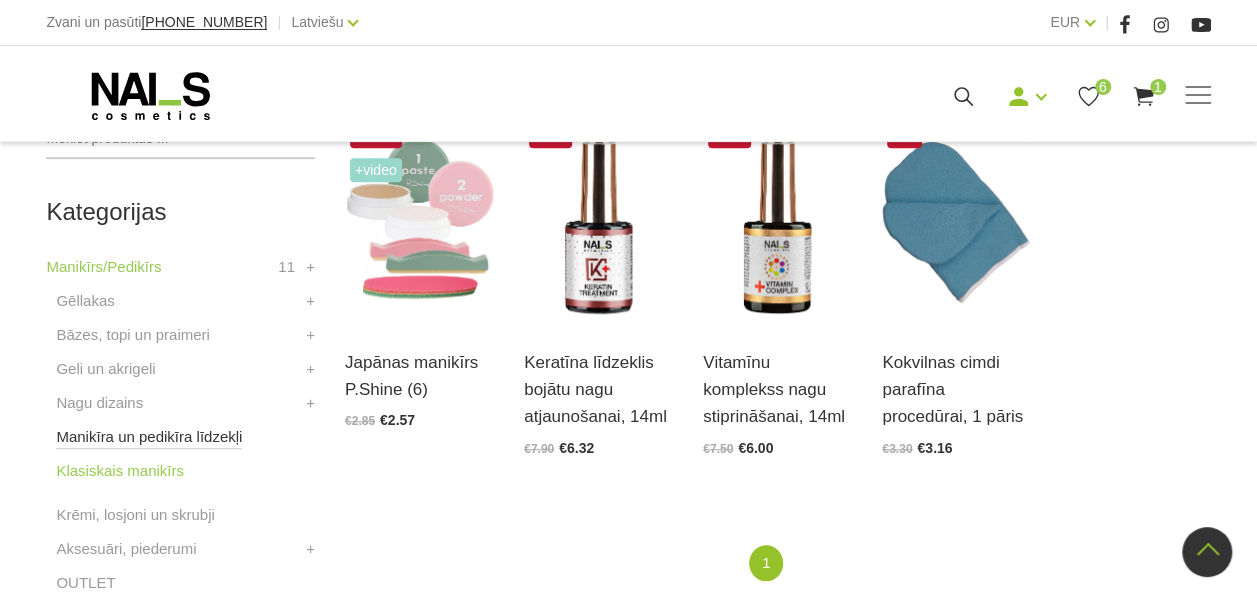 click on "Manikīra un pedikīra līdzekļi" at bounding box center (149, 437) 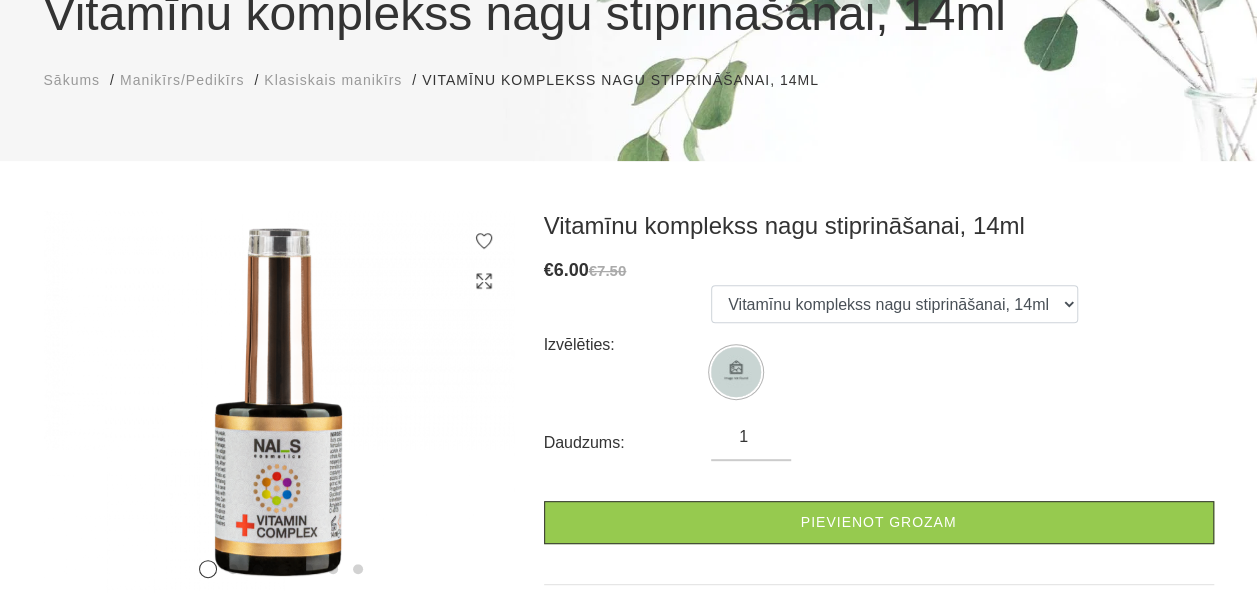 scroll, scrollTop: 300, scrollLeft: 0, axis: vertical 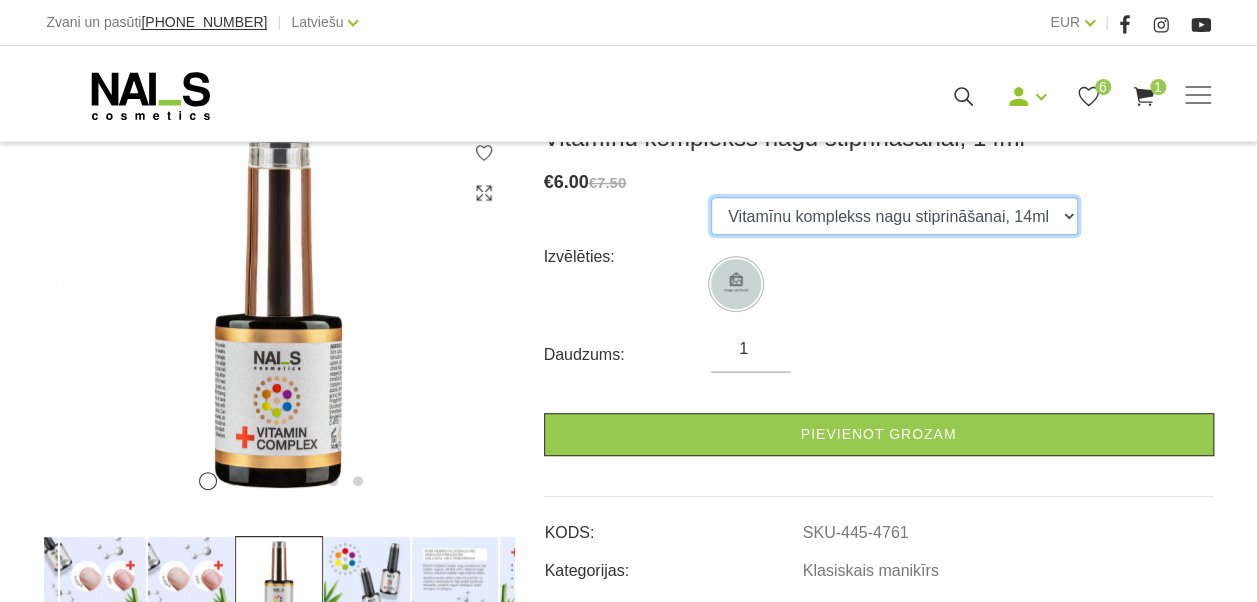 click on "Vitamīnu komplekss nagu stiprināšanai, 14ml" at bounding box center [894, 216] 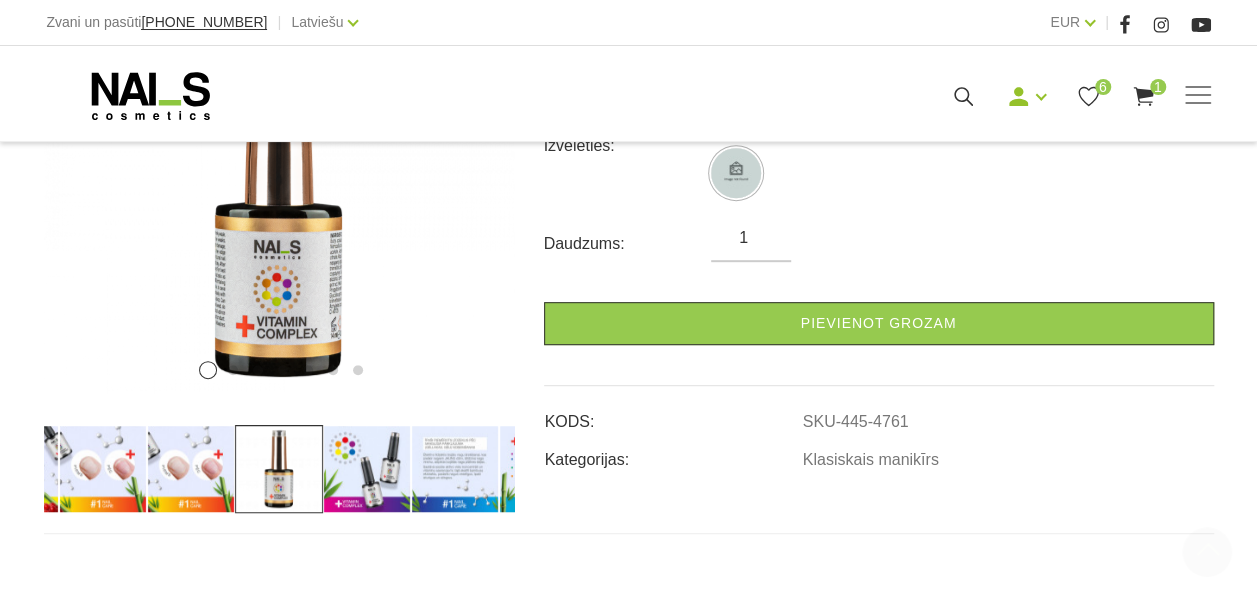 scroll, scrollTop: 500, scrollLeft: 0, axis: vertical 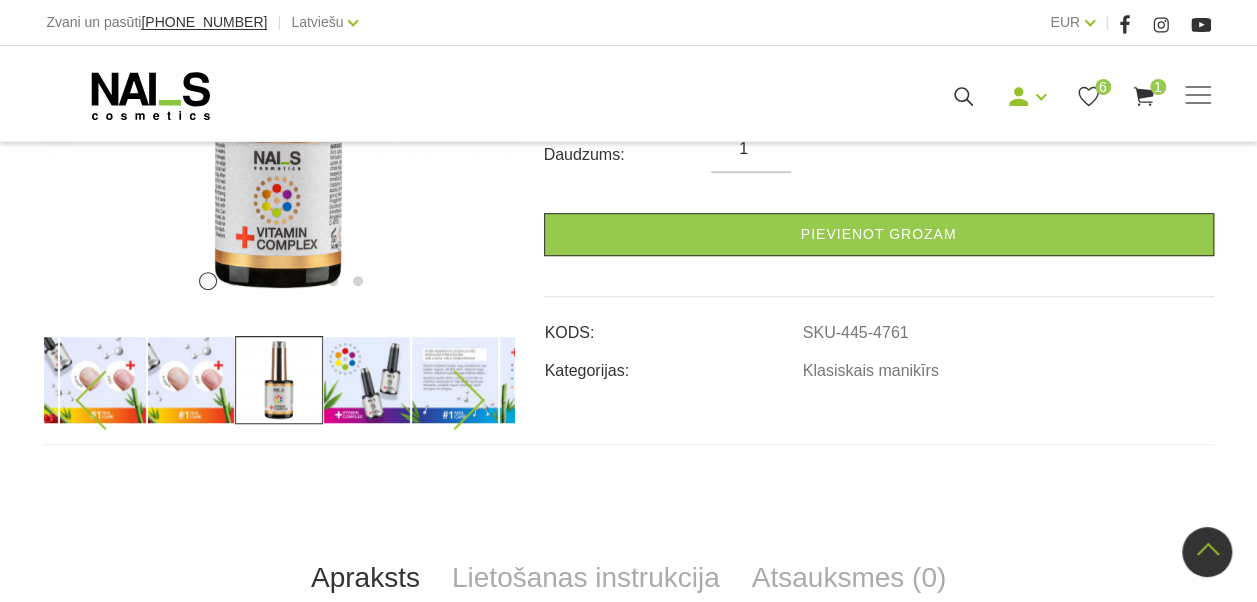 click at bounding box center (191, 380) 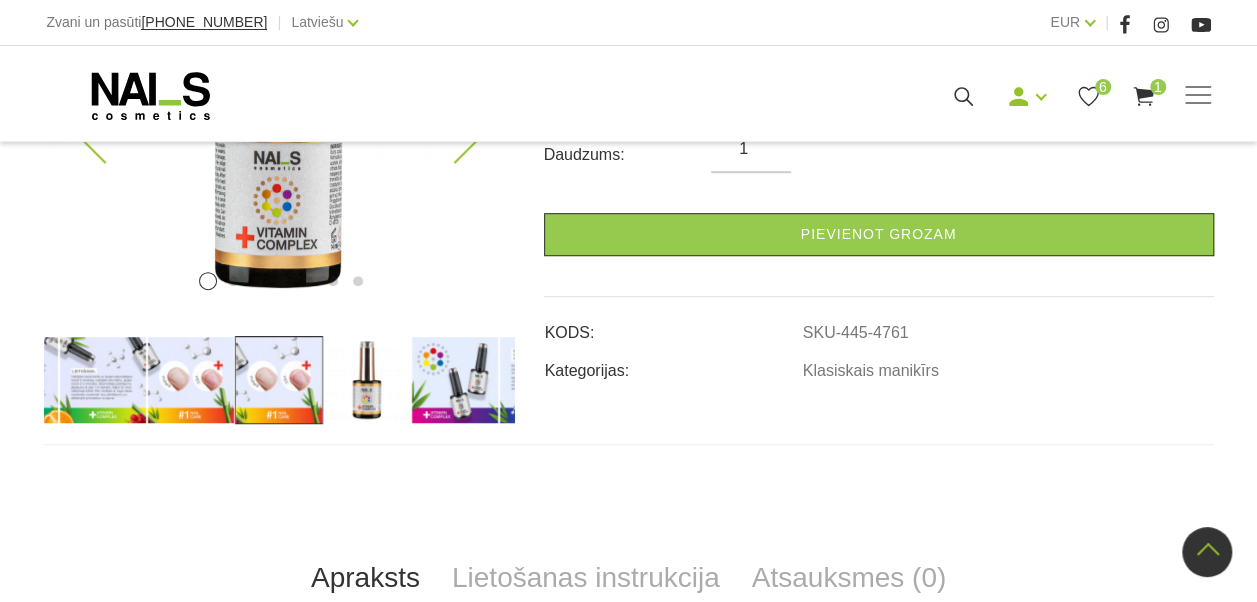 scroll, scrollTop: 200, scrollLeft: 0, axis: vertical 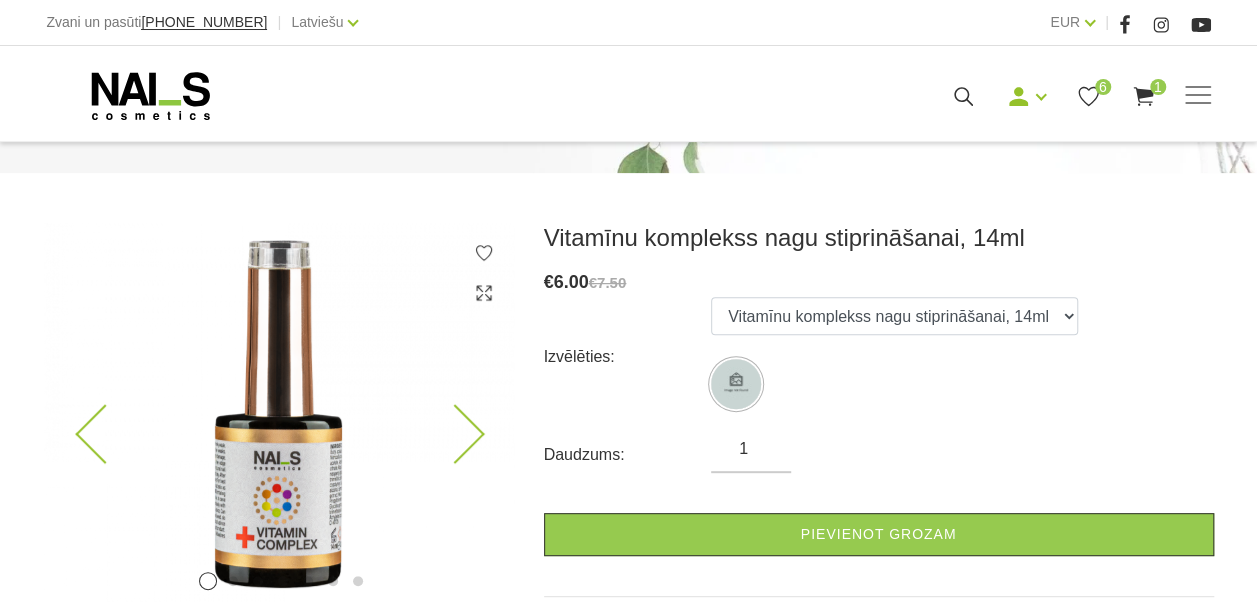 click at bounding box center (454, 434) 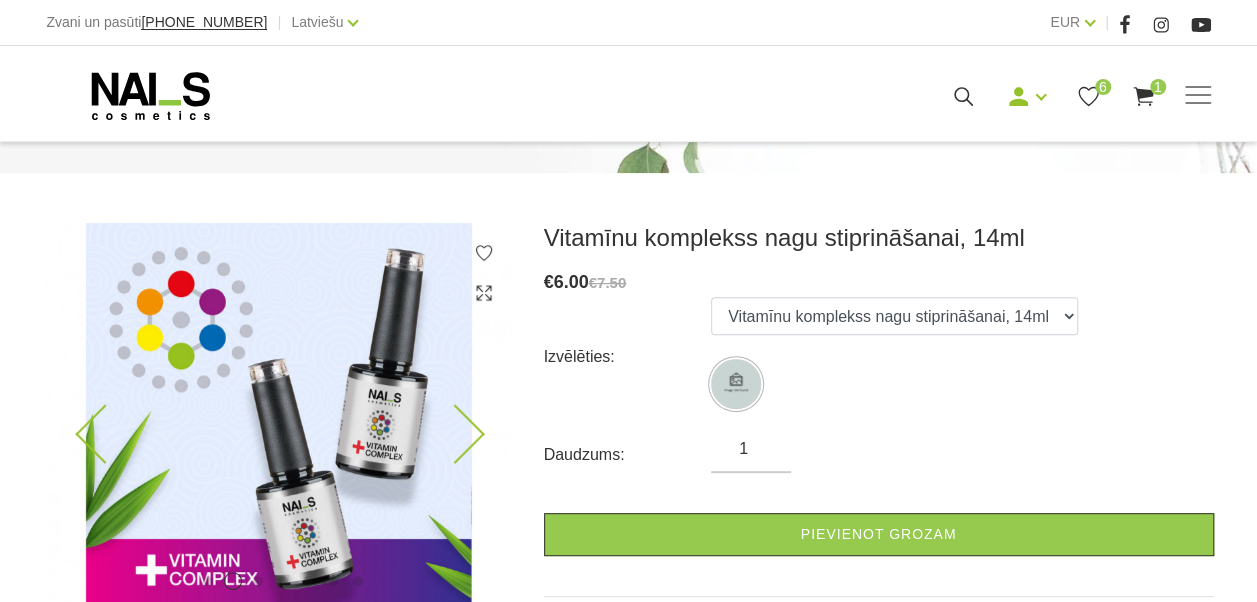 click at bounding box center [454, 434] 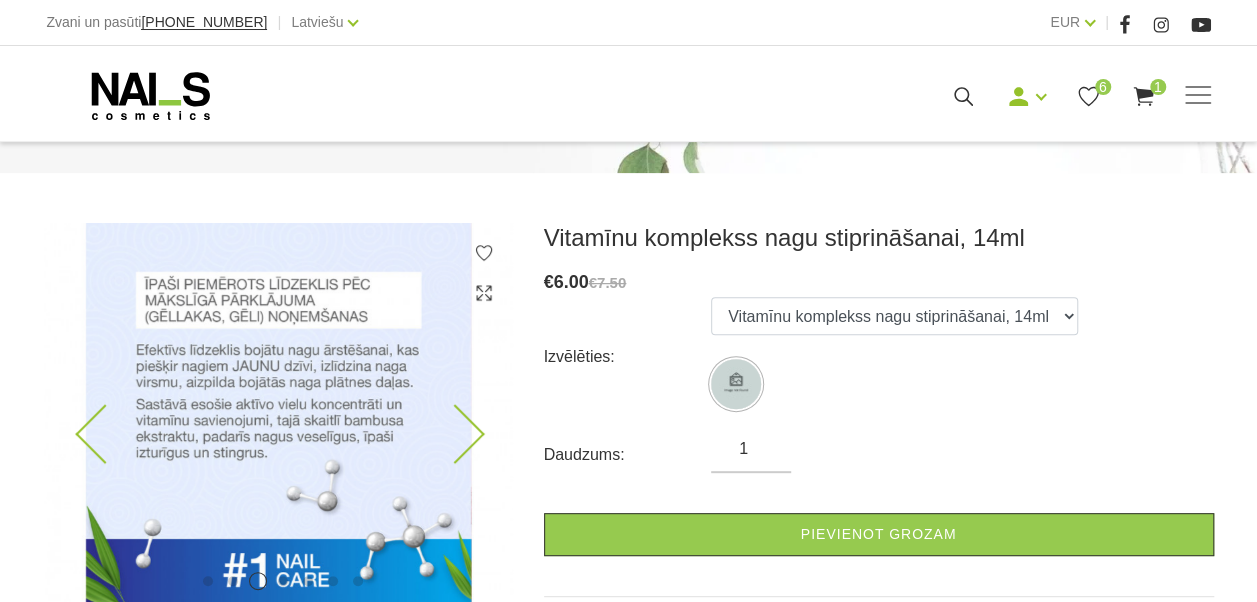 click at bounding box center [454, 434] 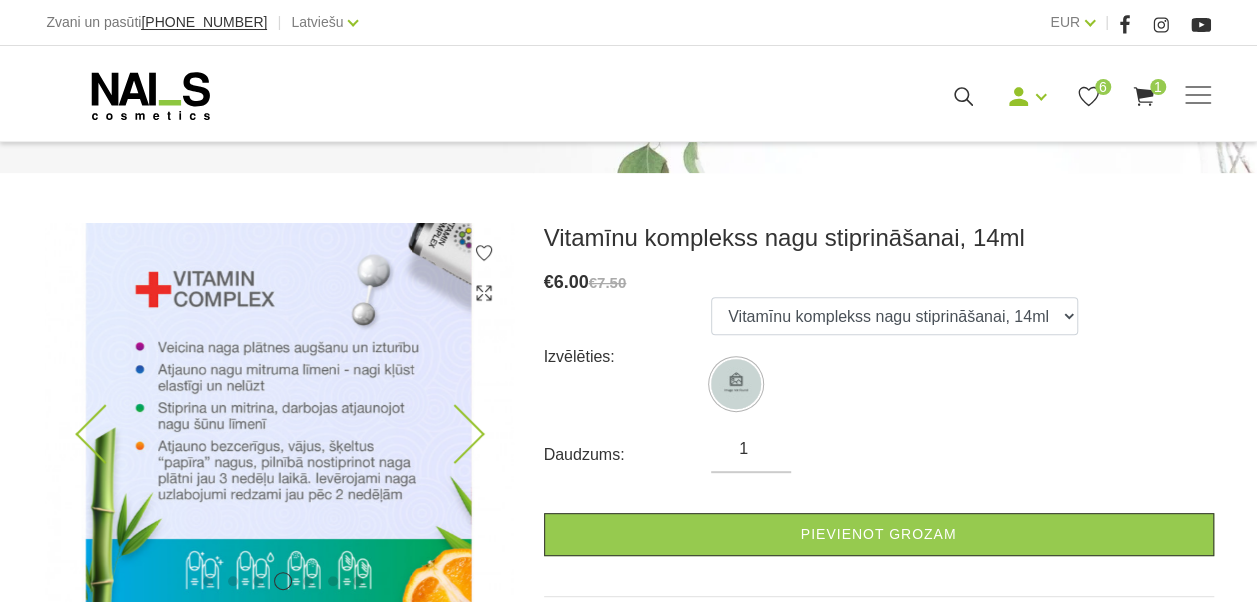 click at bounding box center (279, 414) 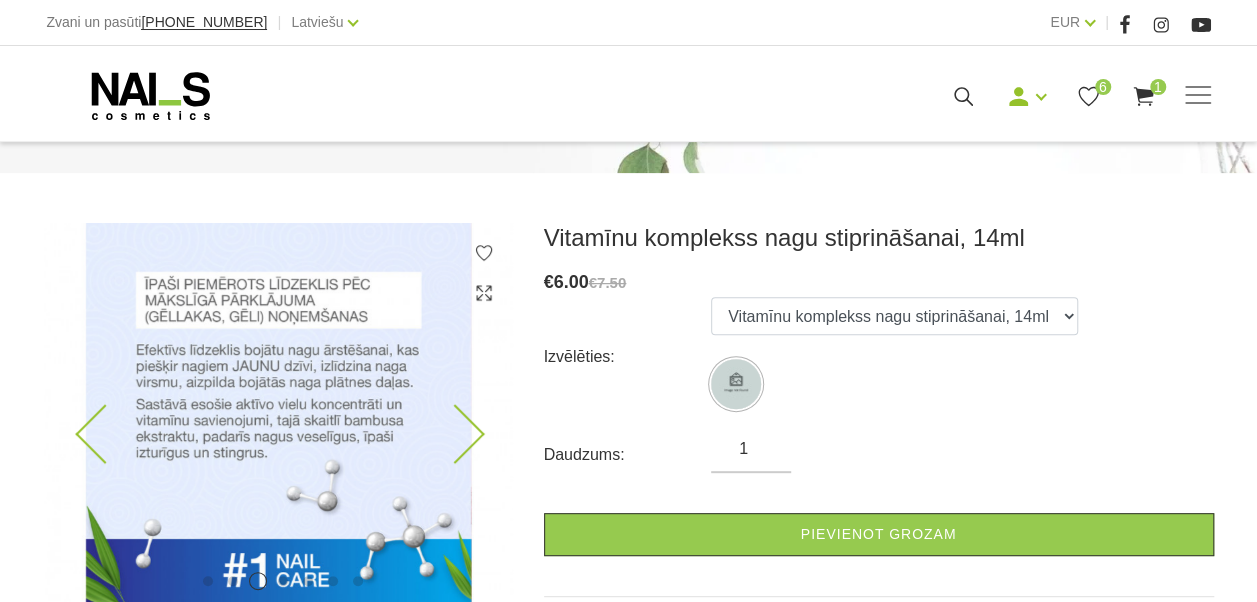click at bounding box center [454, 434] 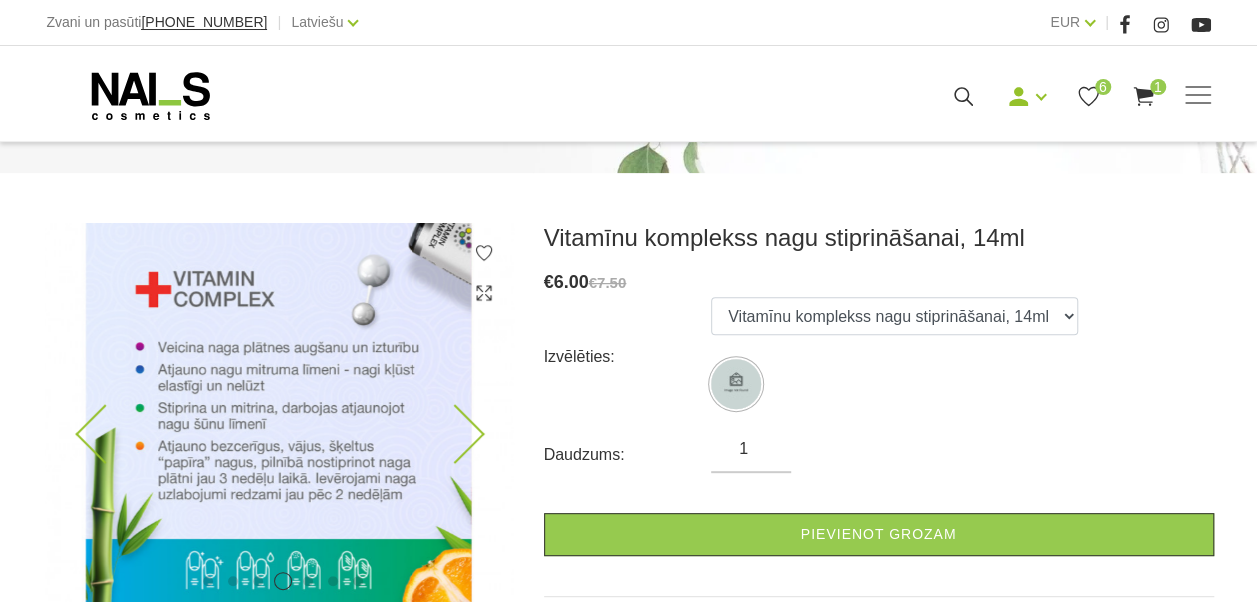 click at bounding box center (454, 434) 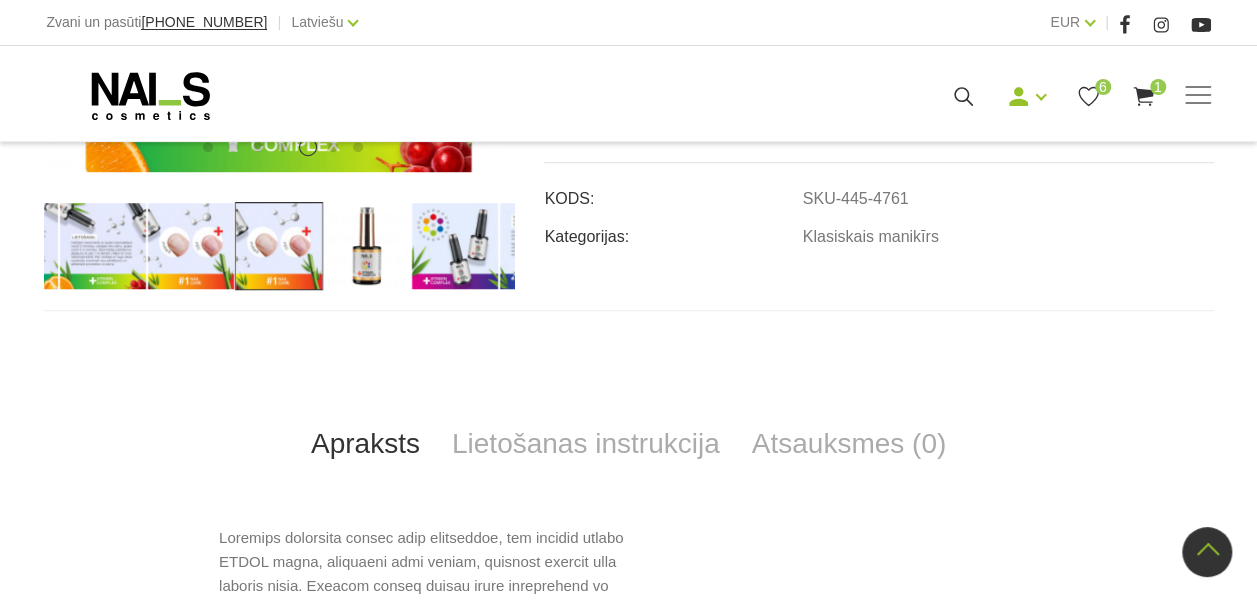 scroll, scrollTop: 700, scrollLeft: 0, axis: vertical 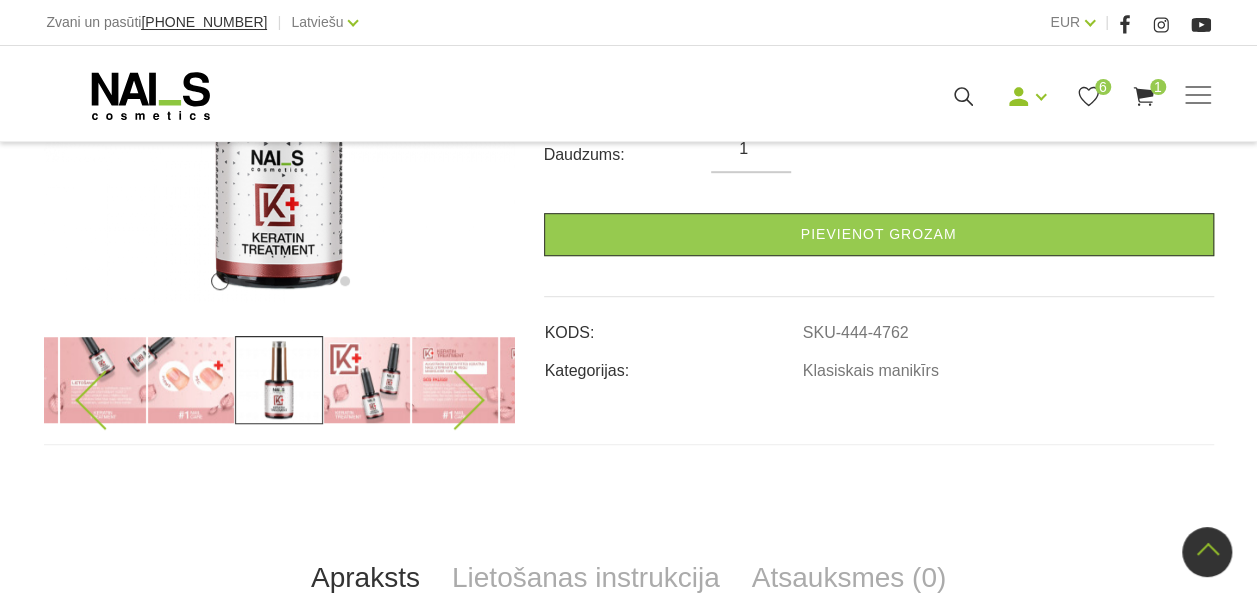 click at bounding box center (454, 399) 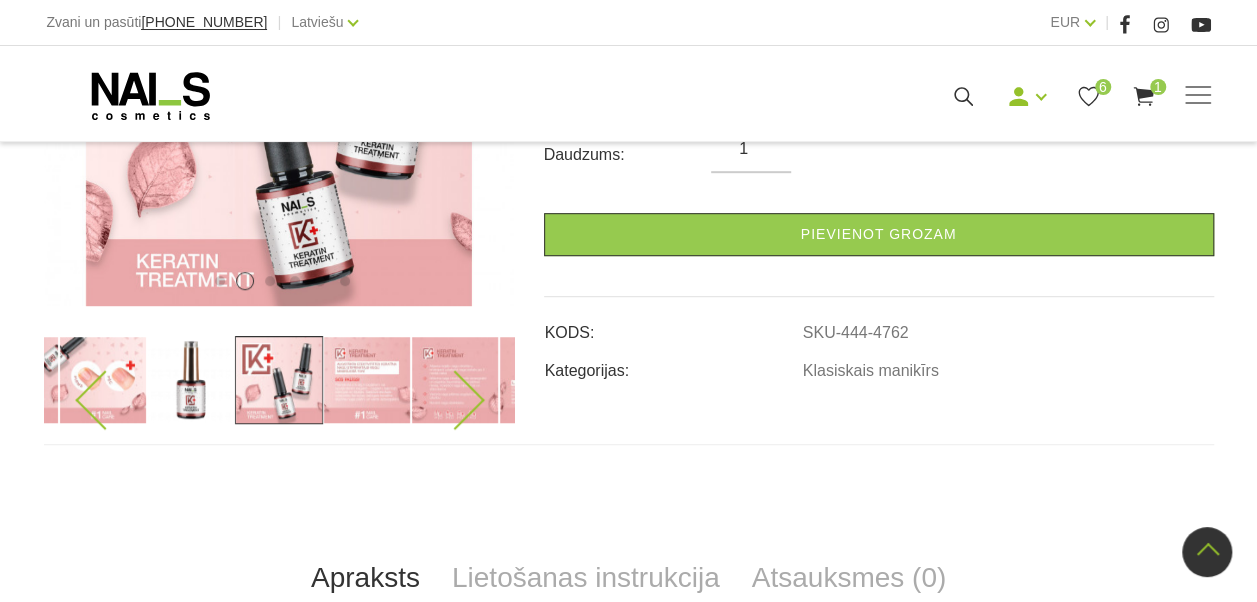 click at bounding box center [454, 399] 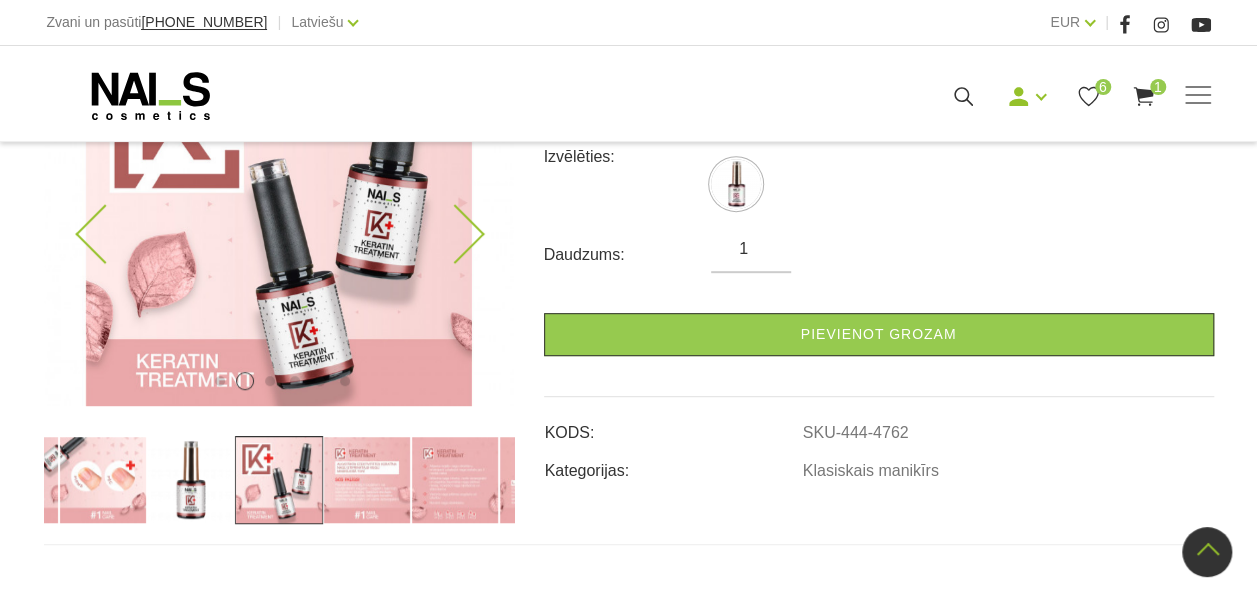 click at bounding box center (279, 214) 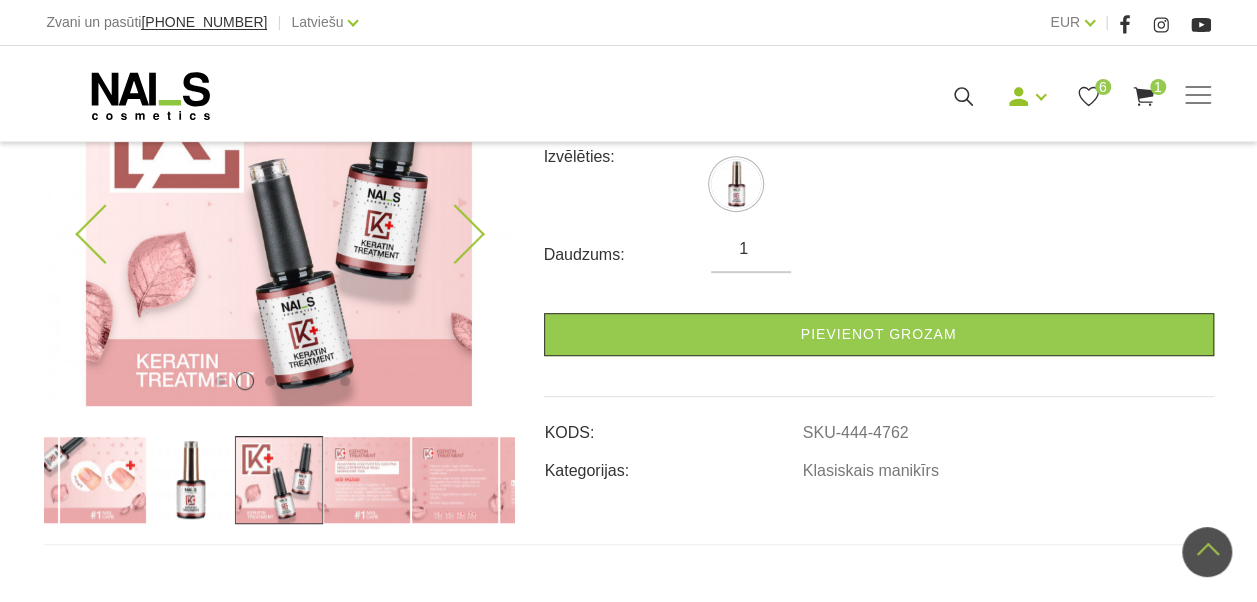 scroll, scrollTop: 200, scrollLeft: 0, axis: vertical 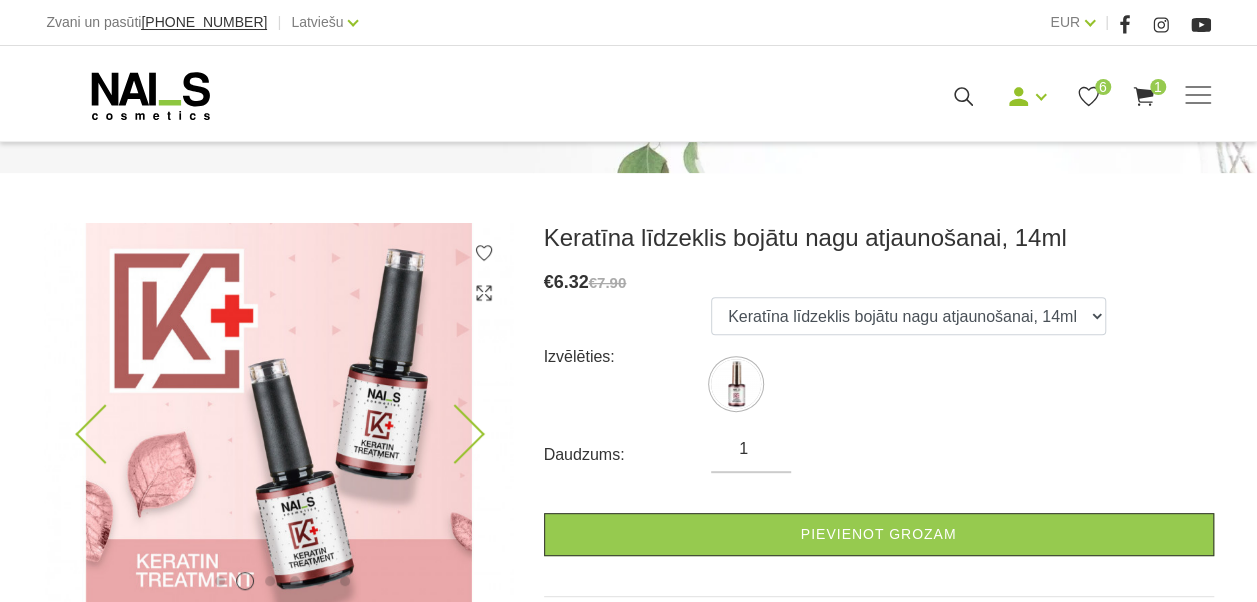 click at bounding box center (454, 434) 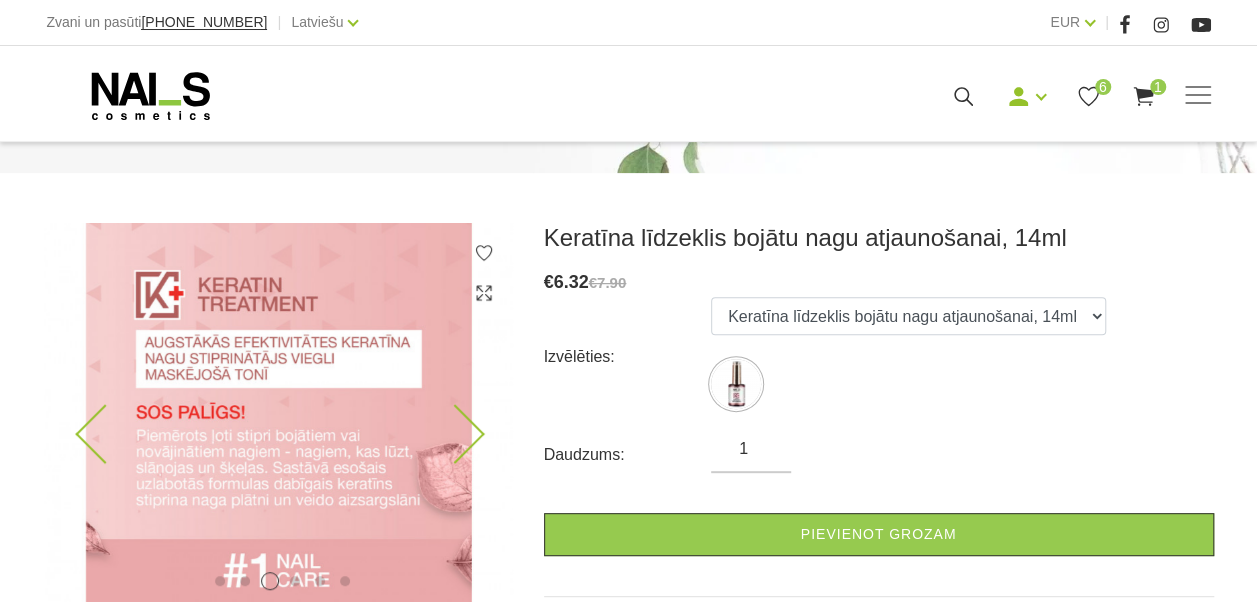 click at bounding box center (454, 434) 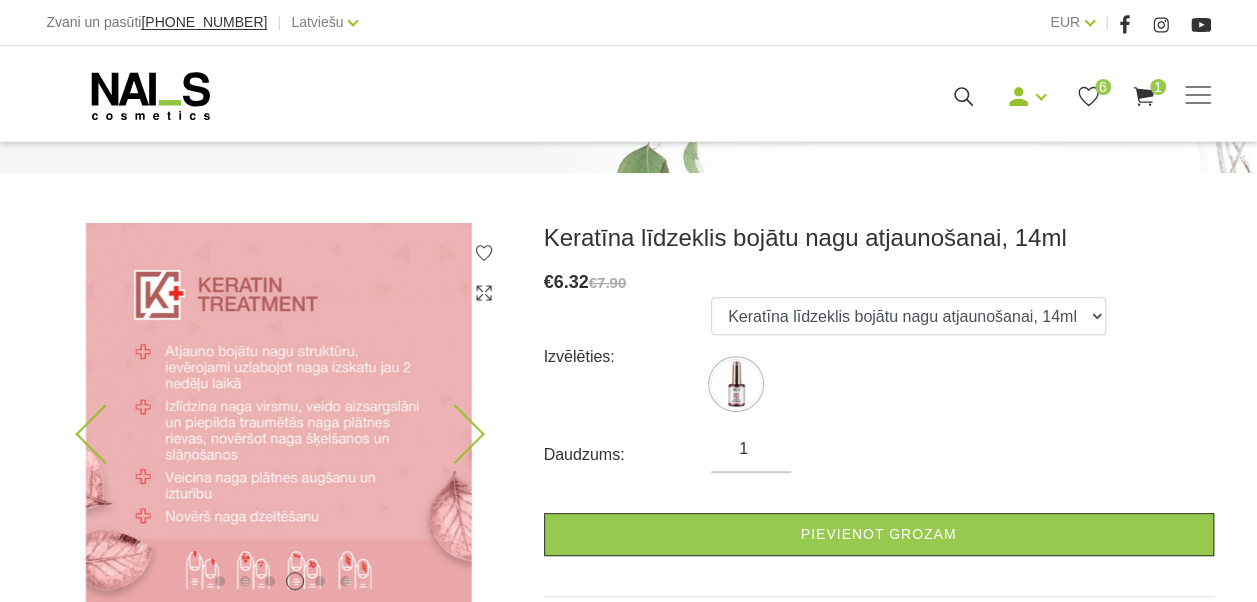 click at bounding box center (454, 434) 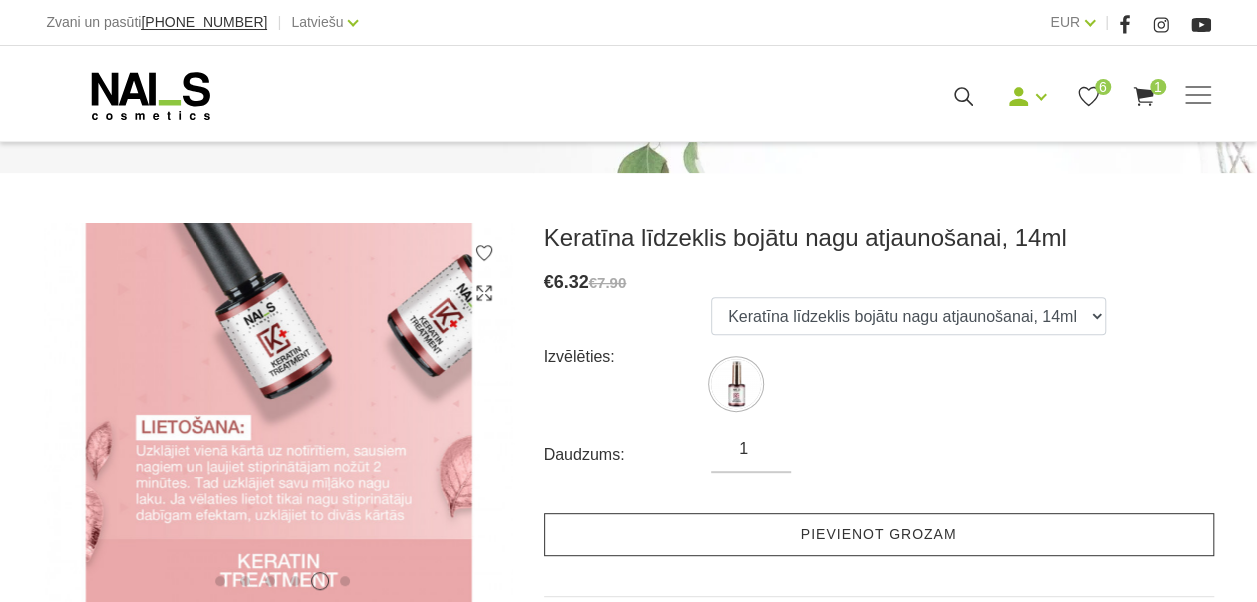 click on "Pievienot grozam" at bounding box center (879, 534) 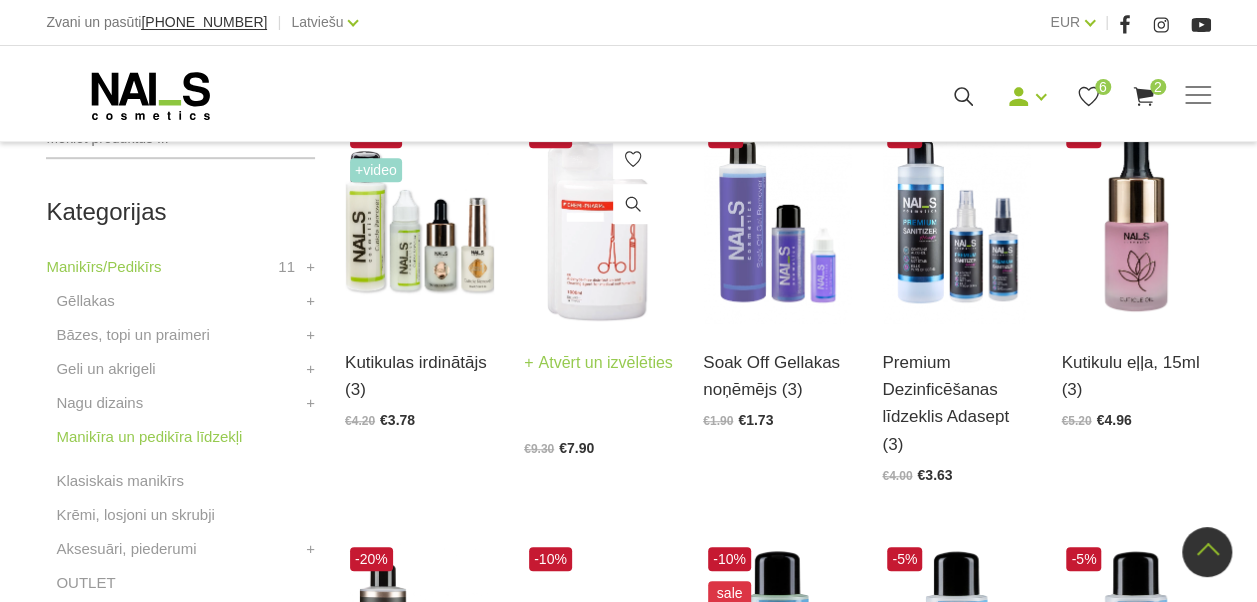 scroll, scrollTop: 400, scrollLeft: 0, axis: vertical 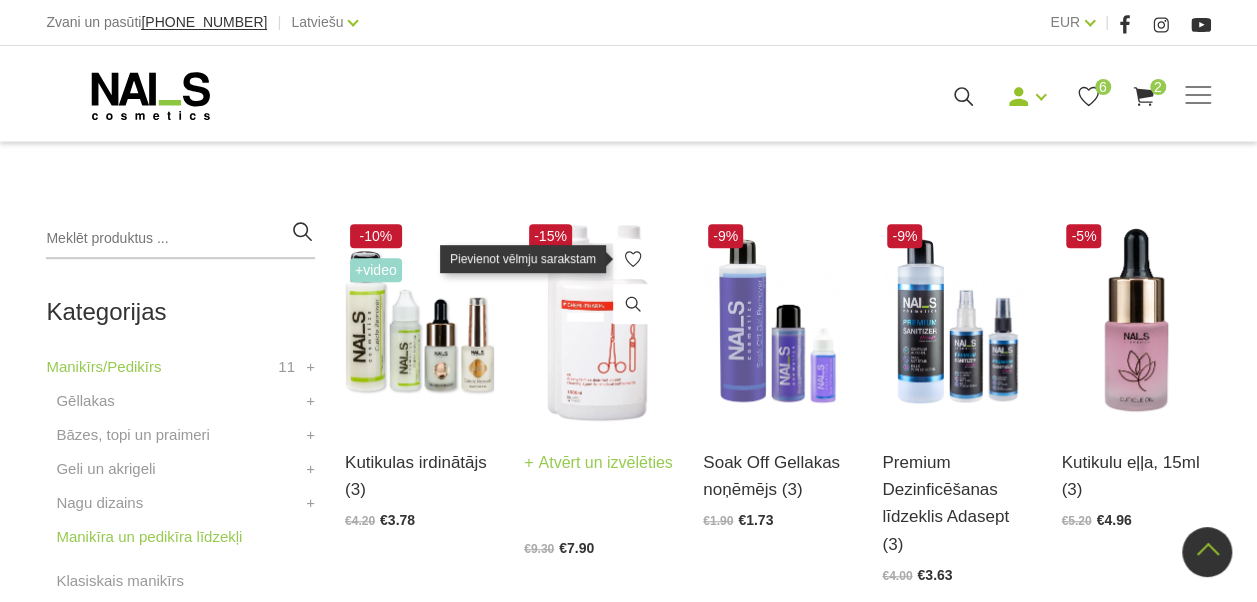 click 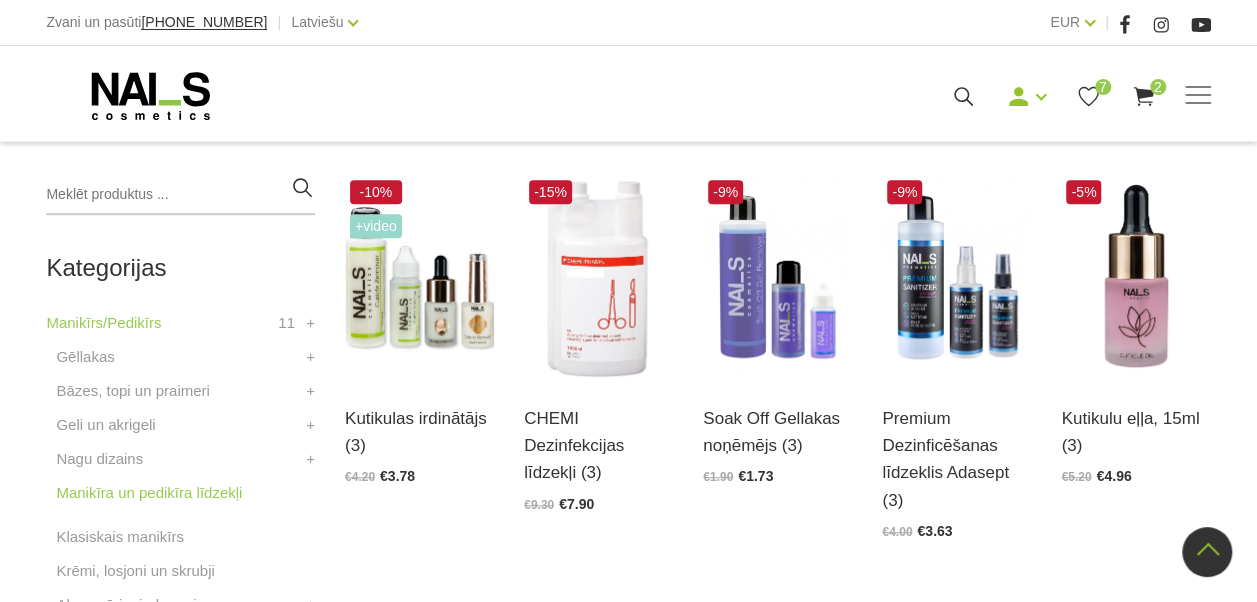scroll, scrollTop: 400, scrollLeft: 0, axis: vertical 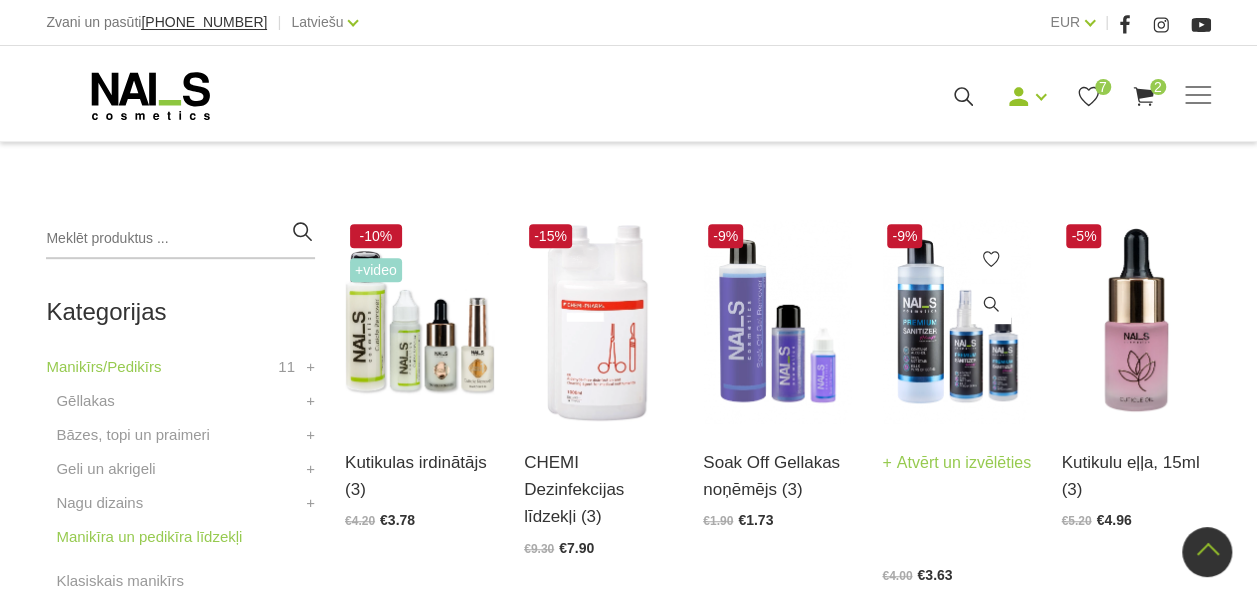 click at bounding box center (956, 321) 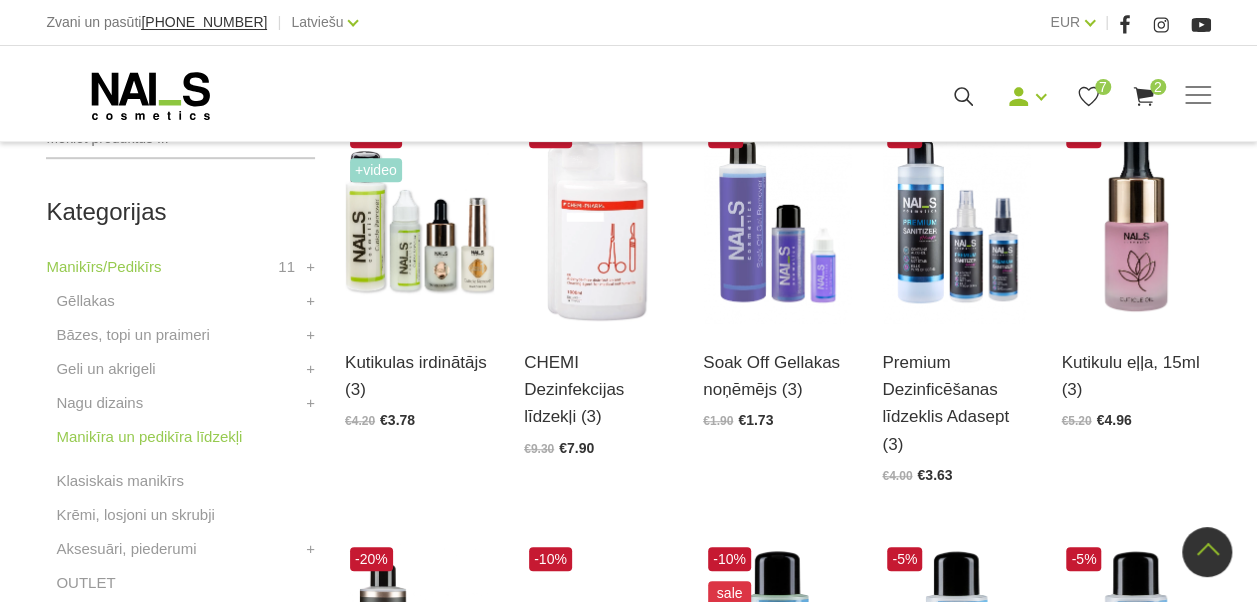 scroll, scrollTop: 400, scrollLeft: 0, axis: vertical 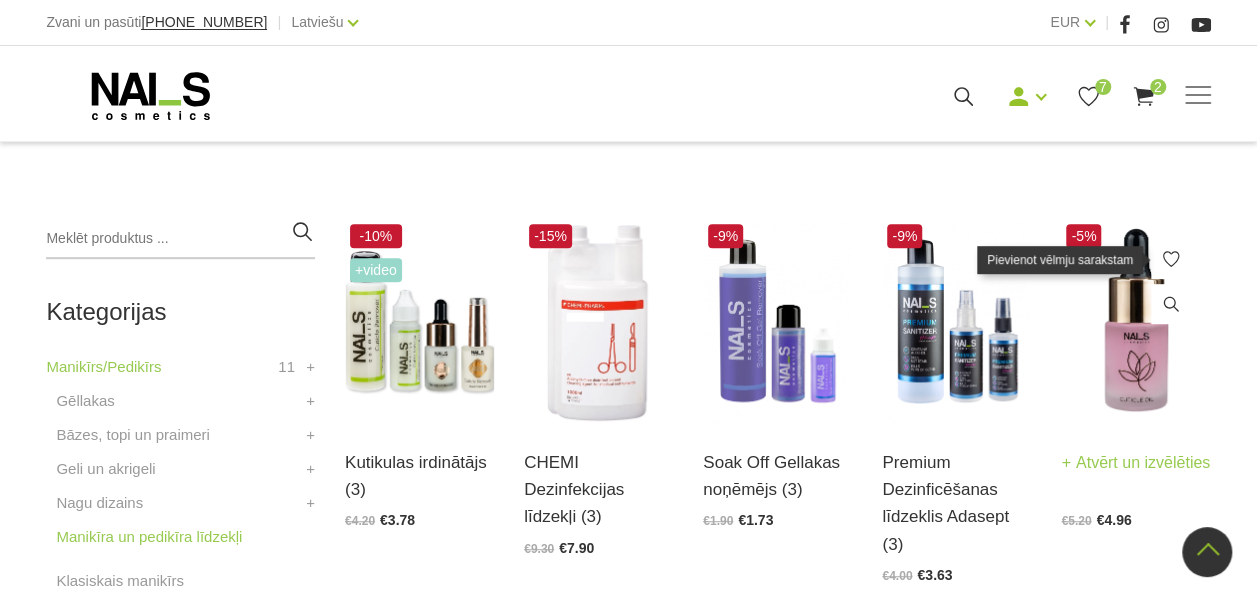 click 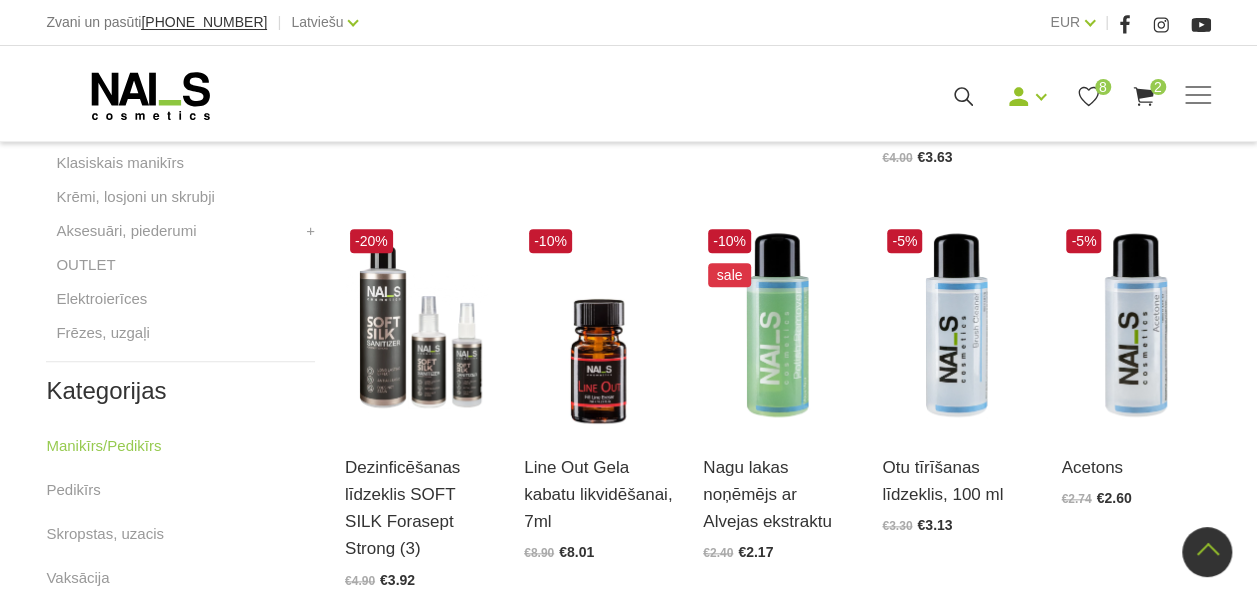 scroll, scrollTop: 1100, scrollLeft: 0, axis: vertical 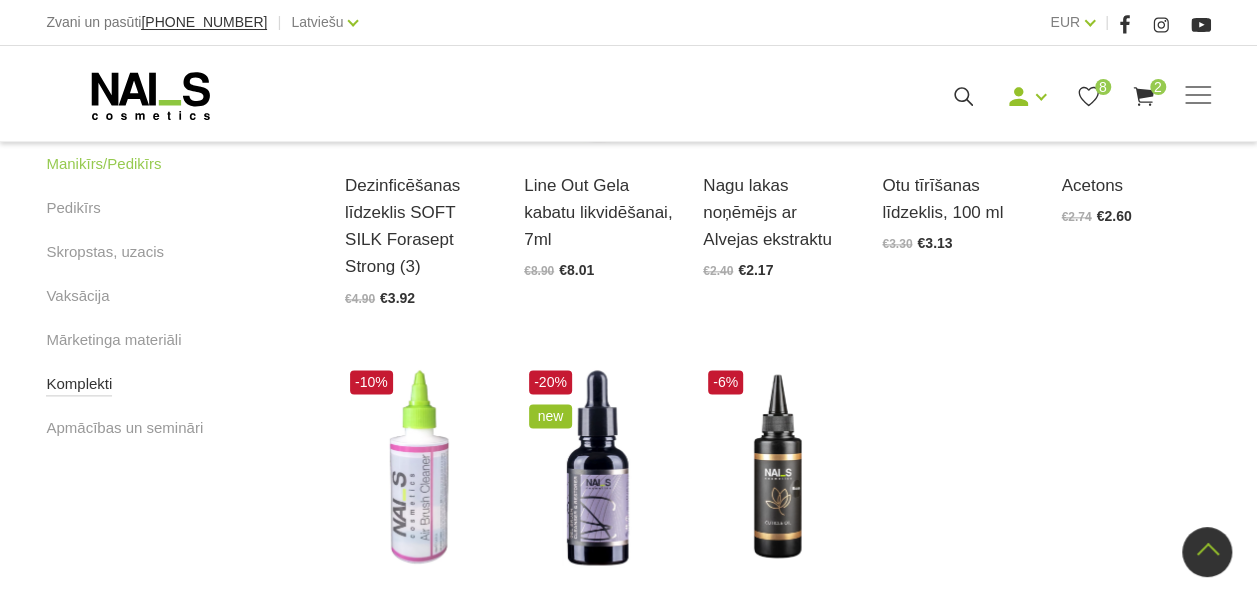 click on "Komplekti" at bounding box center [79, 384] 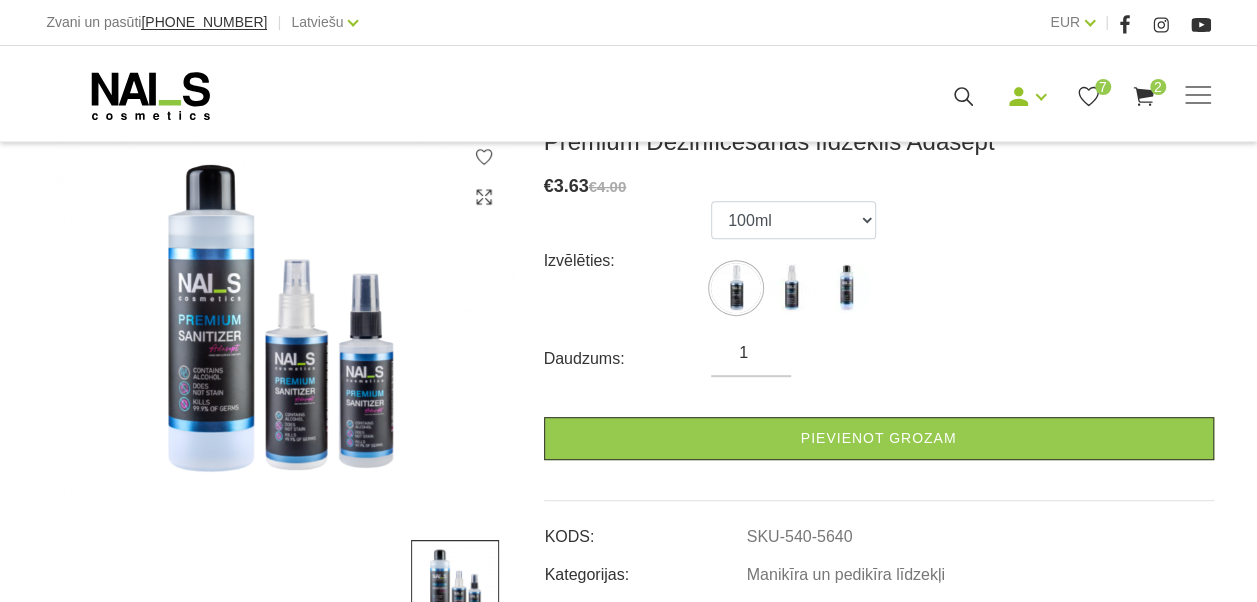 scroll, scrollTop: 300, scrollLeft: 0, axis: vertical 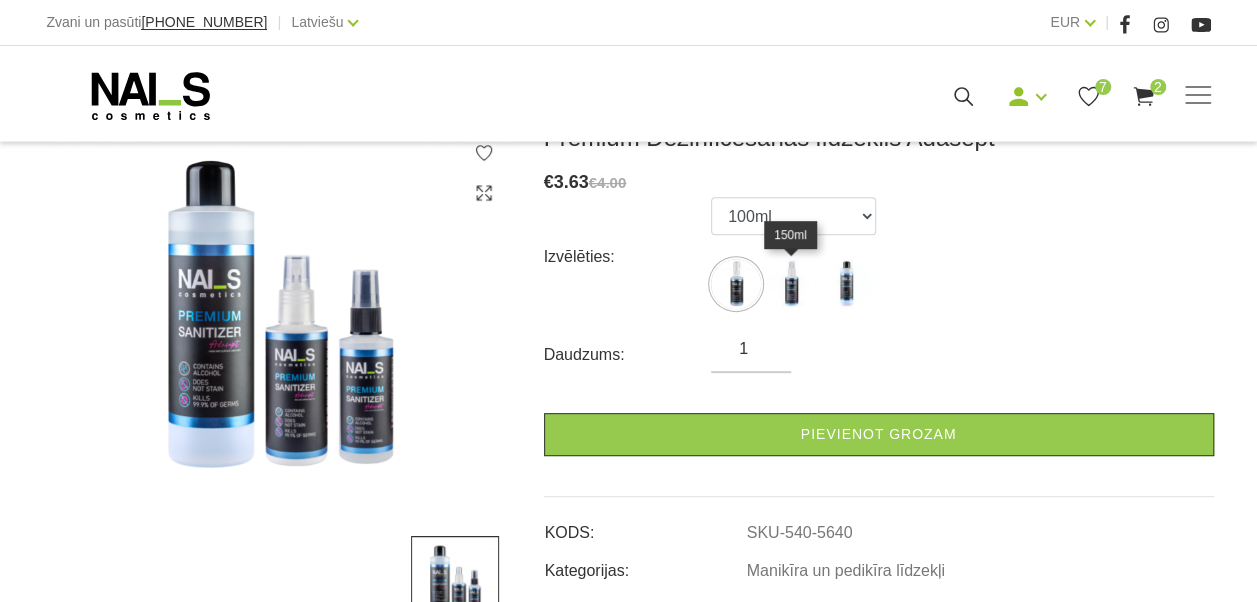 click at bounding box center [791, 284] 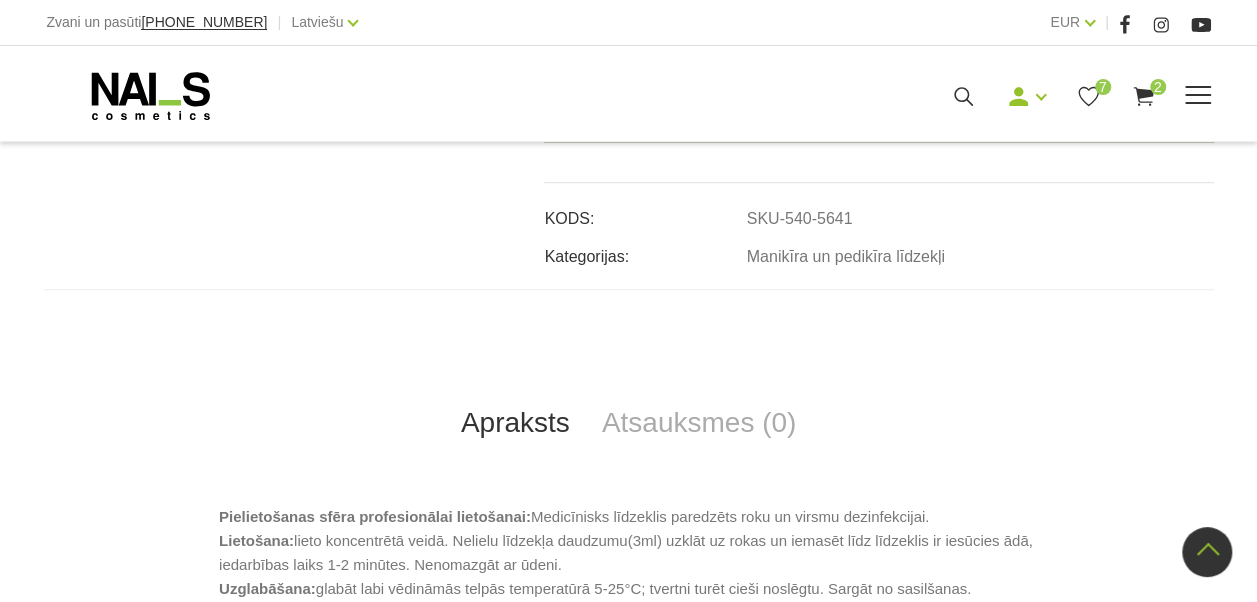 scroll, scrollTop: 600, scrollLeft: 0, axis: vertical 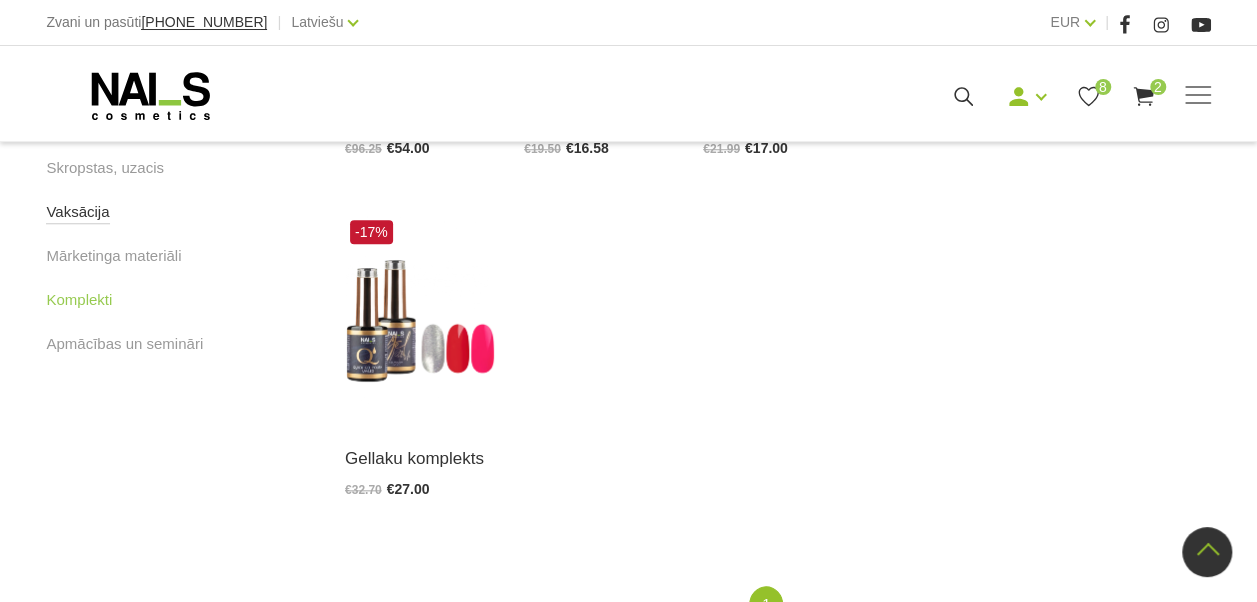 click on "Vaksācija" at bounding box center (77, 212) 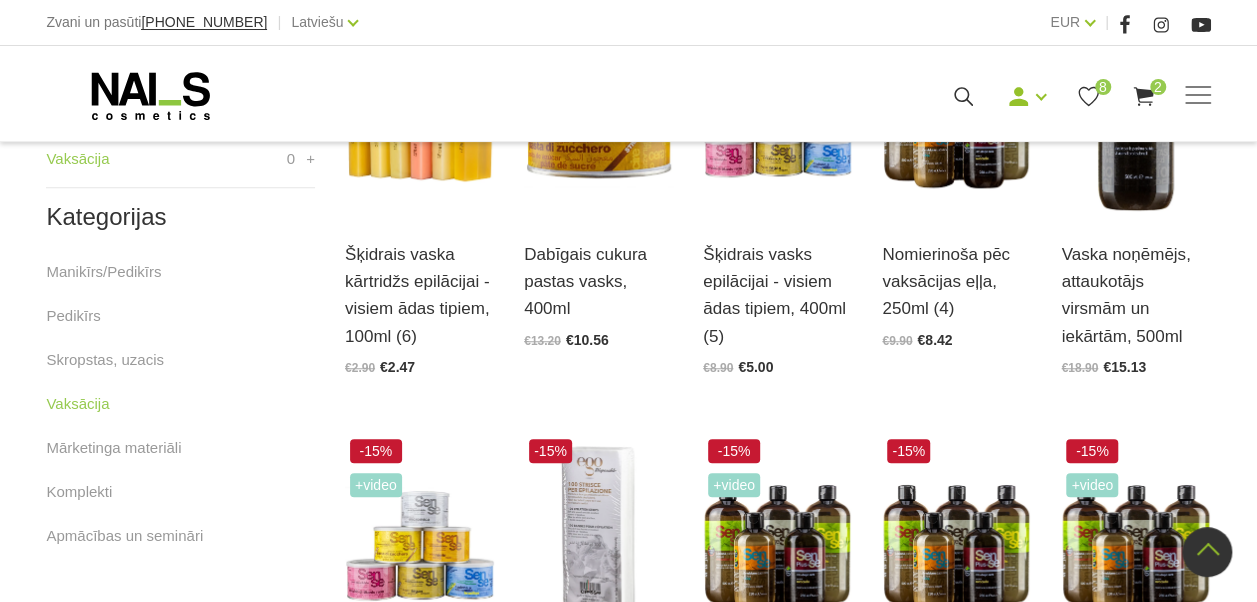 scroll, scrollTop: 600, scrollLeft: 0, axis: vertical 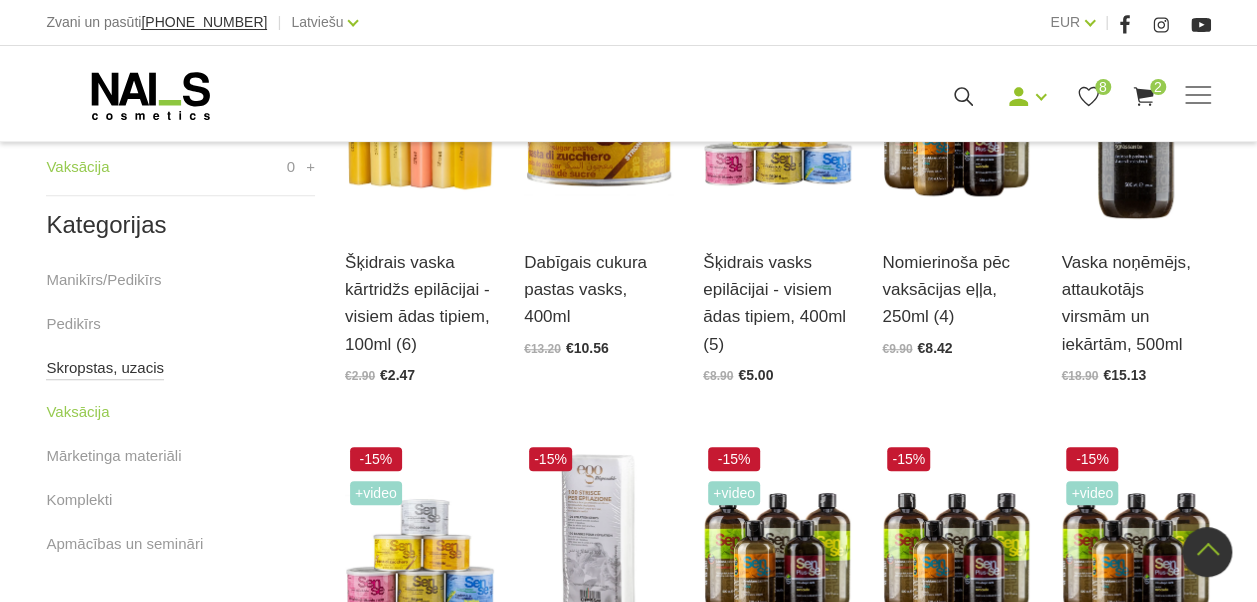 click on "Skropstas, uzacis" at bounding box center (105, 368) 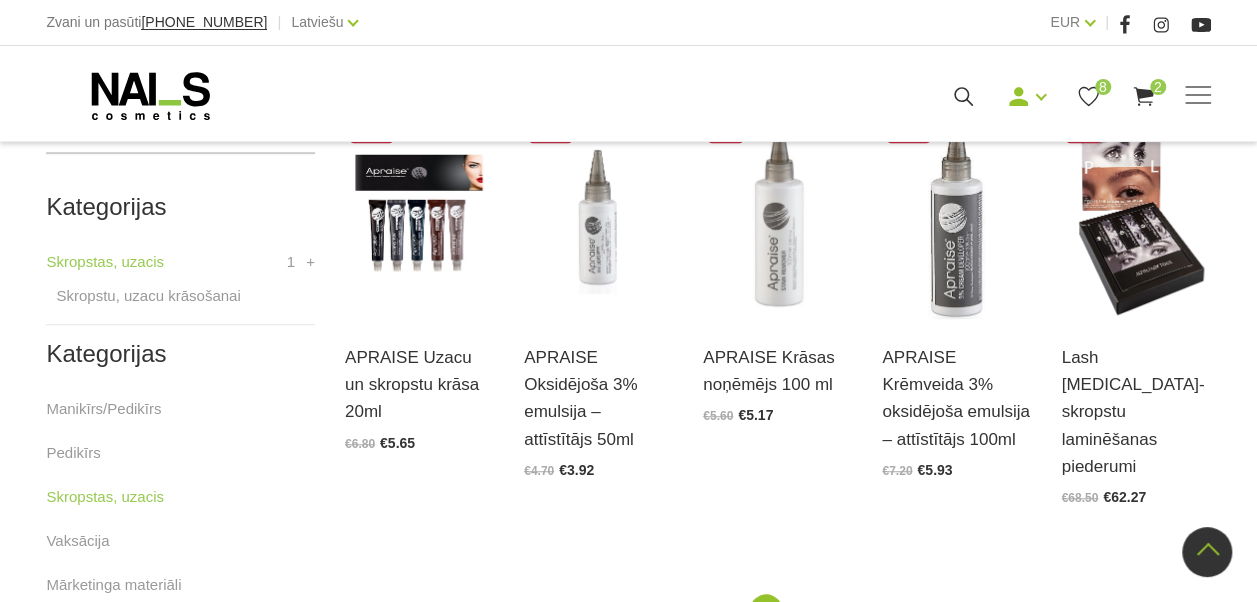 scroll, scrollTop: 500, scrollLeft: 0, axis: vertical 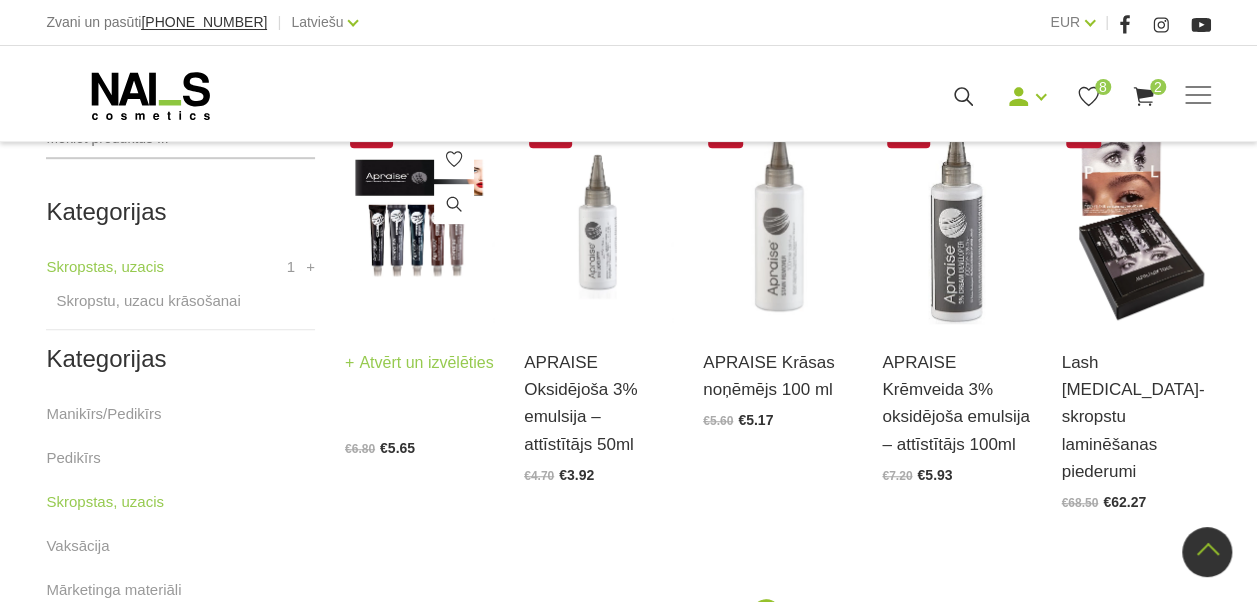 click at bounding box center [419, 221] 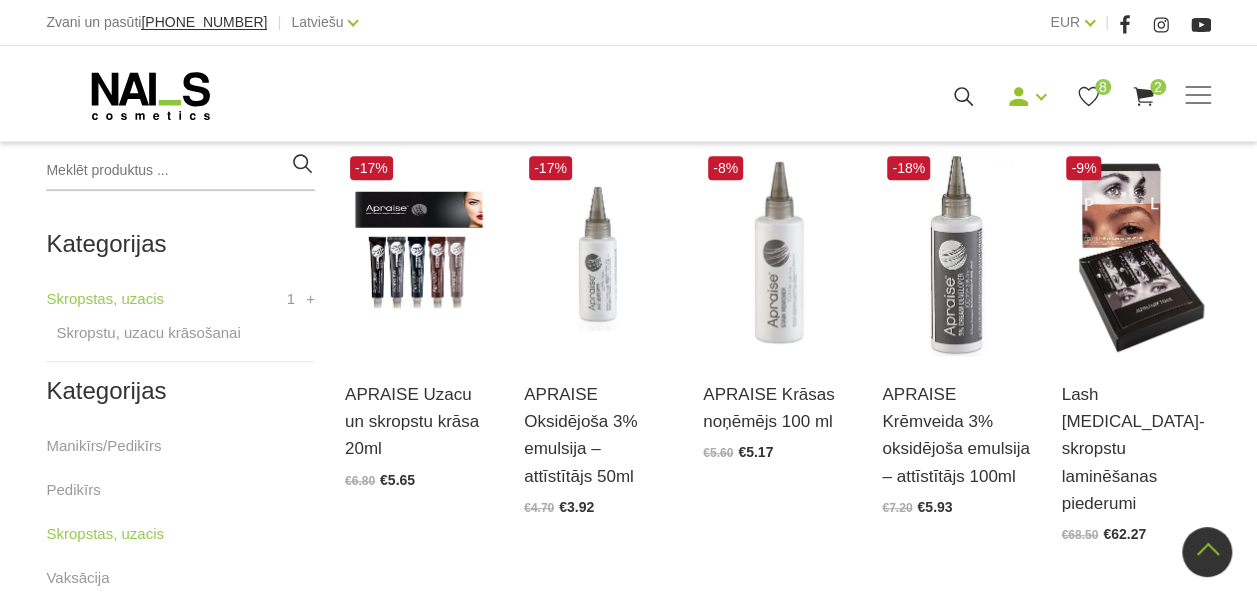 scroll, scrollTop: 500, scrollLeft: 0, axis: vertical 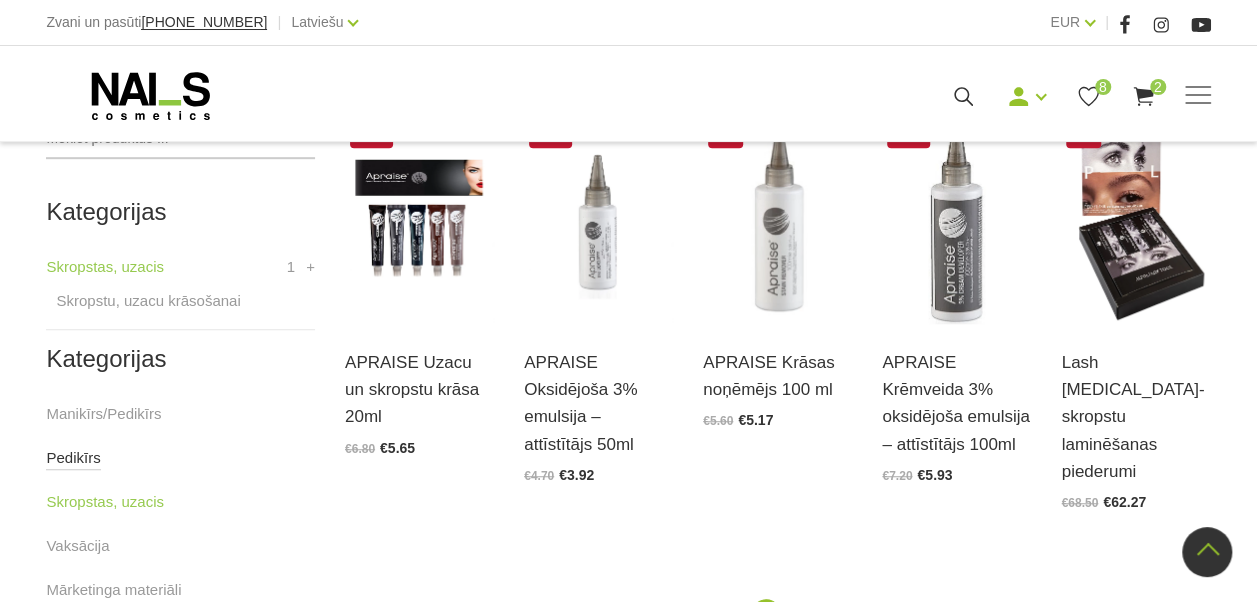 click on "Pedikīrs" at bounding box center (73, 458) 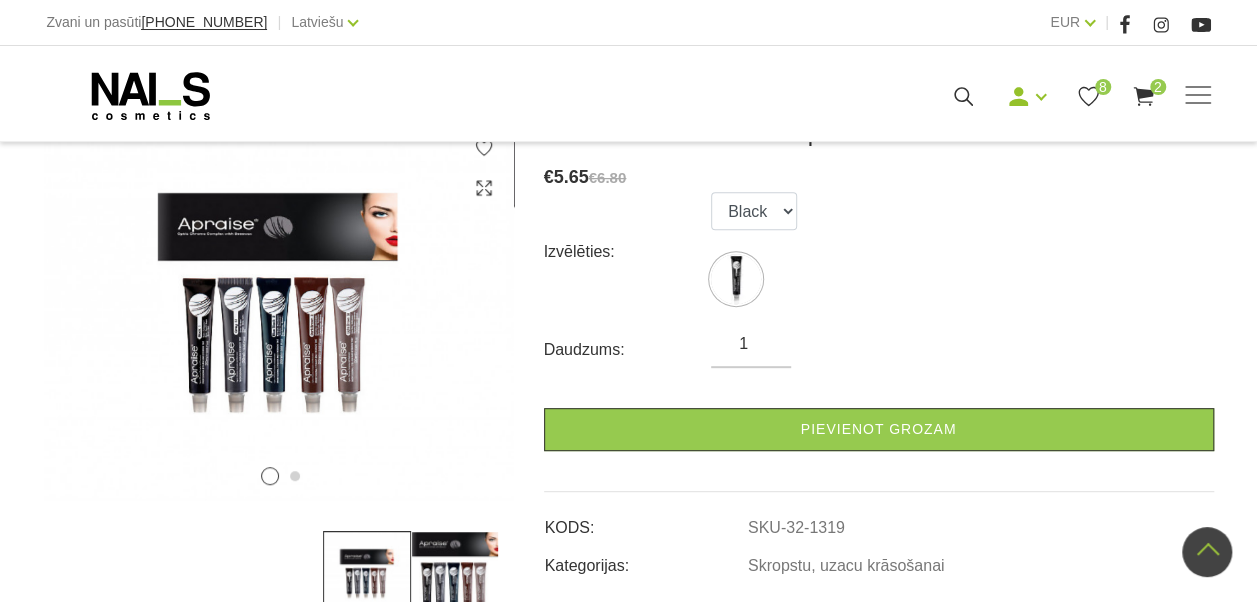 scroll, scrollTop: 200, scrollLeft: 0, axis: vertical 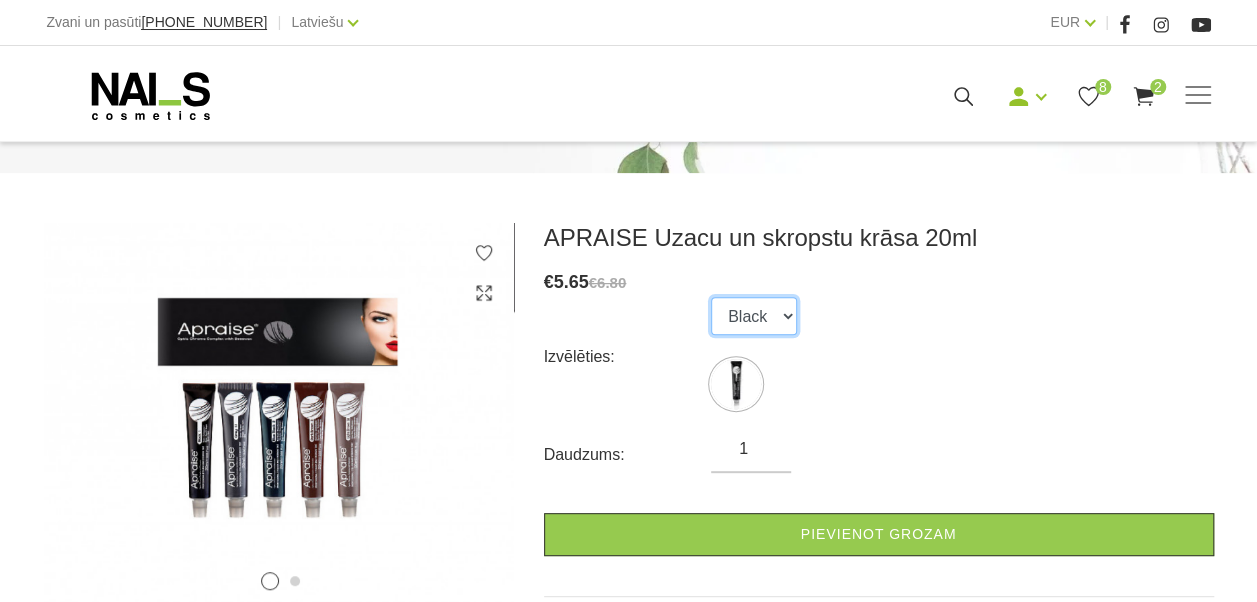 click on "Black" at bounding box center (754, 316) 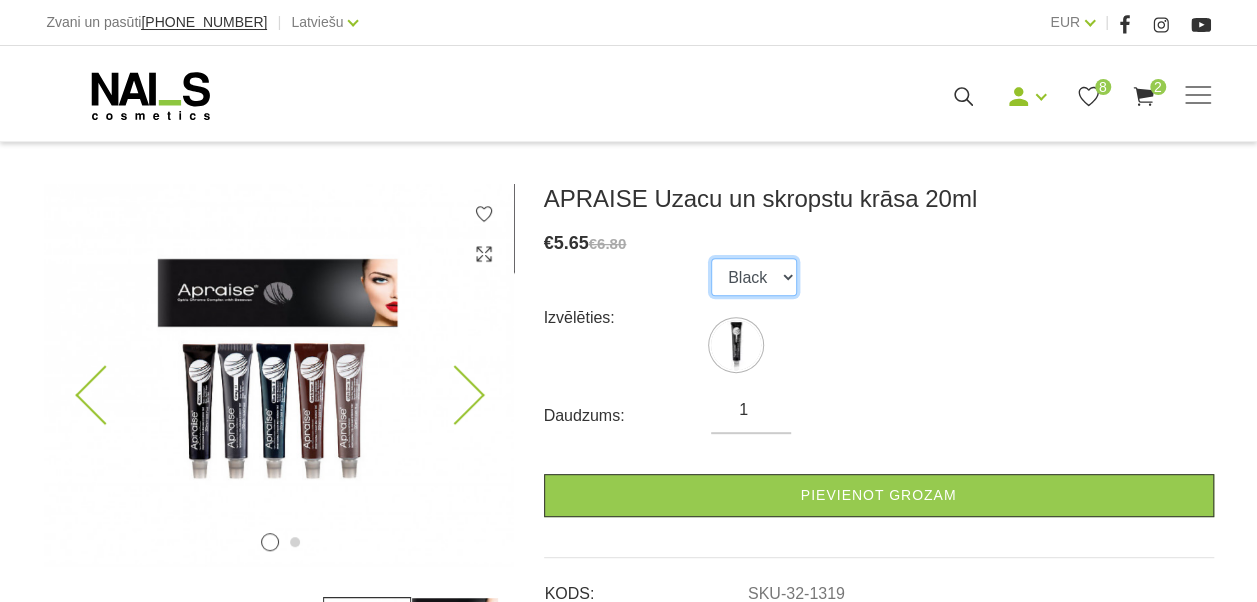 scroll, scrollTop: 300, scrollLeft: 0, axis: vertical 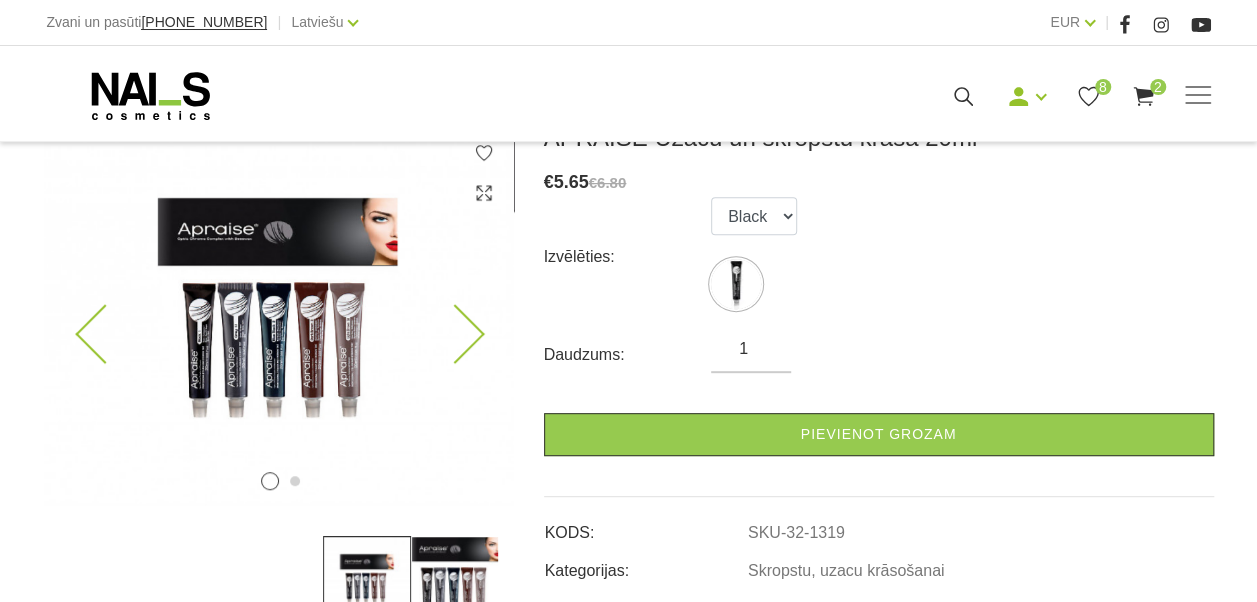click at bounding box center (454, 334) 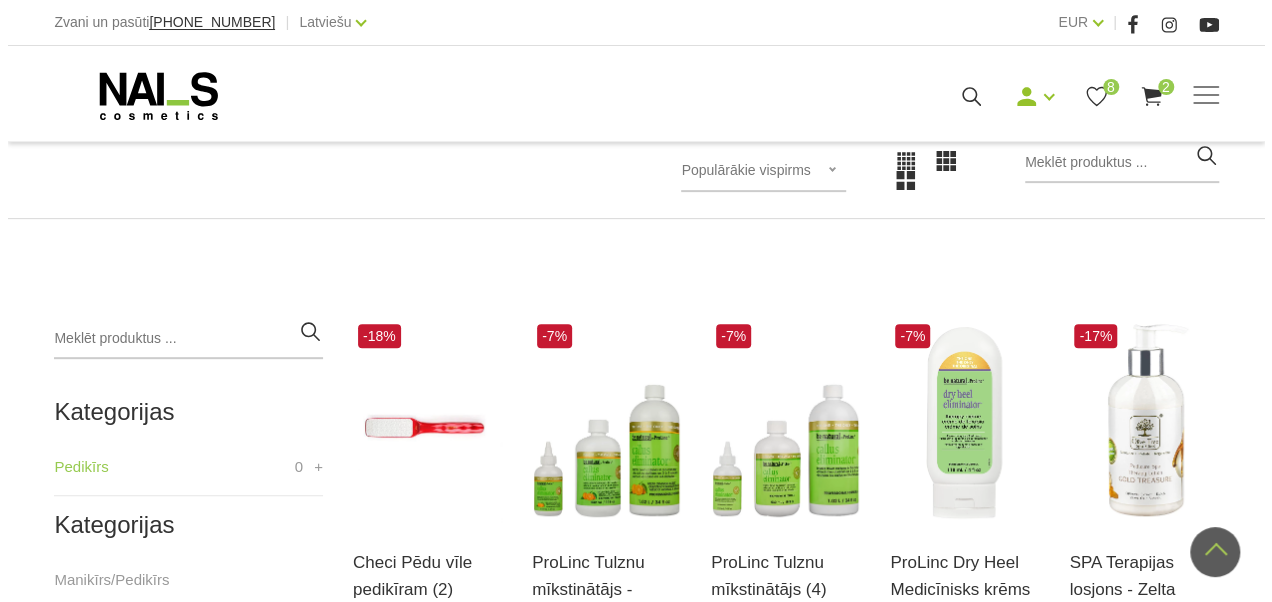 scroll, scrollTop: 300, scrollLeft: 0, axis: vertical 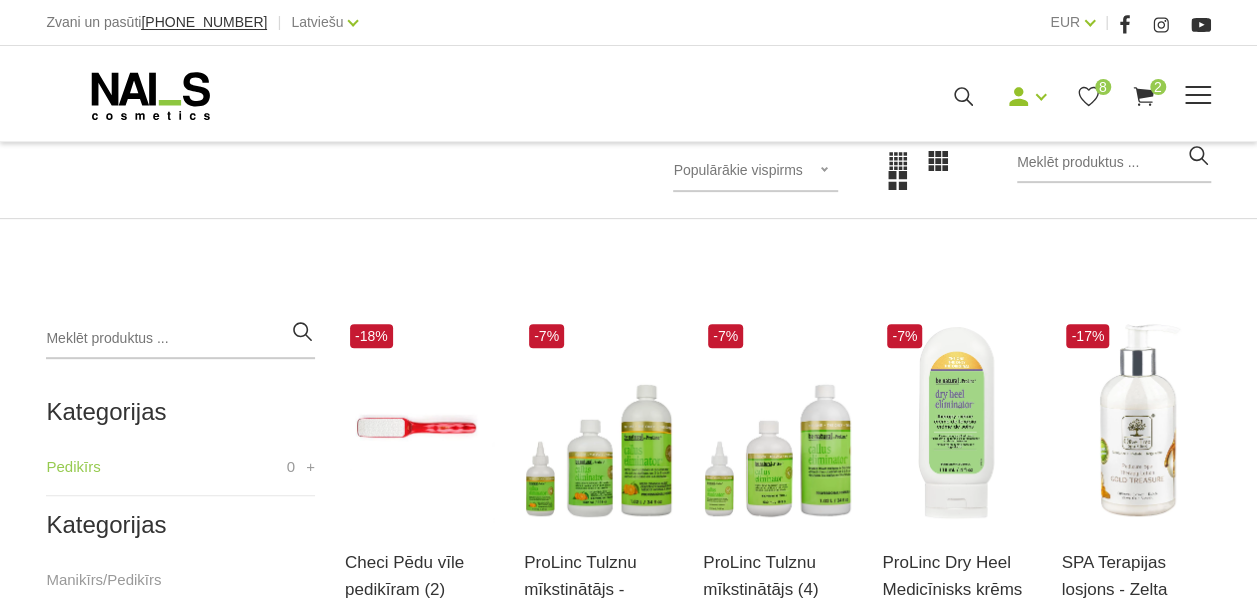 click 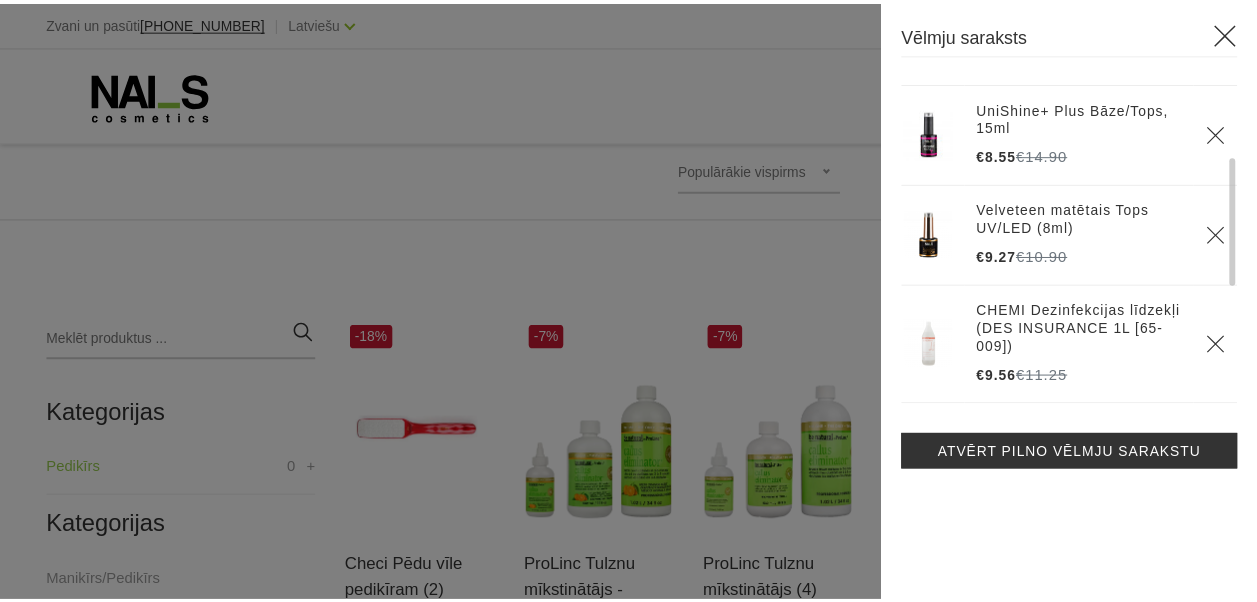 scroll, scrollTop: 111, scrollLeft: 0, axis: vertical 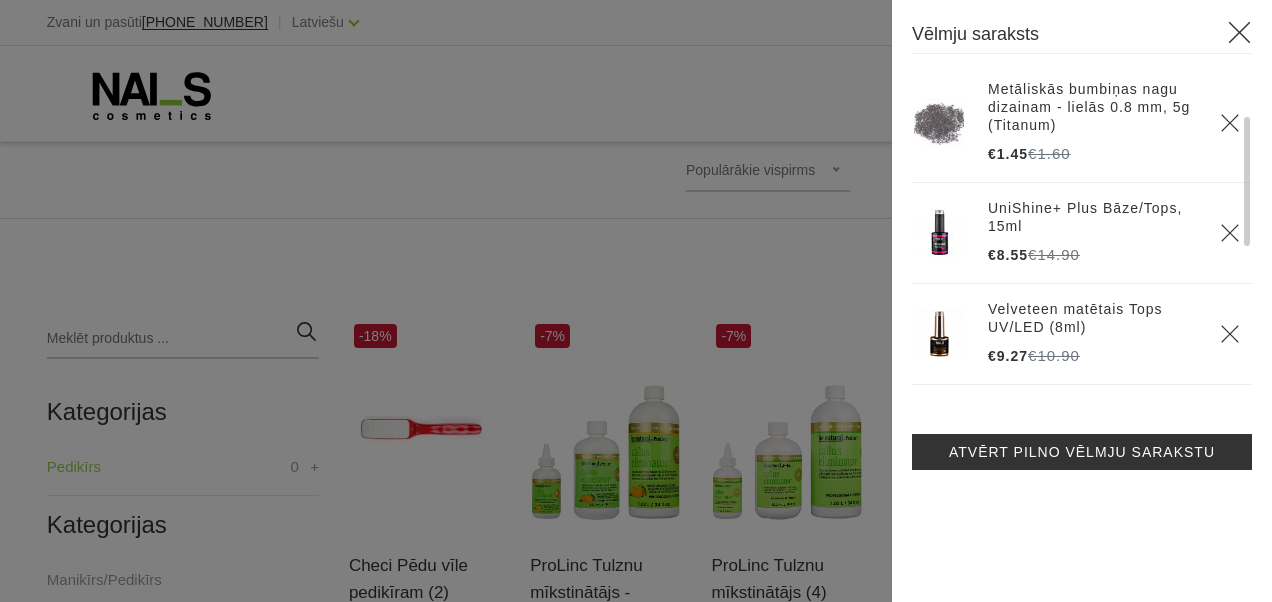 click at bounding box center (636, 301) 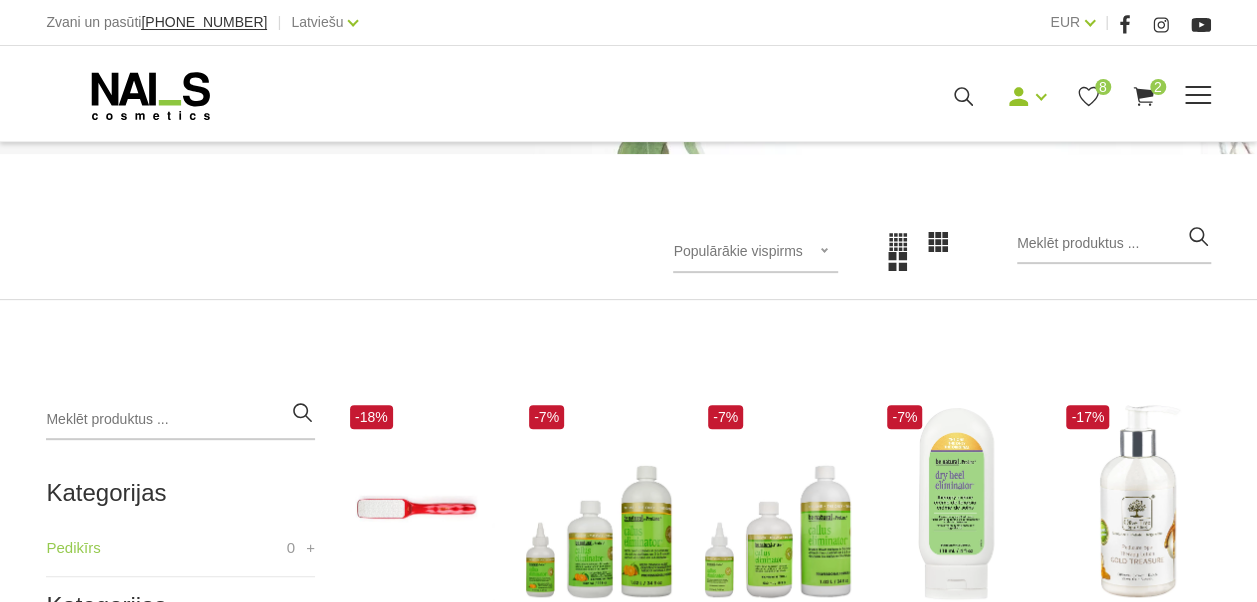 scroll, scrollTop: 200, scrollLeft: 0, axis: vertical 